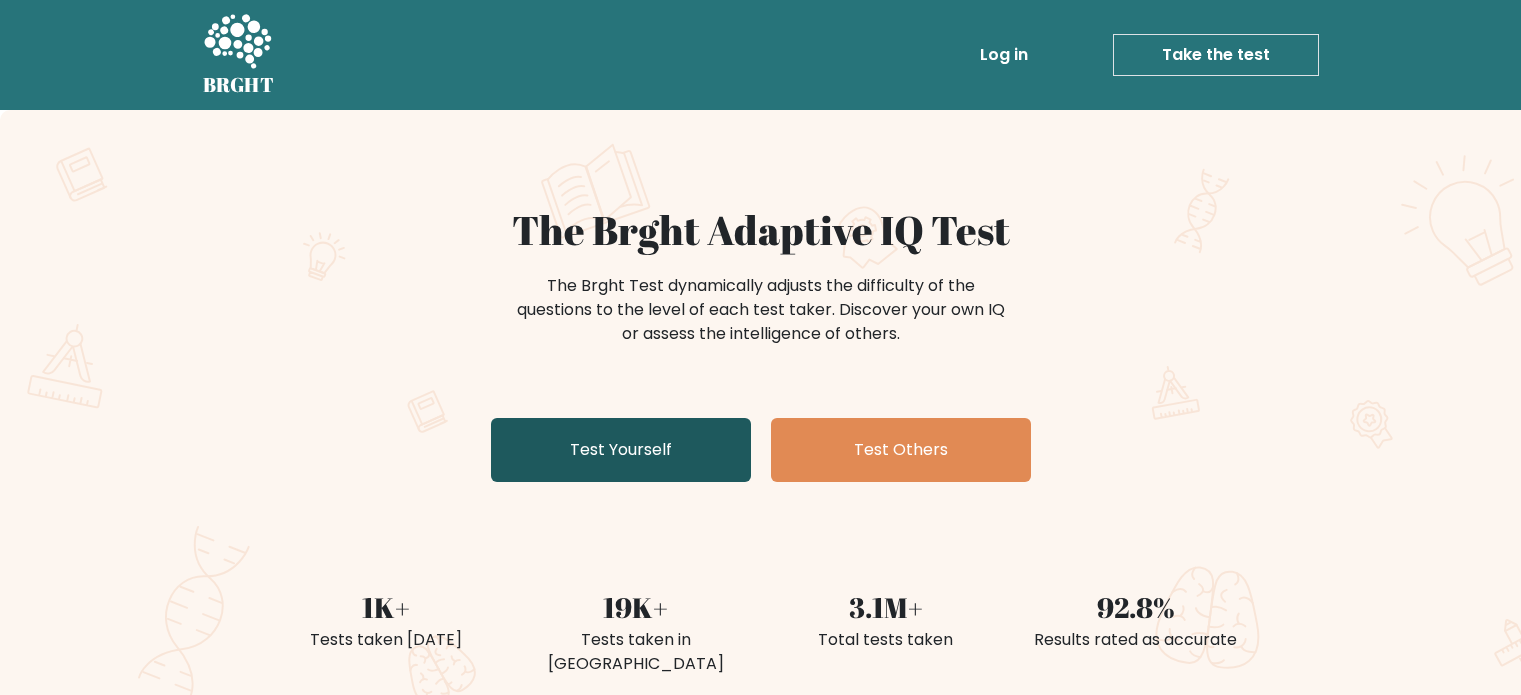 scroll, scrollTop: 0, scrollLeft: 0, axis: both 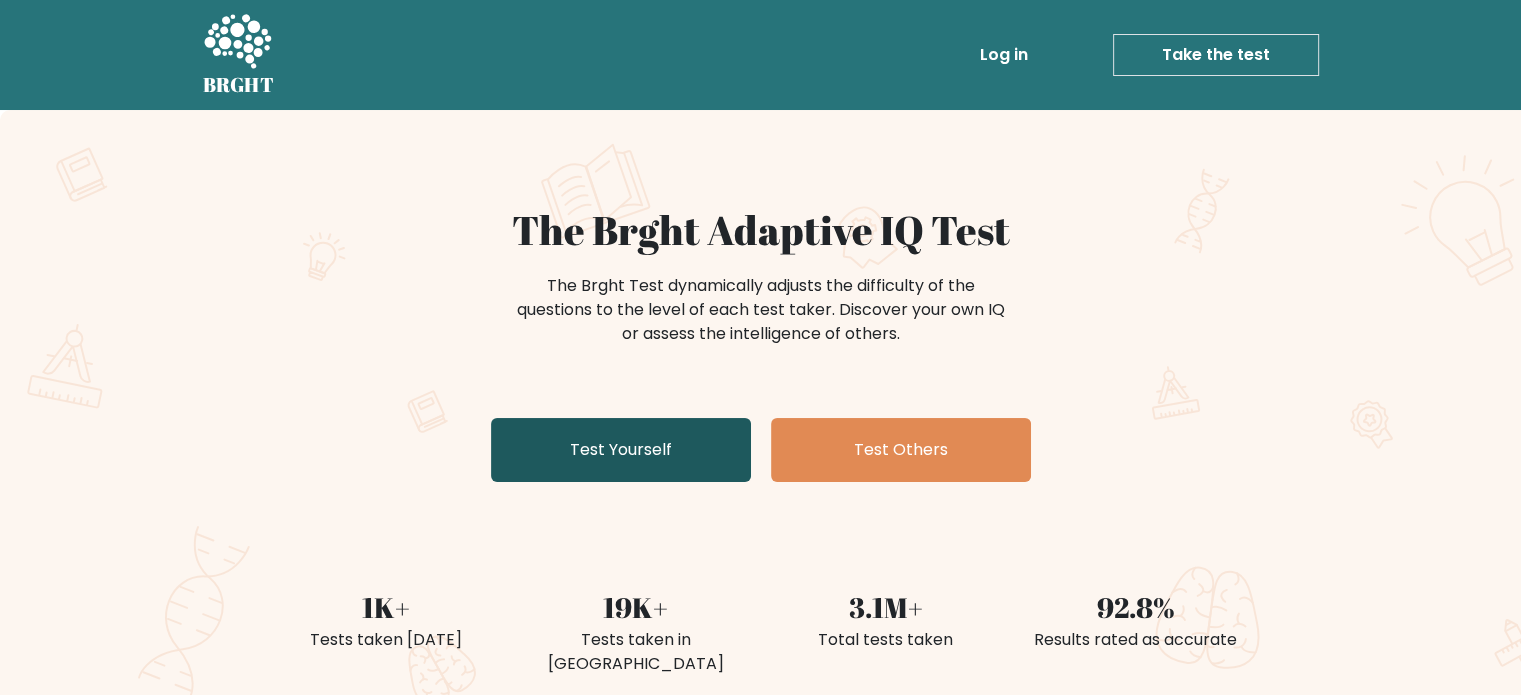 click on "Test Yourself" at bounding box center (621, 450) 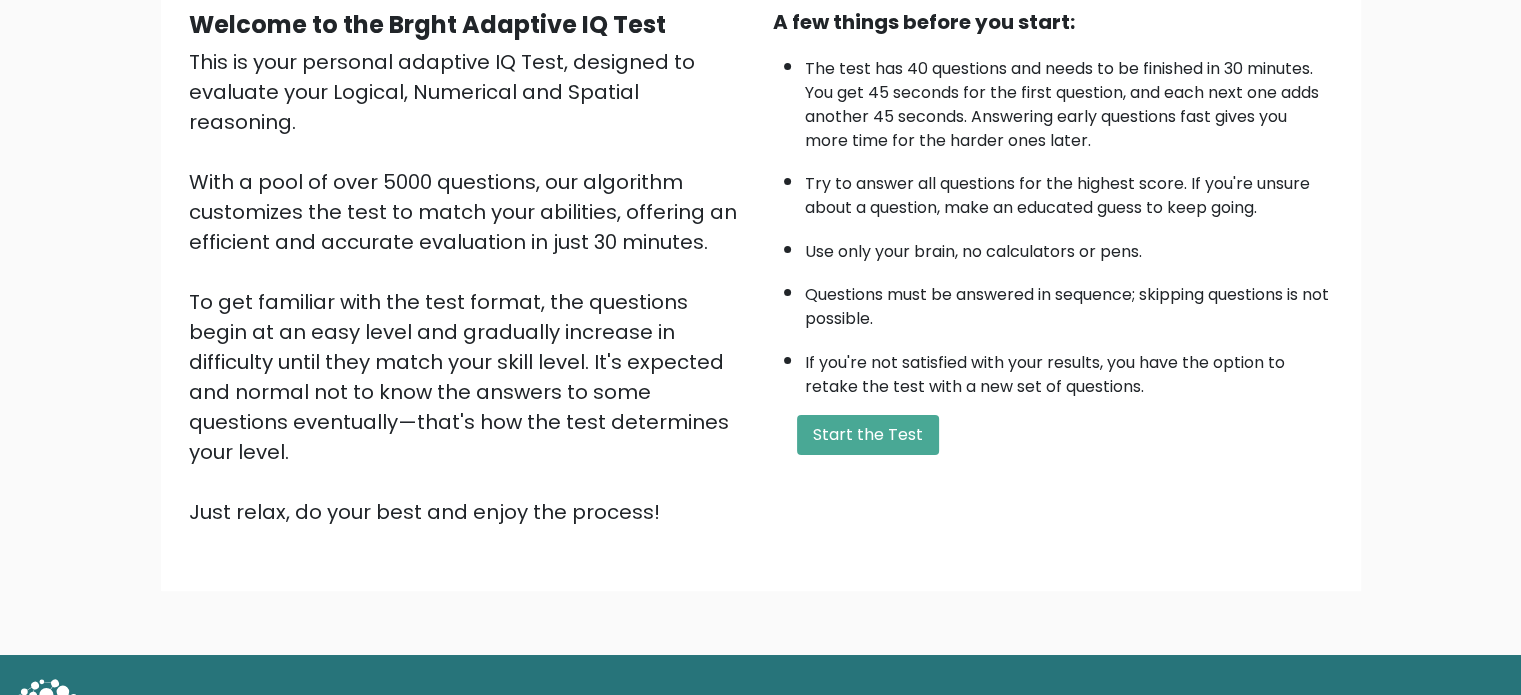 scroll, scrollTop: 220, scrollLeft: 0, axis: vertical 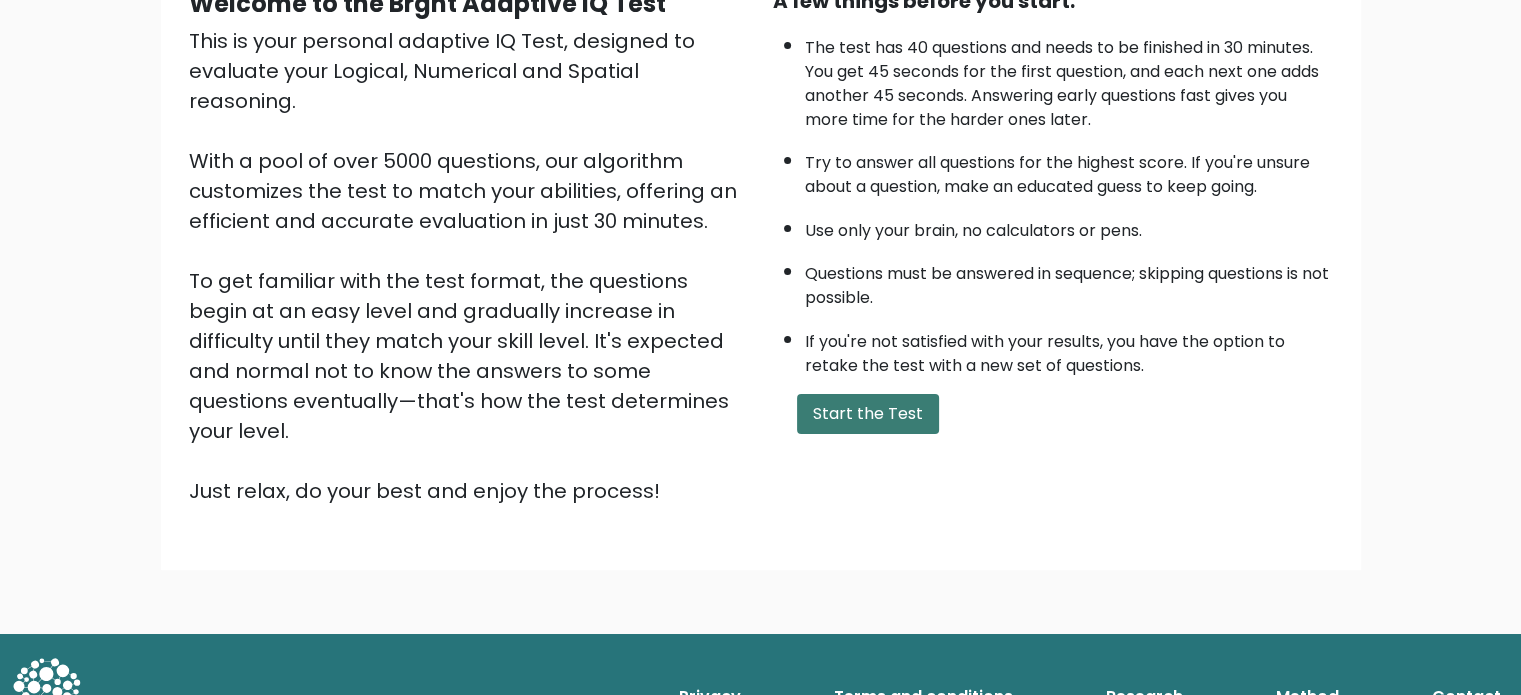 click on "Start the Test" at bounding box center [868, 414] 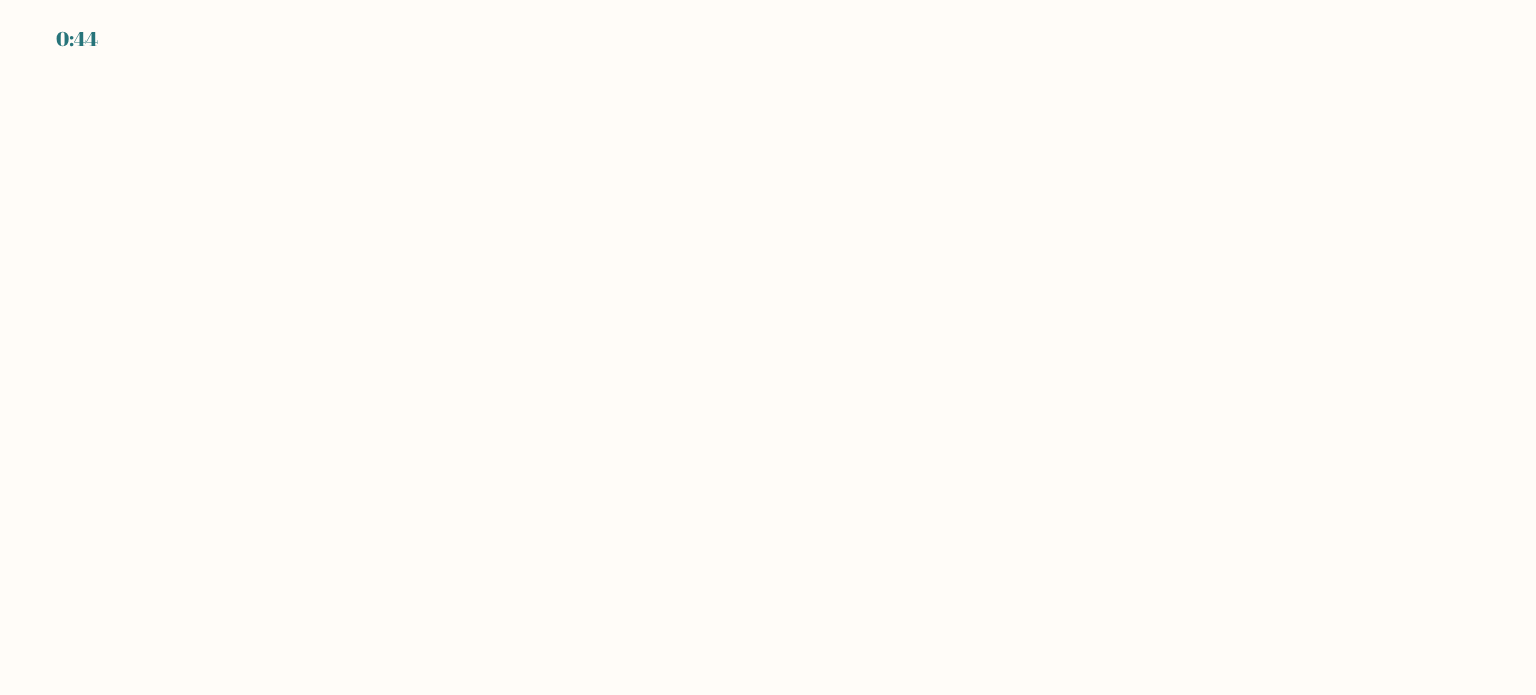 scroll, scrollTop: 0, scrollLeft: 0, axis: both 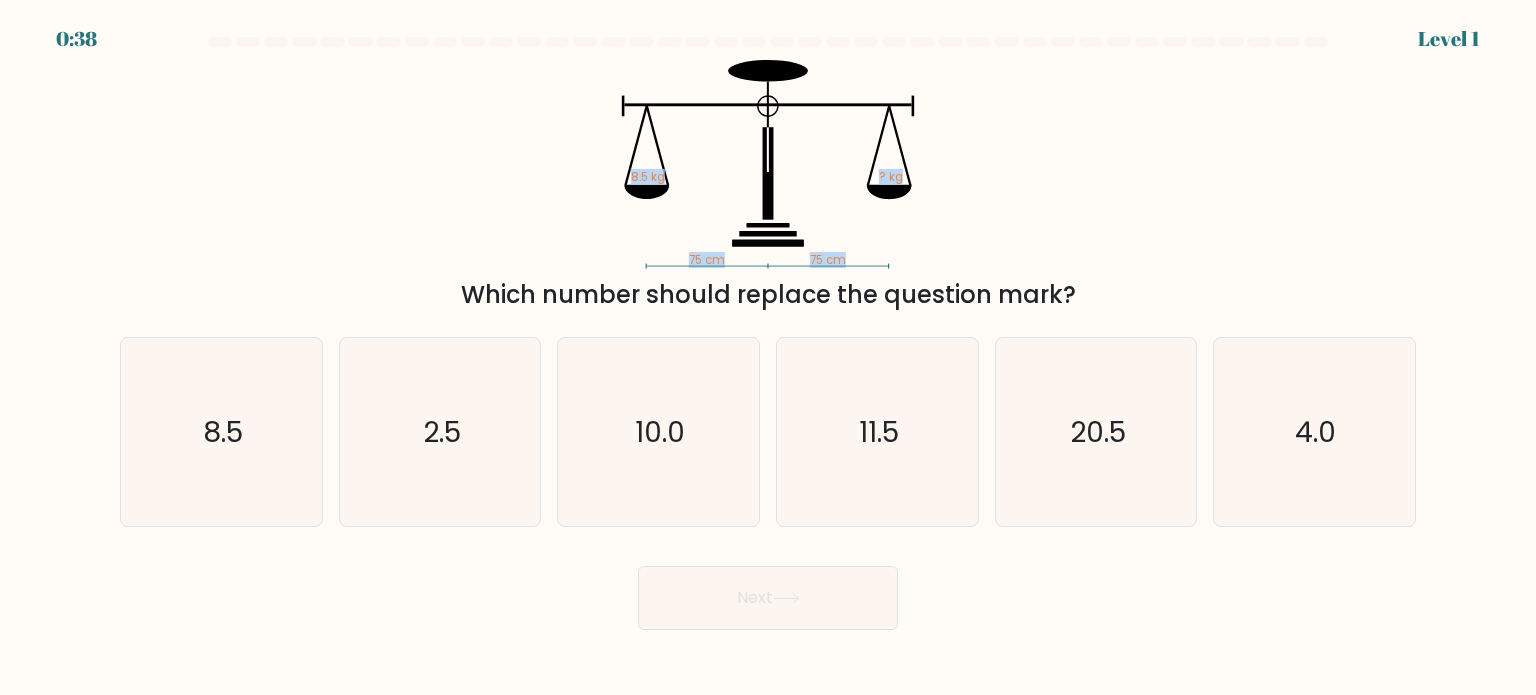 drag, startPoint x: 686, startPoint y: 262, endPoint x: 759, endPoint y: 259, distance: 73.061615 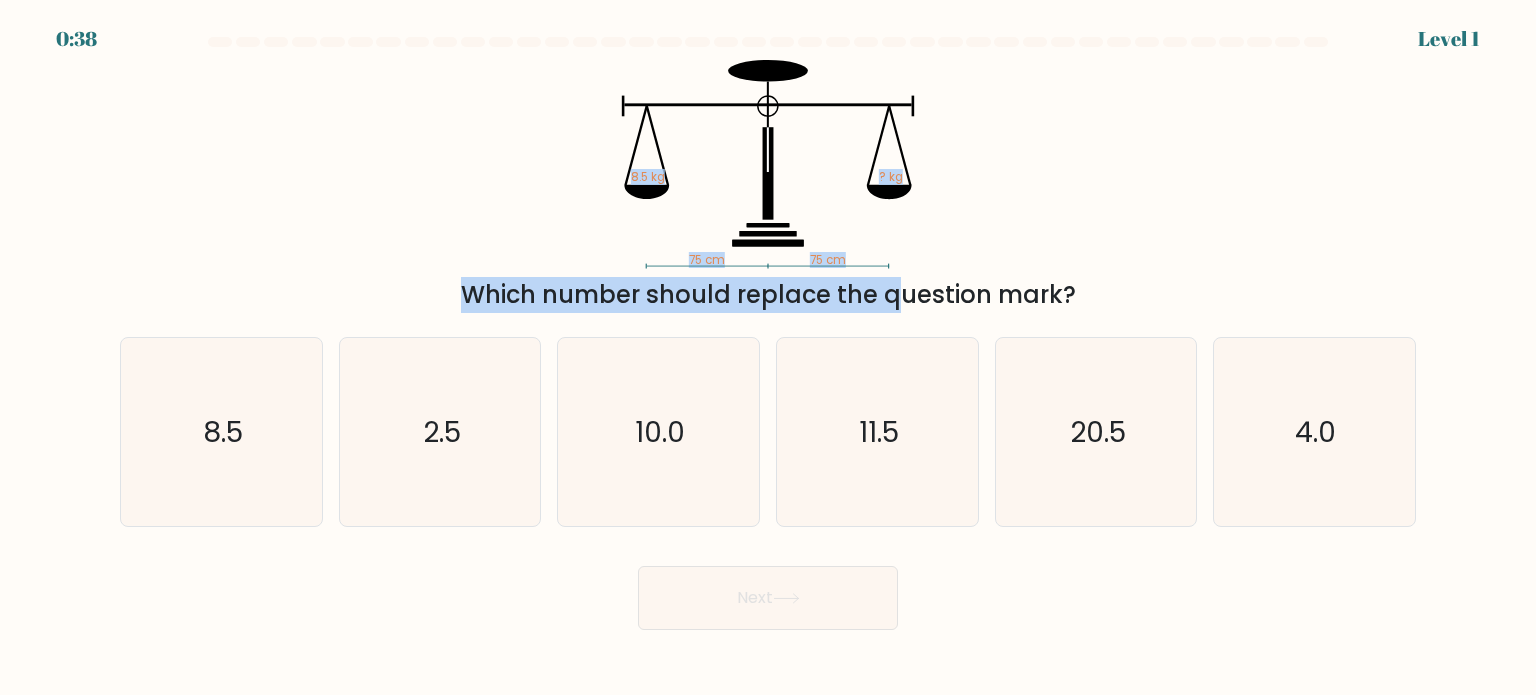 click on "75 cm   75 cm   8.5 kg   ? kg" 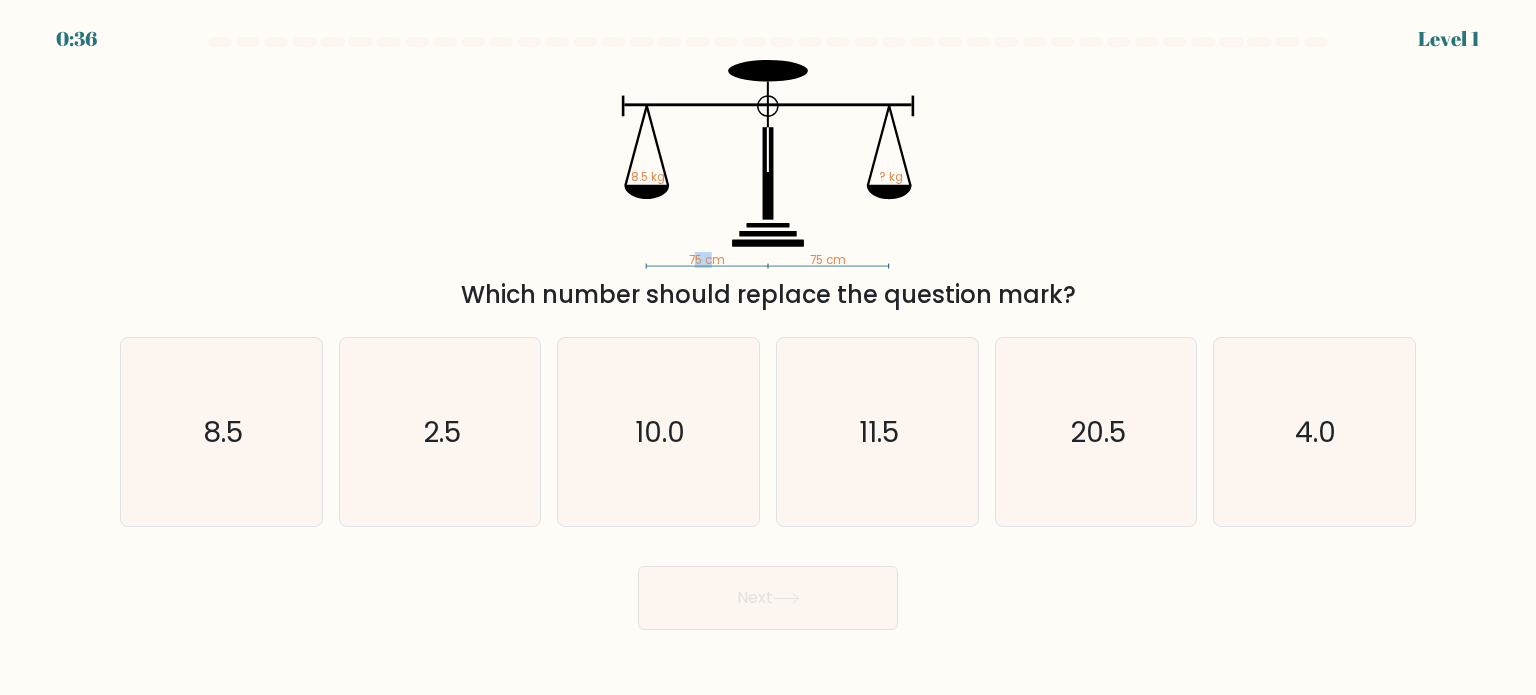 drag, startPoint x: 699, startPoint y: 248, endPoint x: 713, endPoint y: 255, distance: 15.652476 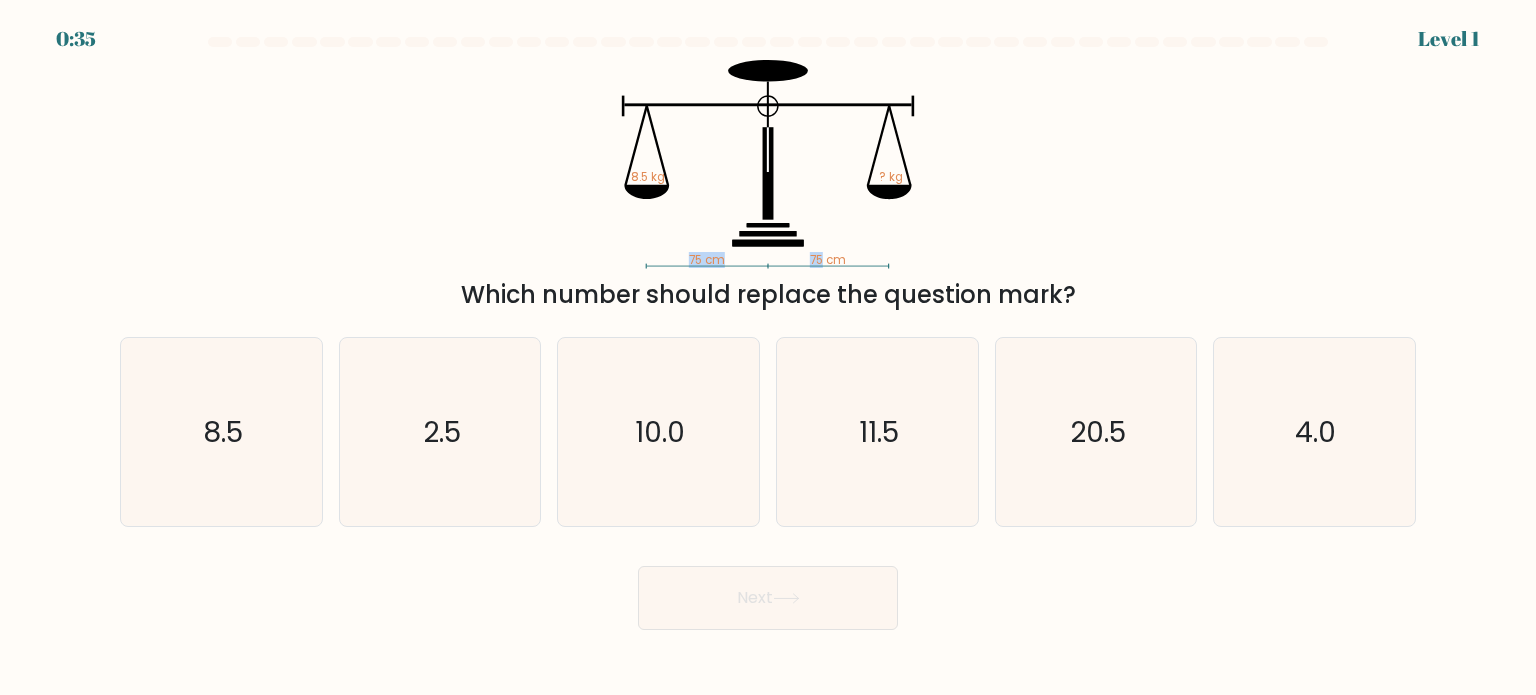 drag, startPoint x: 788, startPoint y: 254, endPoint x: 784, endPoint y: 294, distance: 40.1995 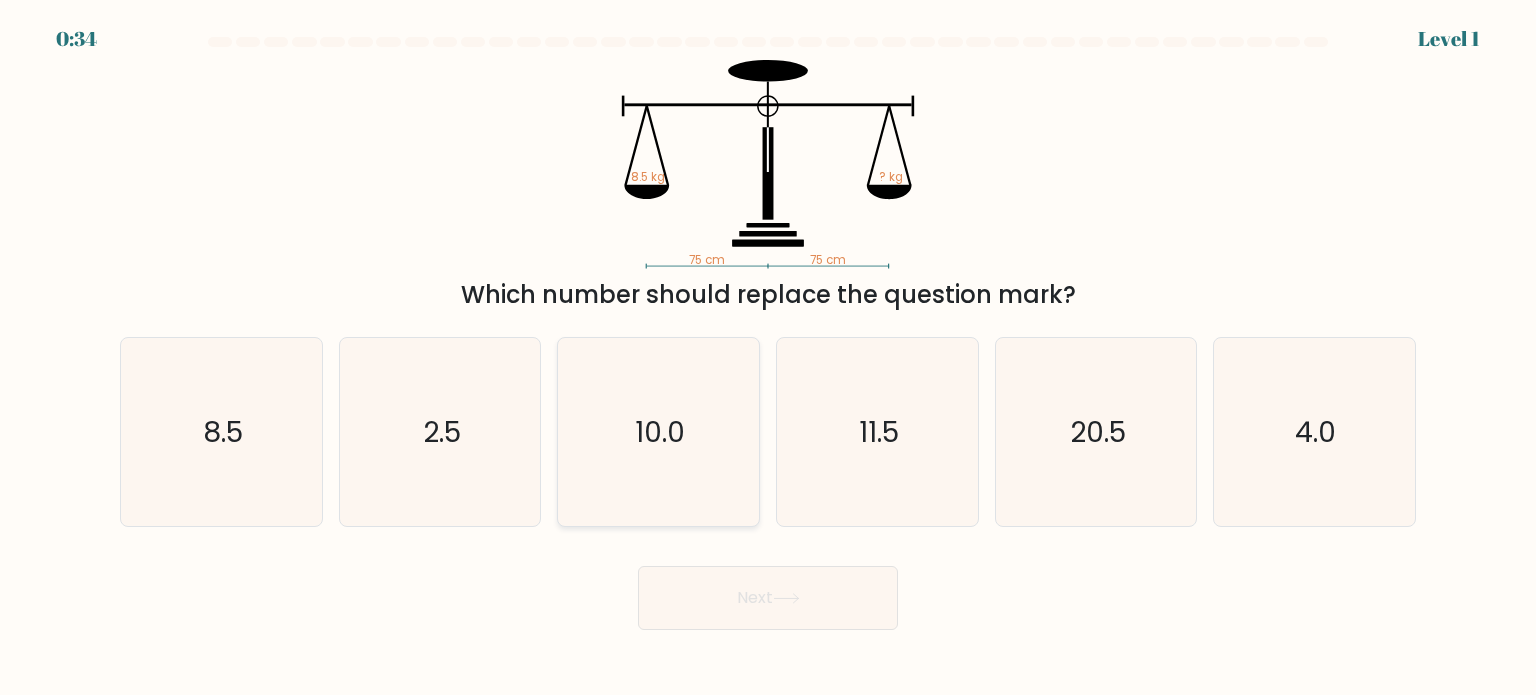 click on "10.0" 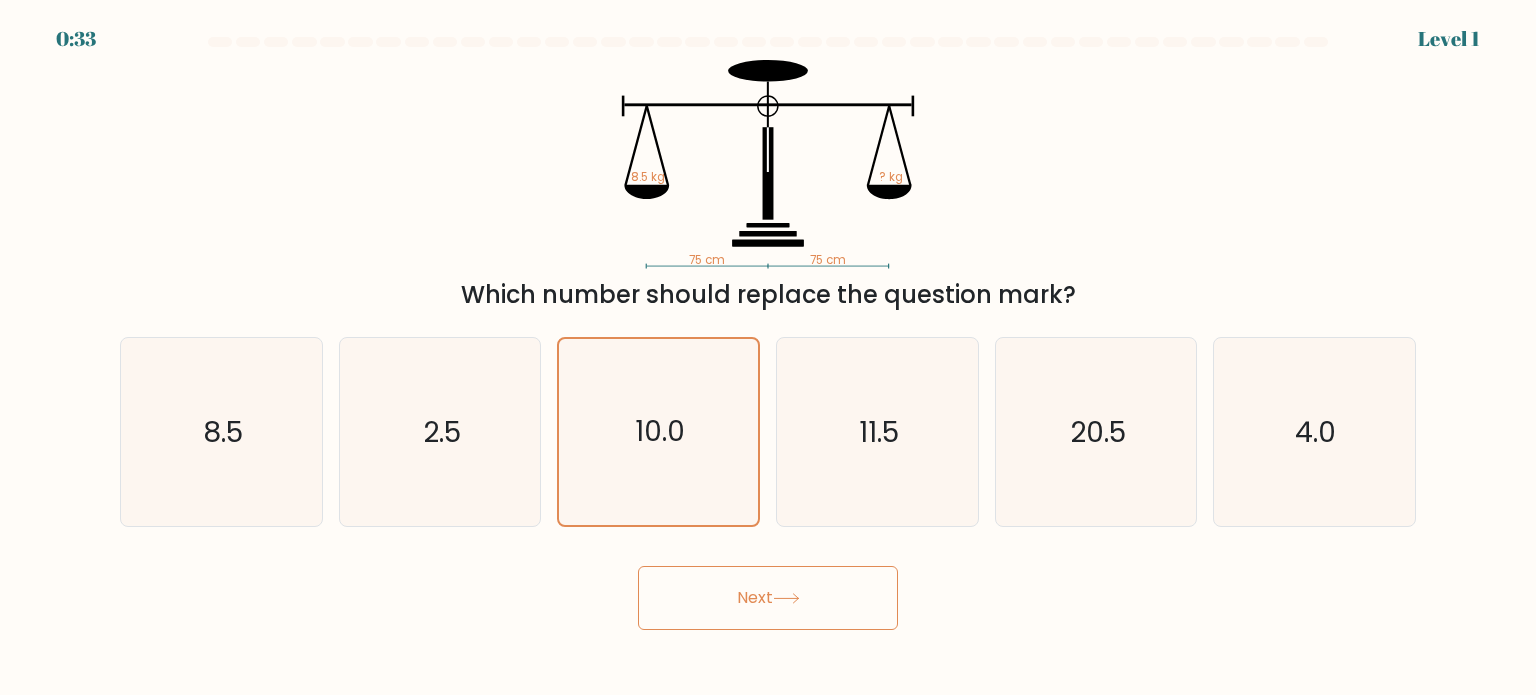 click on "Next" at bounding box center (768, 598) 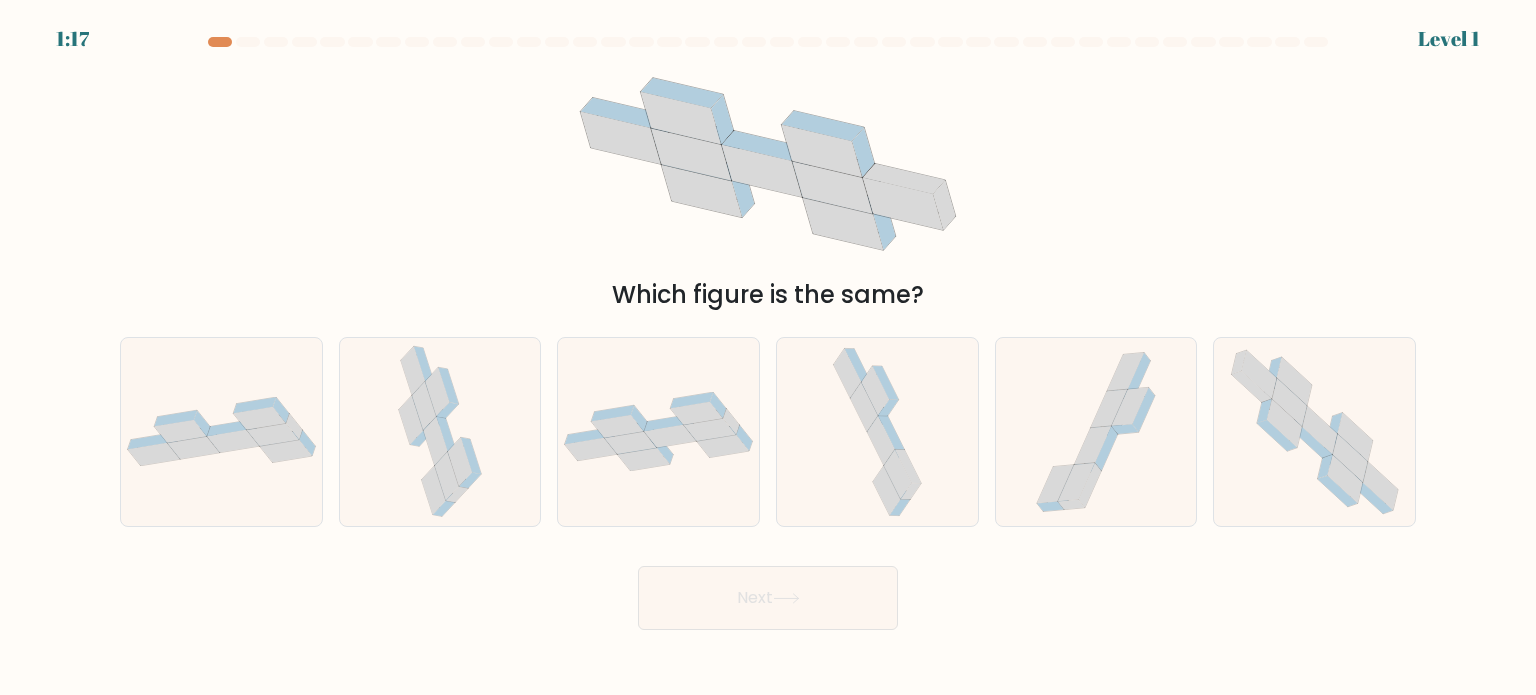 drag, startPoint x: 748, startPoint y: 463, endPoint x: 766, endPoint y: 587, distance: 125.299644 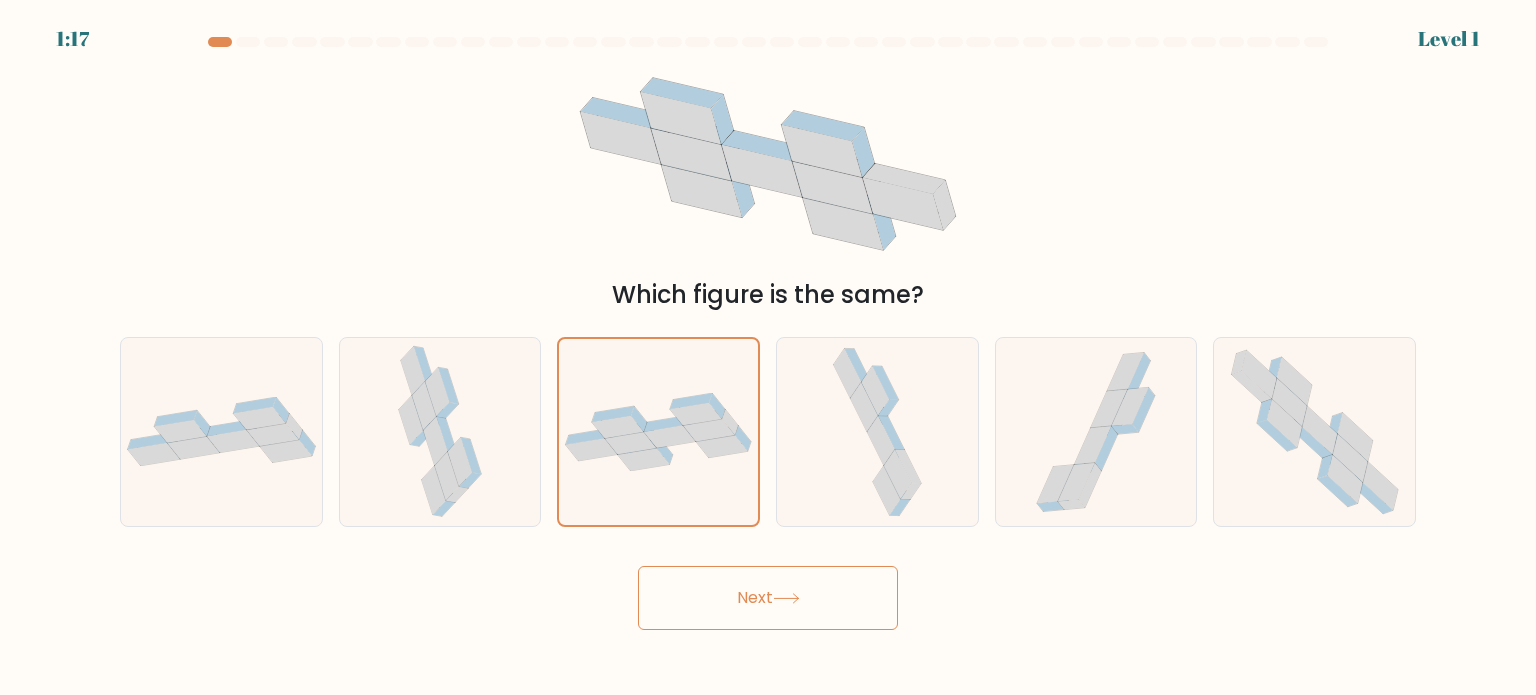 drag, startPoint x: 868, startPoint y: 431, endPoint x: 819, endPoint y: 530, distance: 110.46266 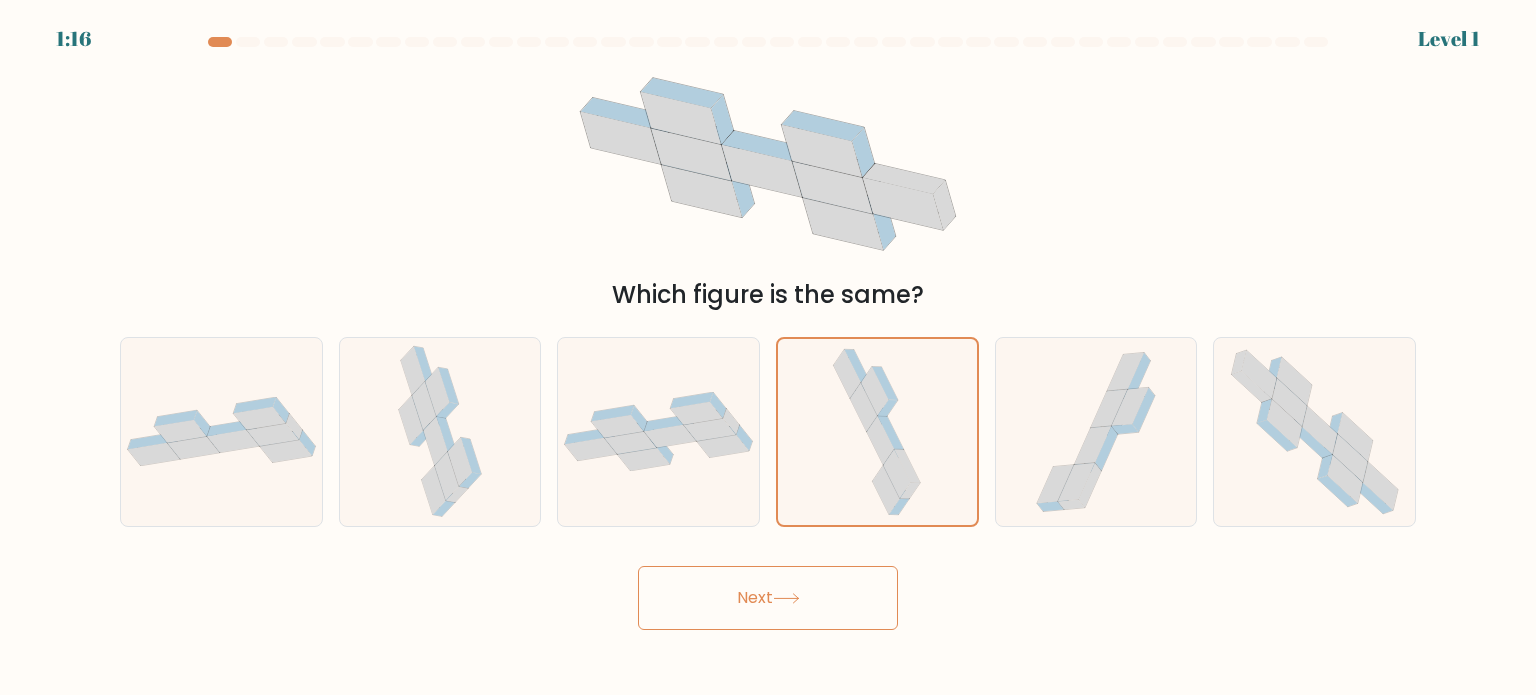 click on "Next" at bounding box center [768, 598] 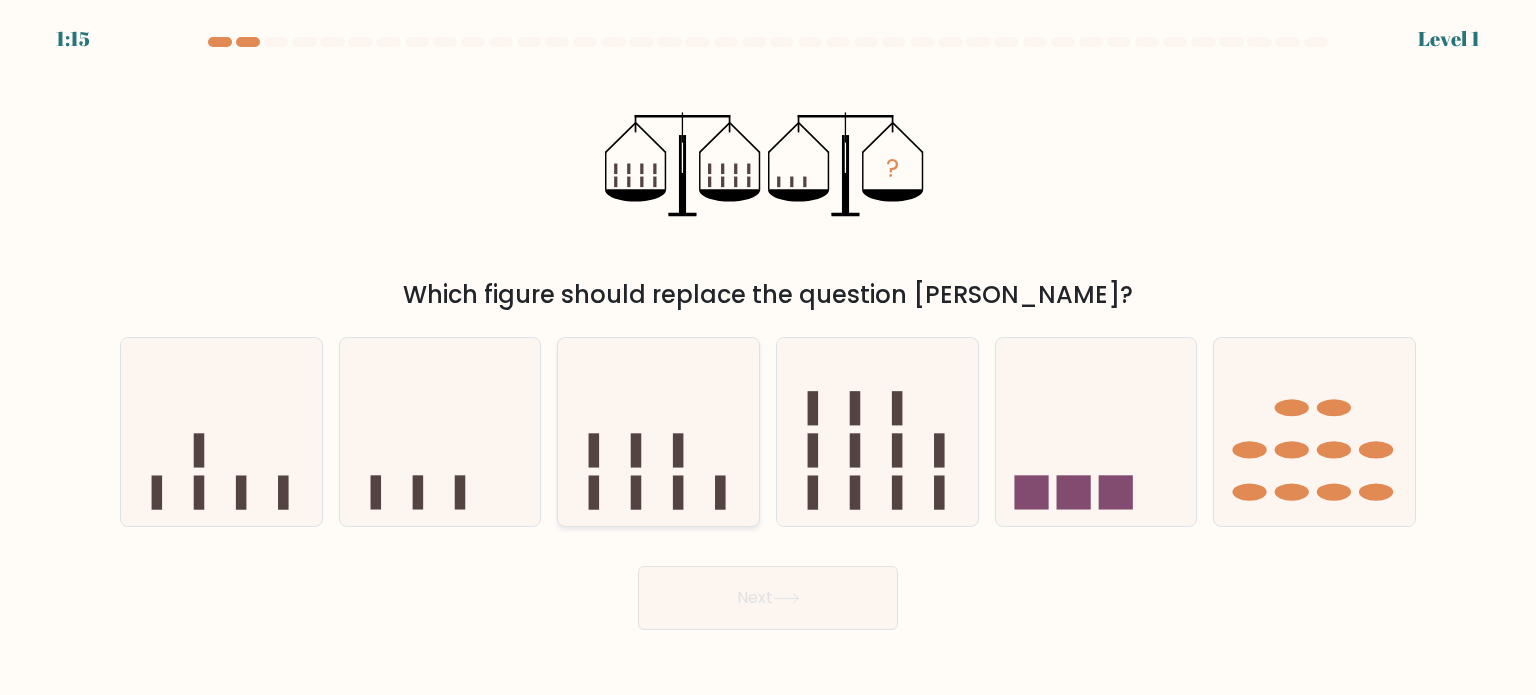 drag, startPoint x: 528, startPoint y: 482, endPoint x: 560, endPoint y: 490, distance: 32.984844 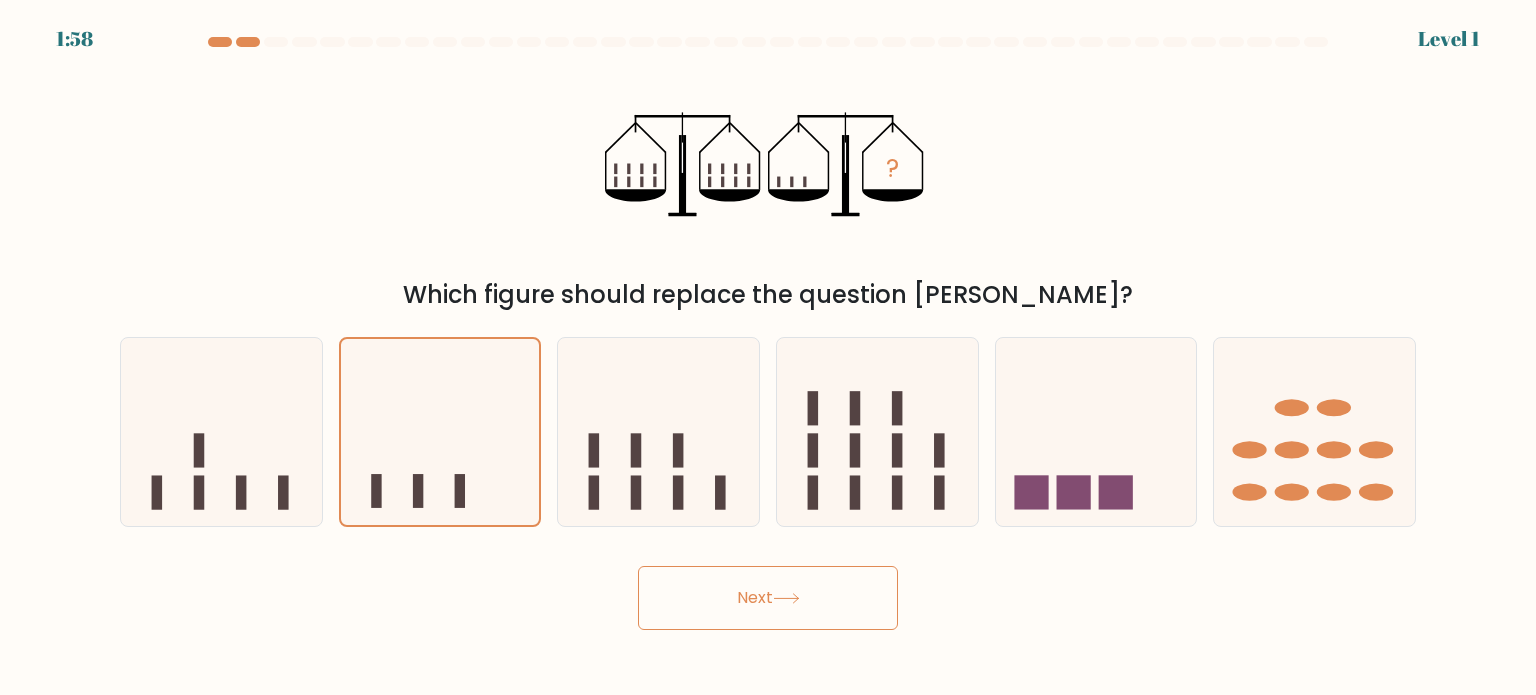 drag, startPoint x: 731, startPoint y: 557, endPoint x: 734, endPoint y: 596, distance: 39.115215 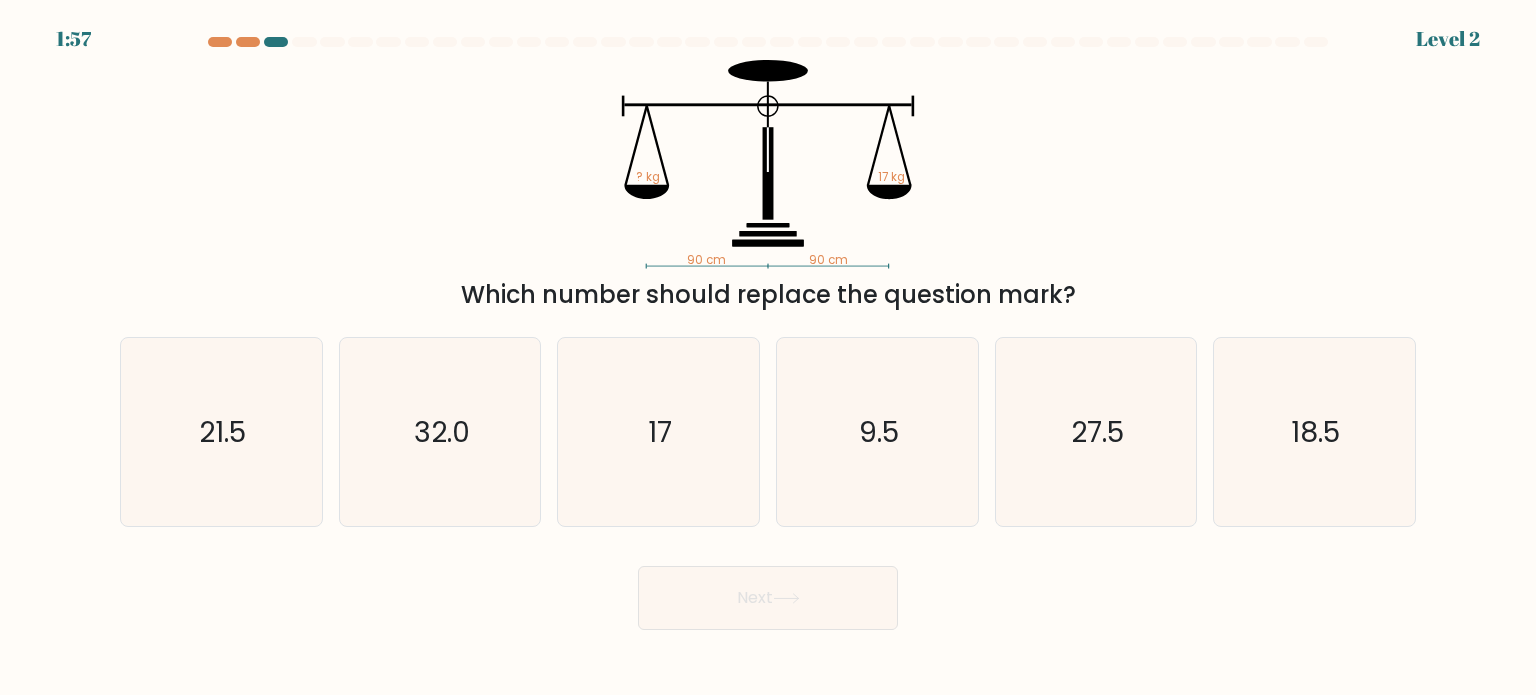 drag, startPoint x: 824, startPoint y: 462, endPoint x: 797, endPoint y: 564, distance: 105.51303 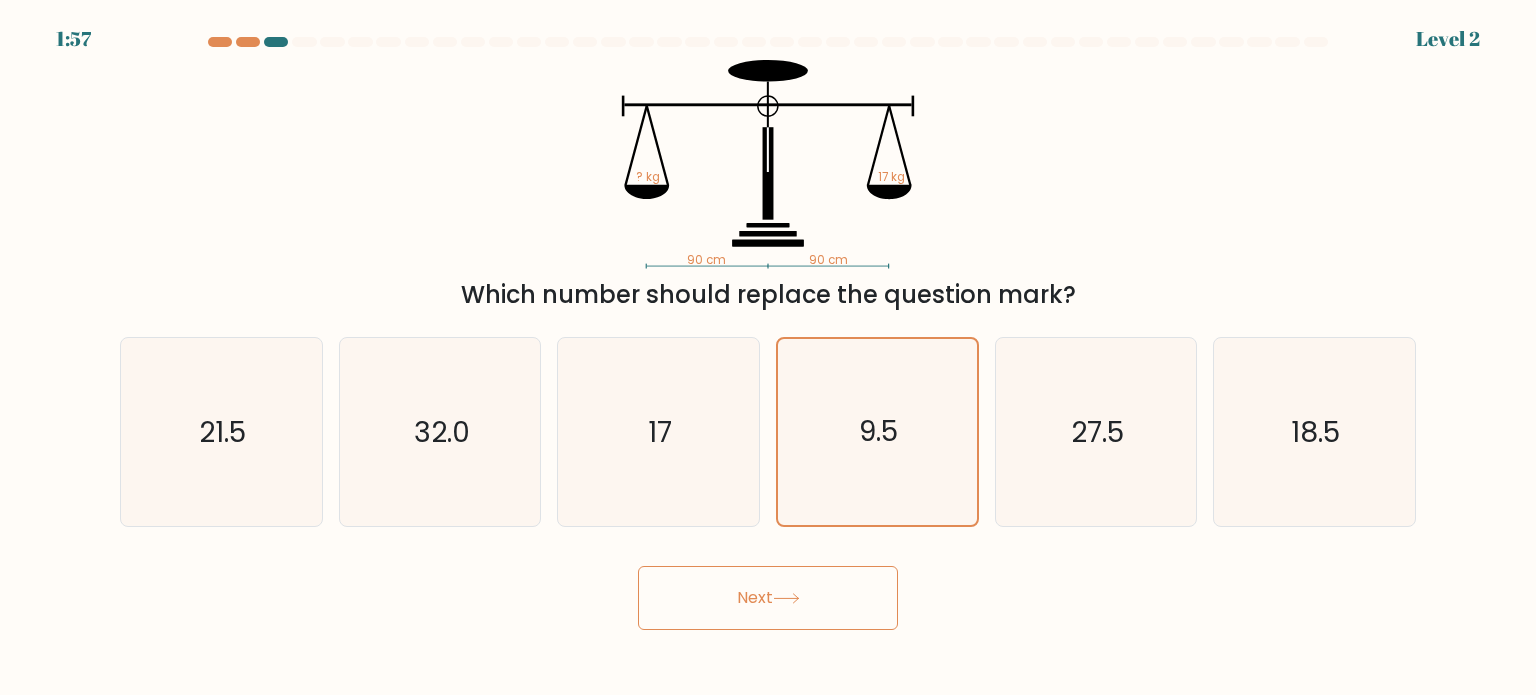 drag, startPoint x: 760, startPoint y: 647, endPoint x: 756, endPoint y: 624, distance: 23.345236 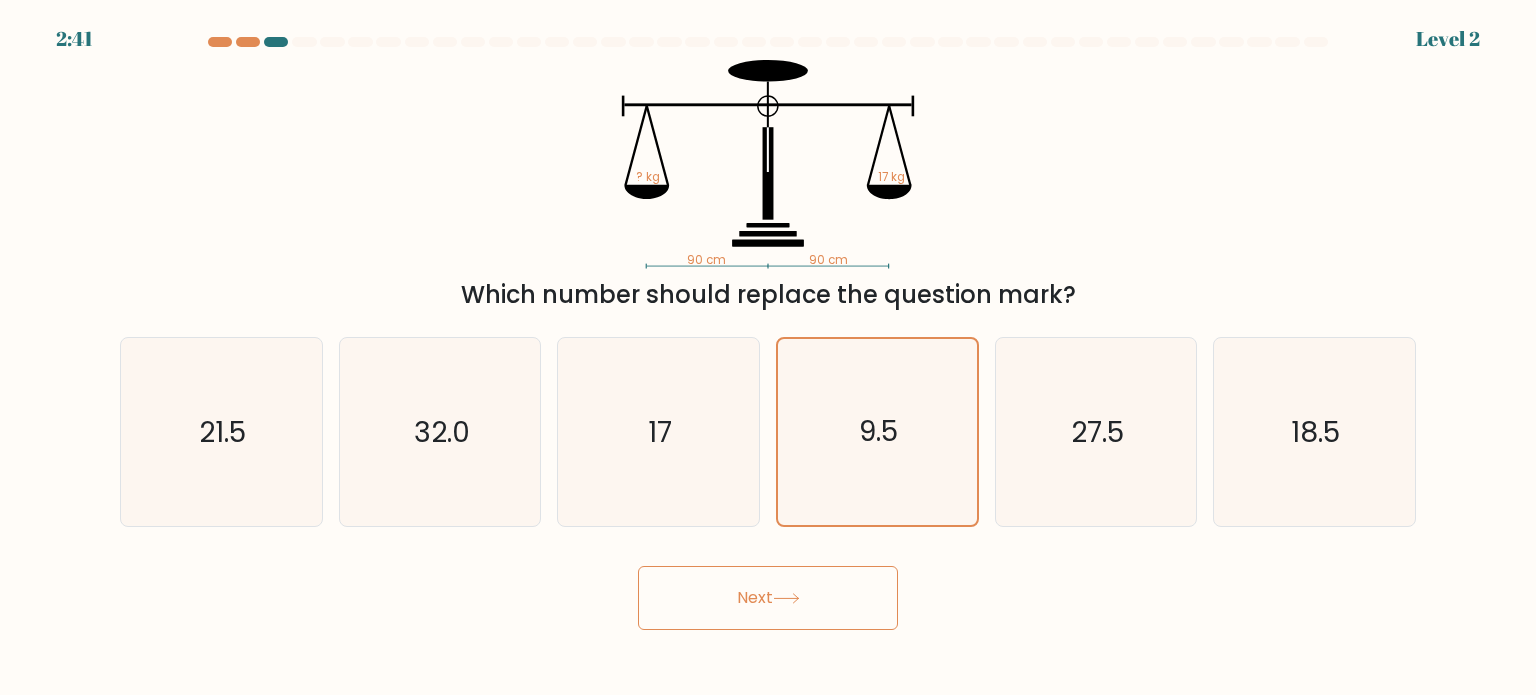 drag, startPoint x: 756, startPoint y: 619, endPoint x: 778, endPoint y: 594, distance: 33.30165 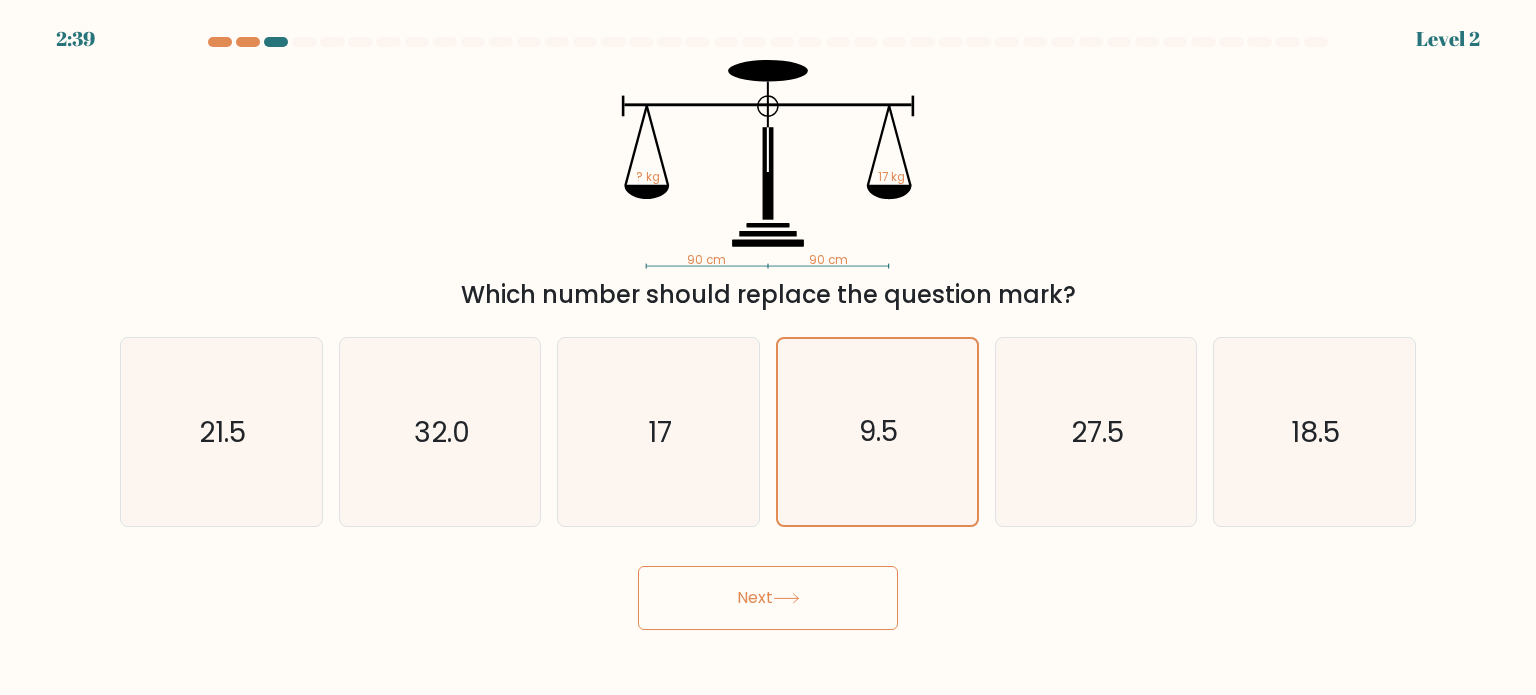 click on "2:39
Level 2" at bounding box center [768, 347] 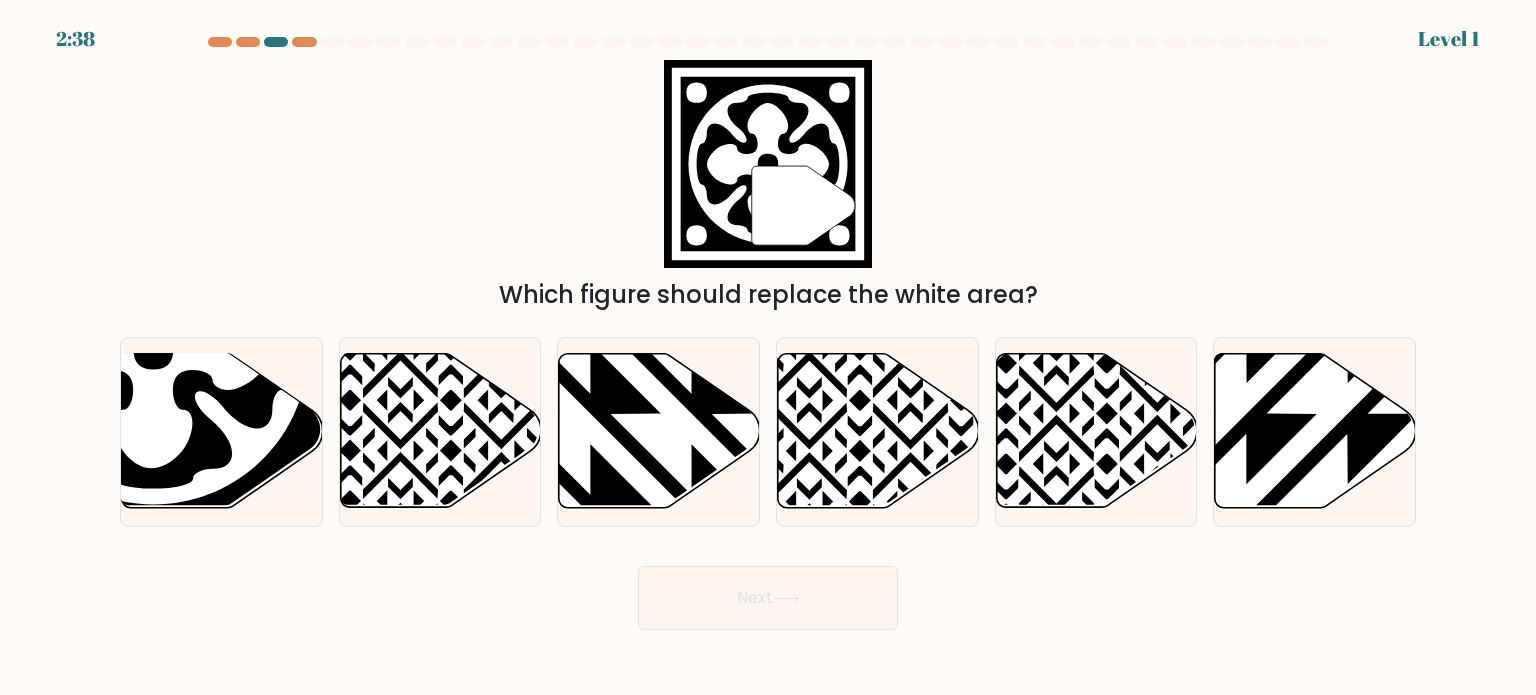 drag, startPoint x: 1072, startPoint y: 438, endPoint x: 864, endPoint y: 544, distance: 233.45235 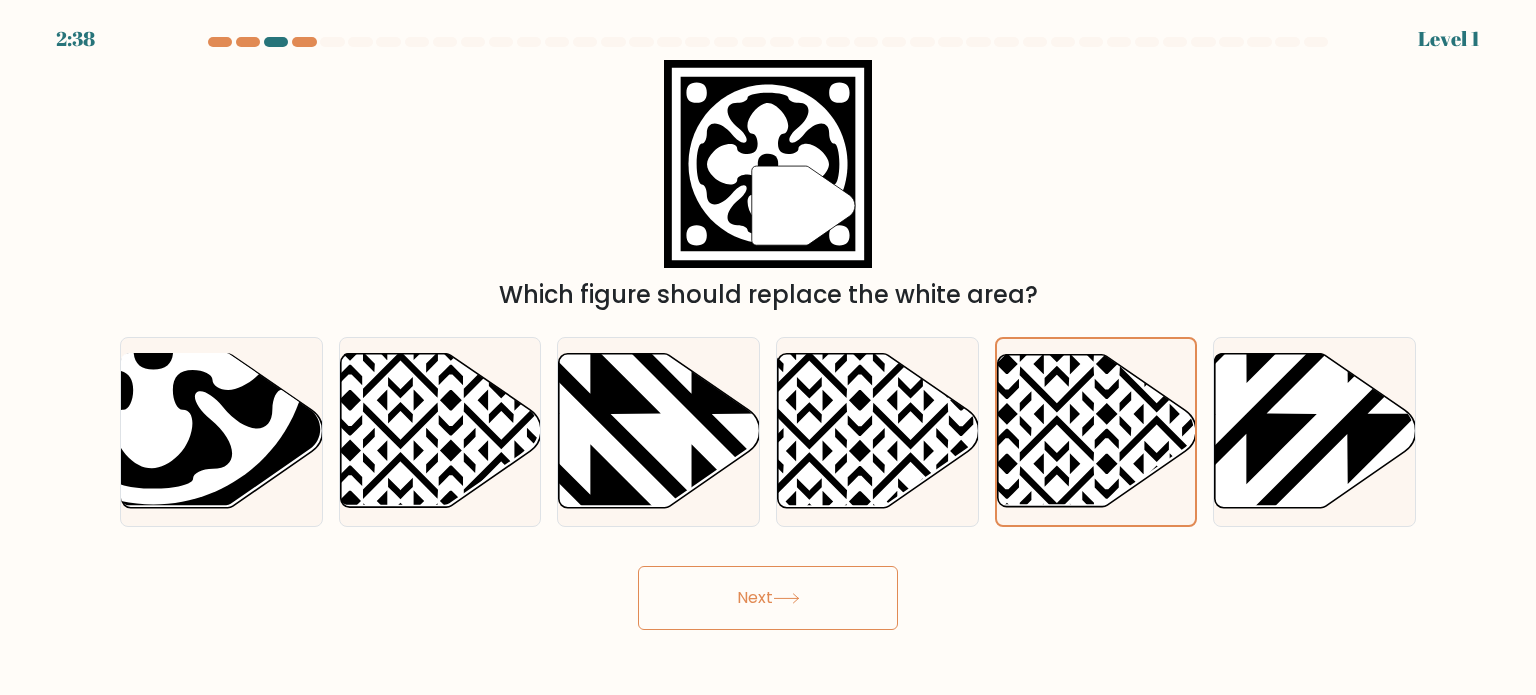 click on "Next" at bounding box center [768, 598] 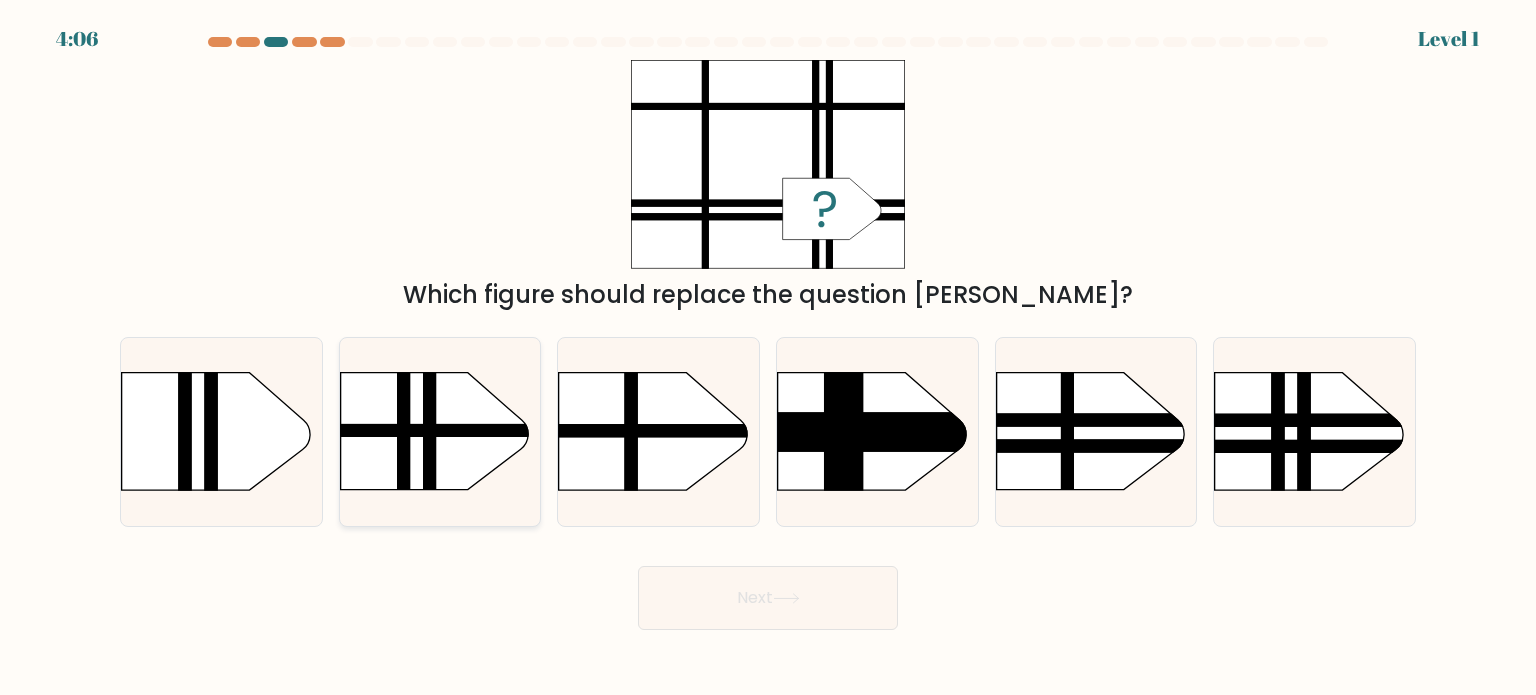 drag, startPoint x: 295, startPoint y: 482, endPoint x: 418, endPoint y: 516, distance: 127.61269 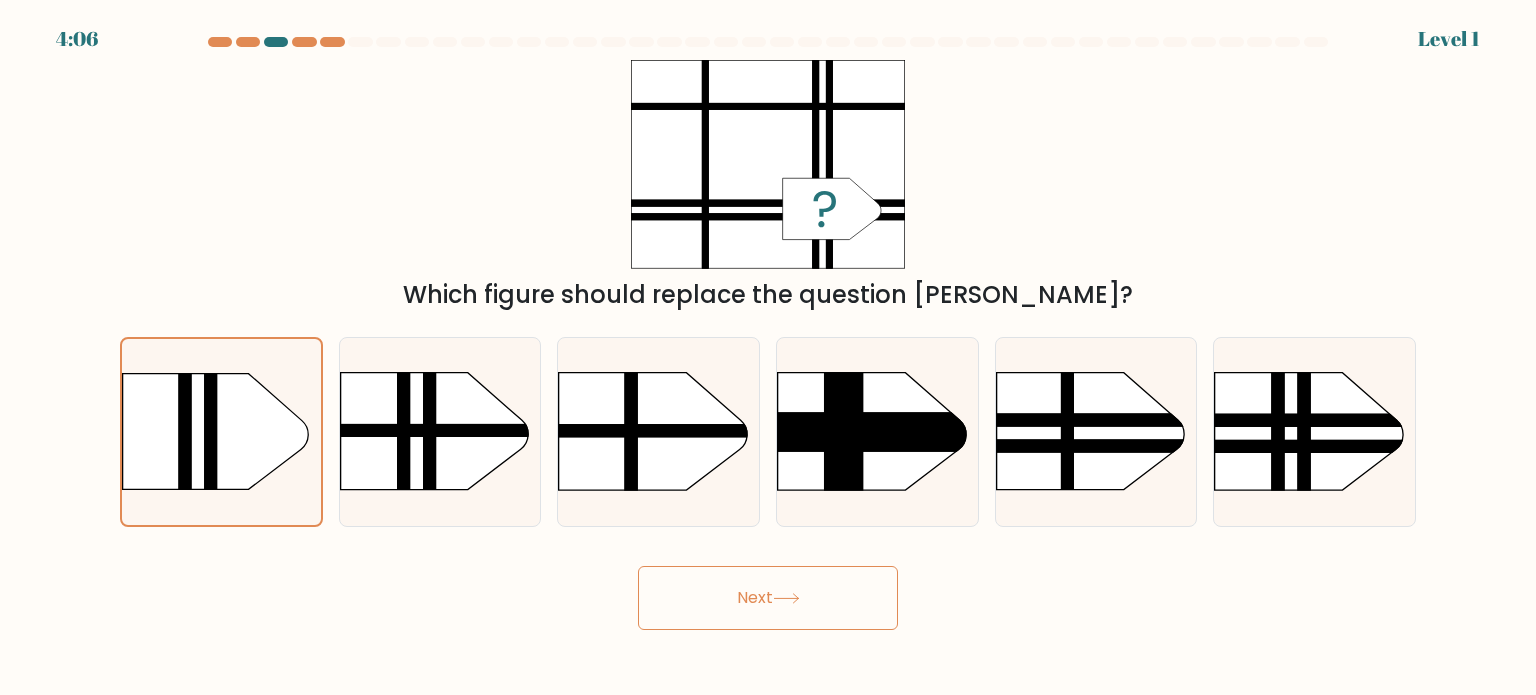 click 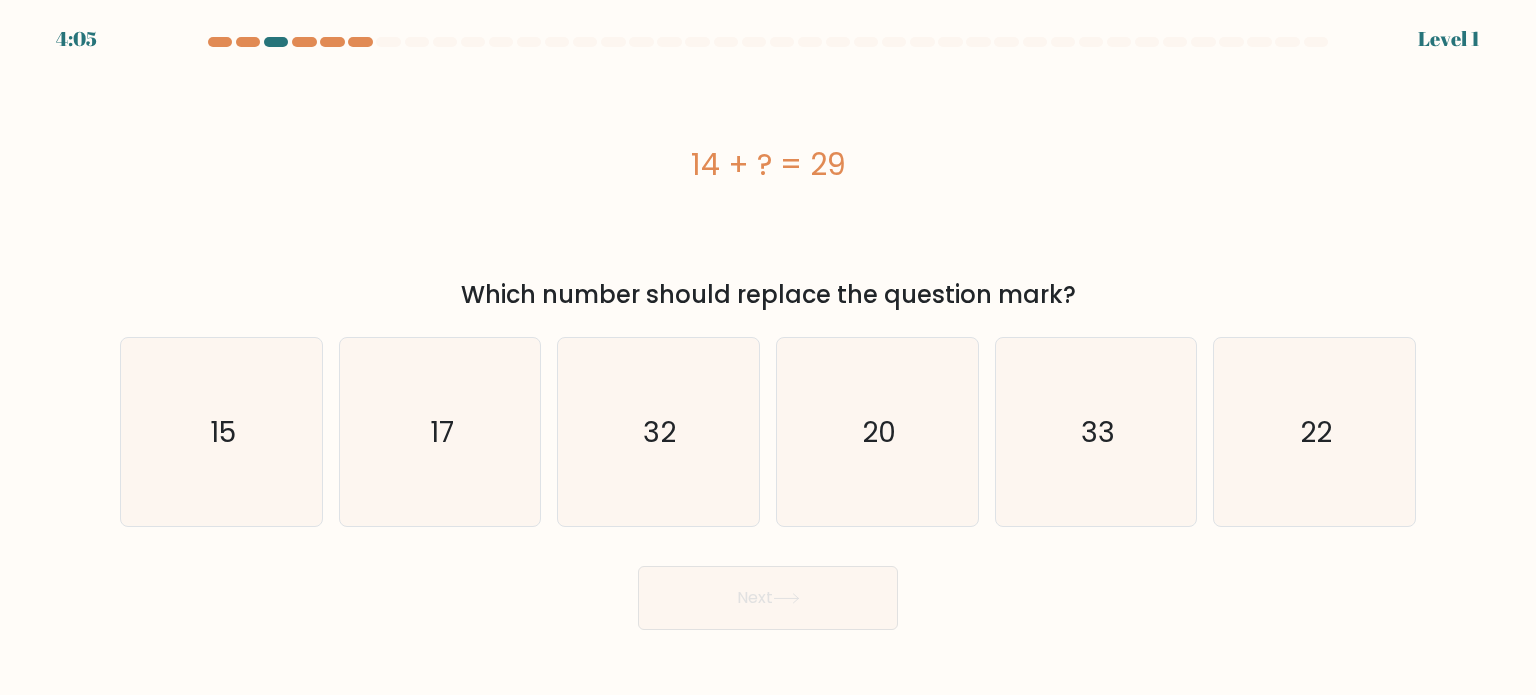 drag, startPoint x: 816, startPoint y: 464, endPoint x: 803, endPoint y: 574, distance: 110.76552 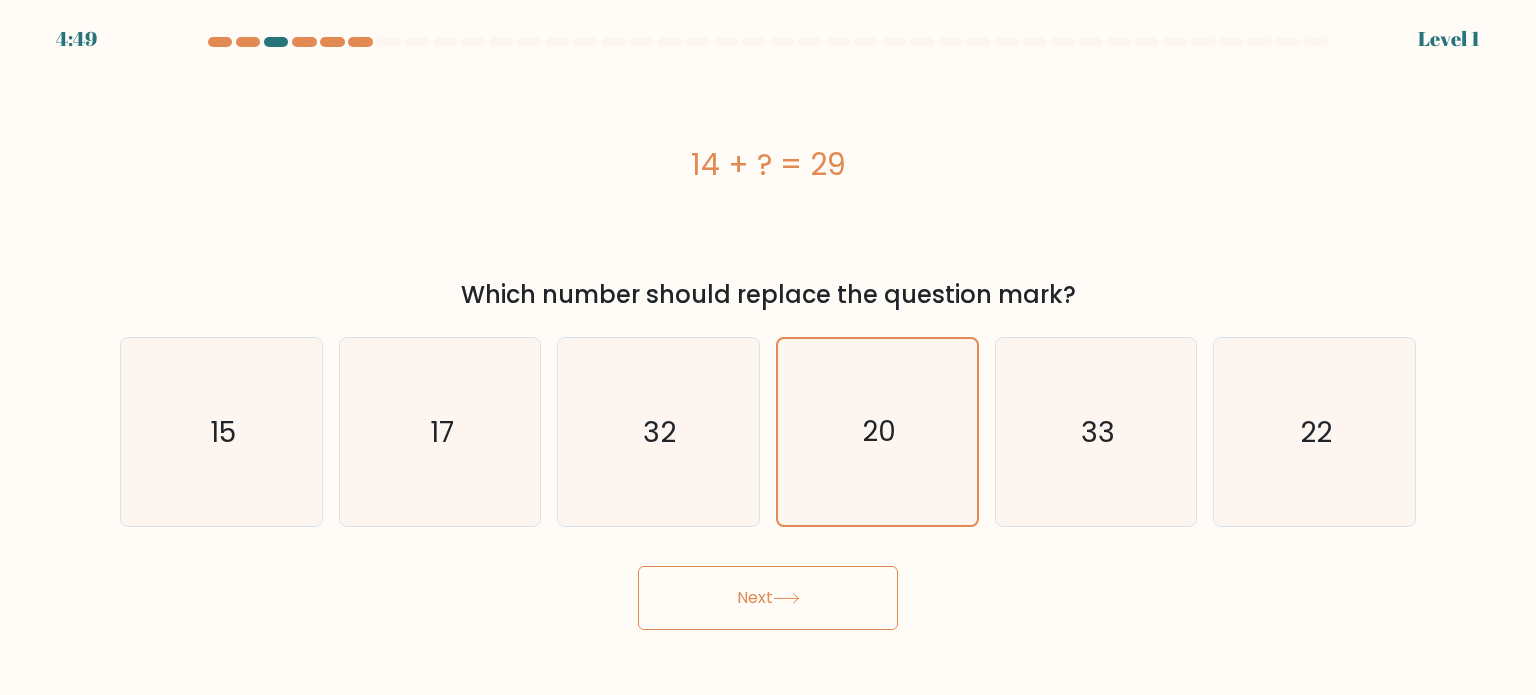 click on "Next" at bounding box center (768, 598) 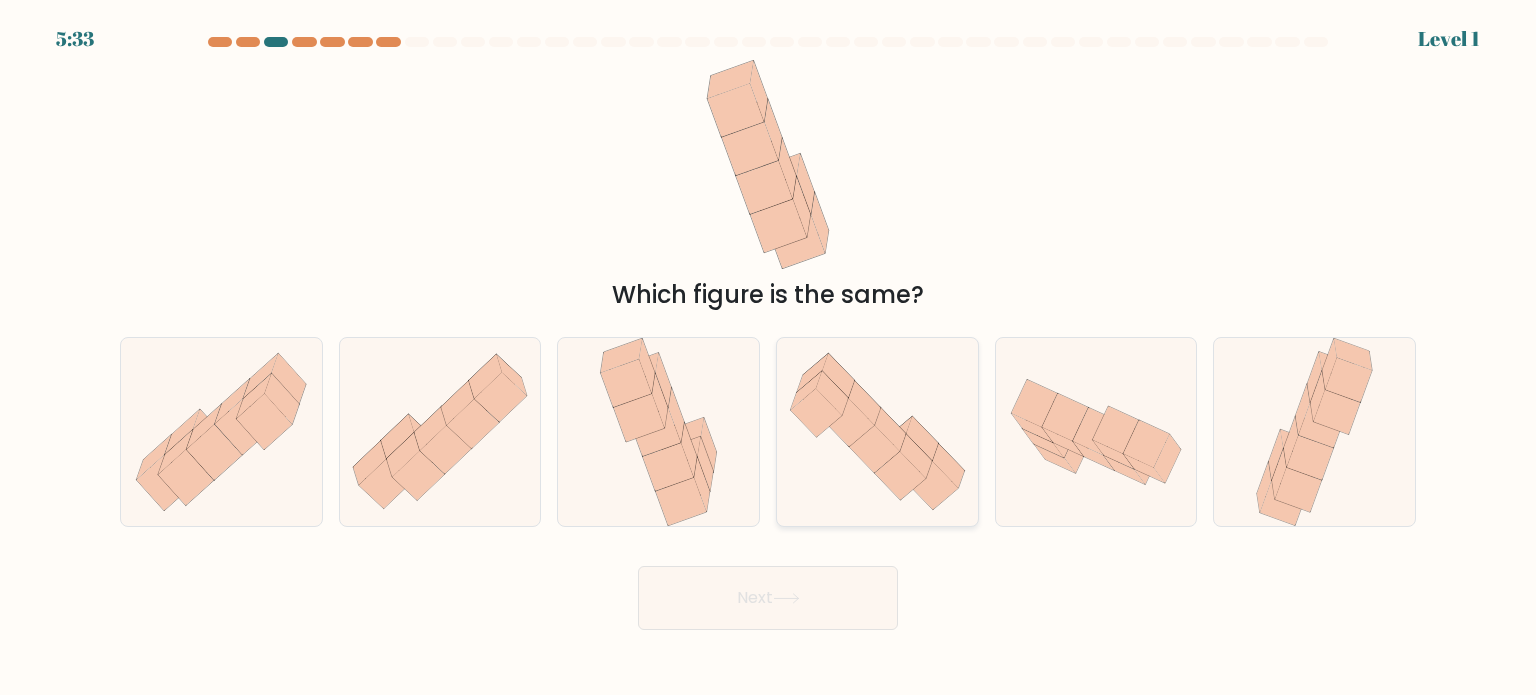 drag, startPoint x: 856, startPoint y: 483, endPoint x: 838, endPoint y: 527, distance: 47.539455 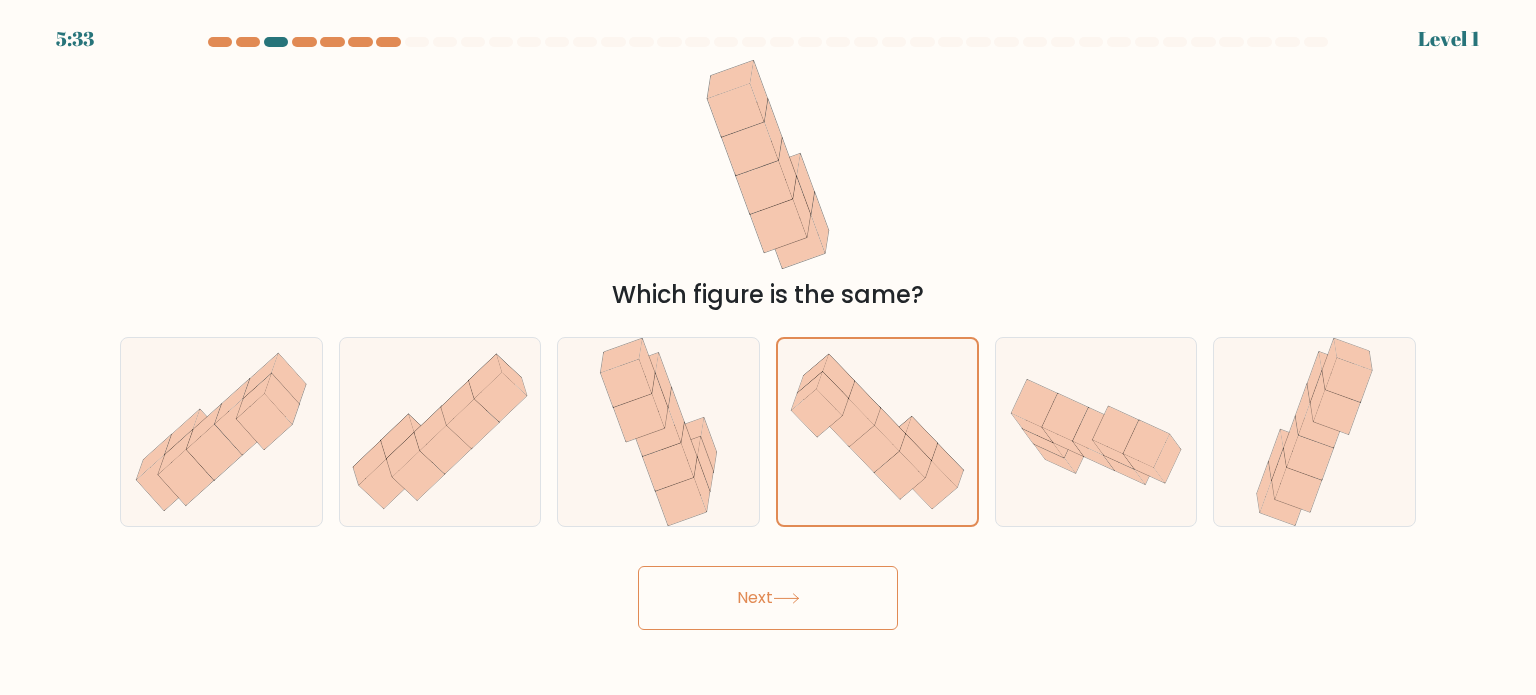 click on "Next" at bounding box center (768, 598) 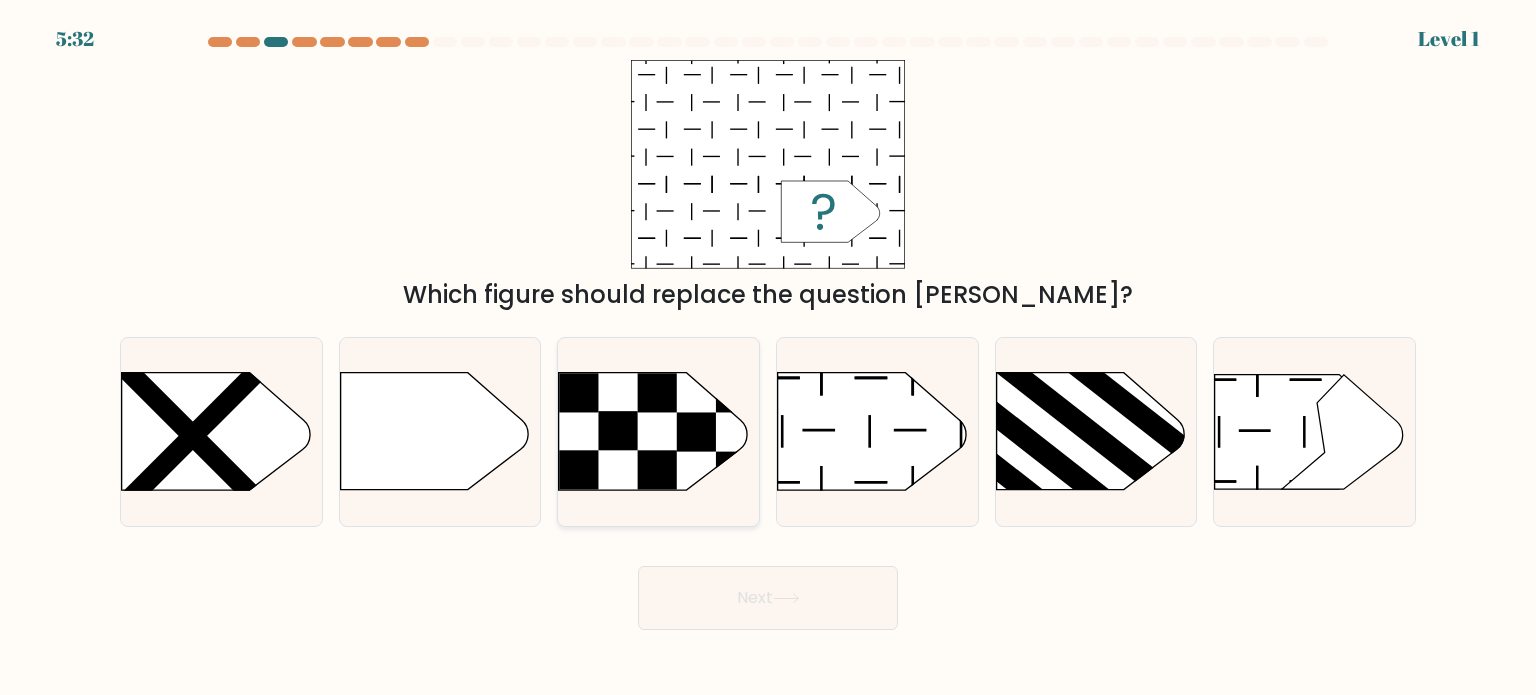 click 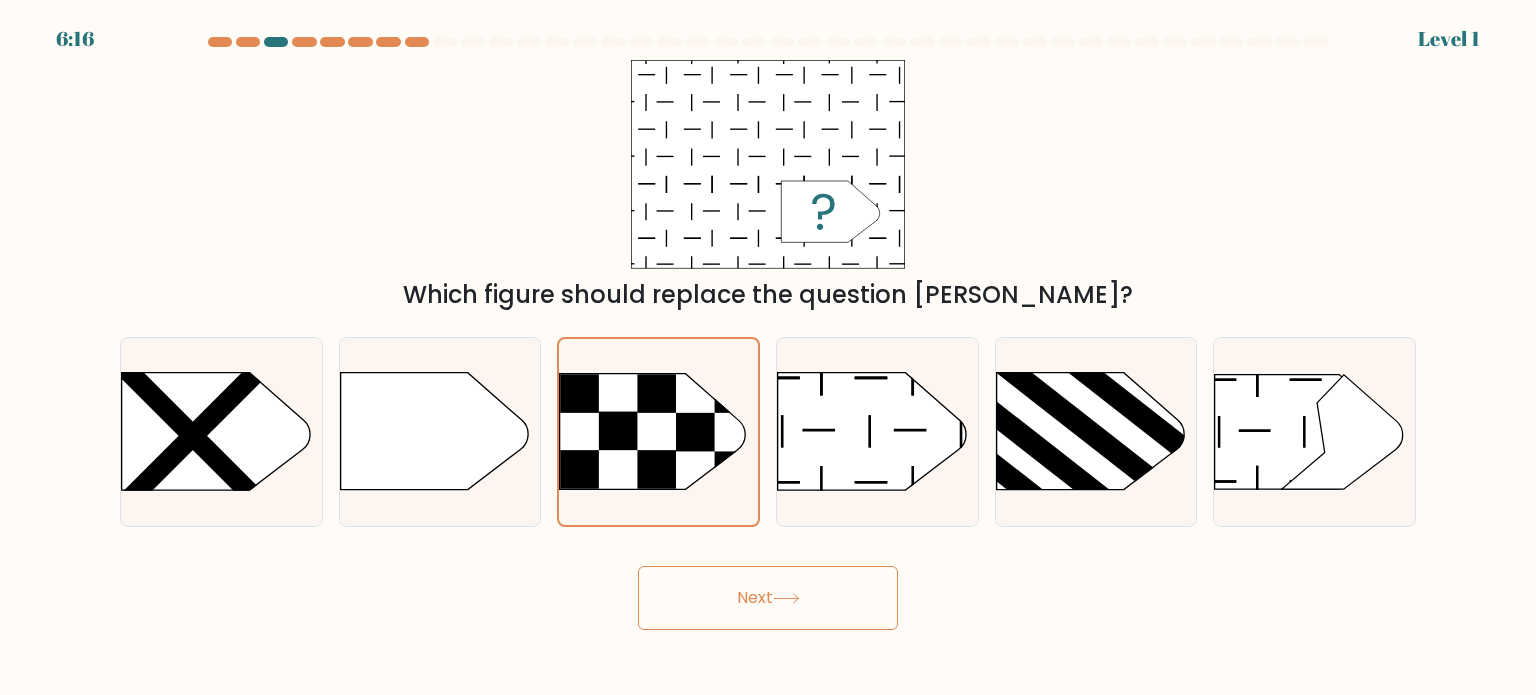 click on "Next" at bounding box center (768, 598) 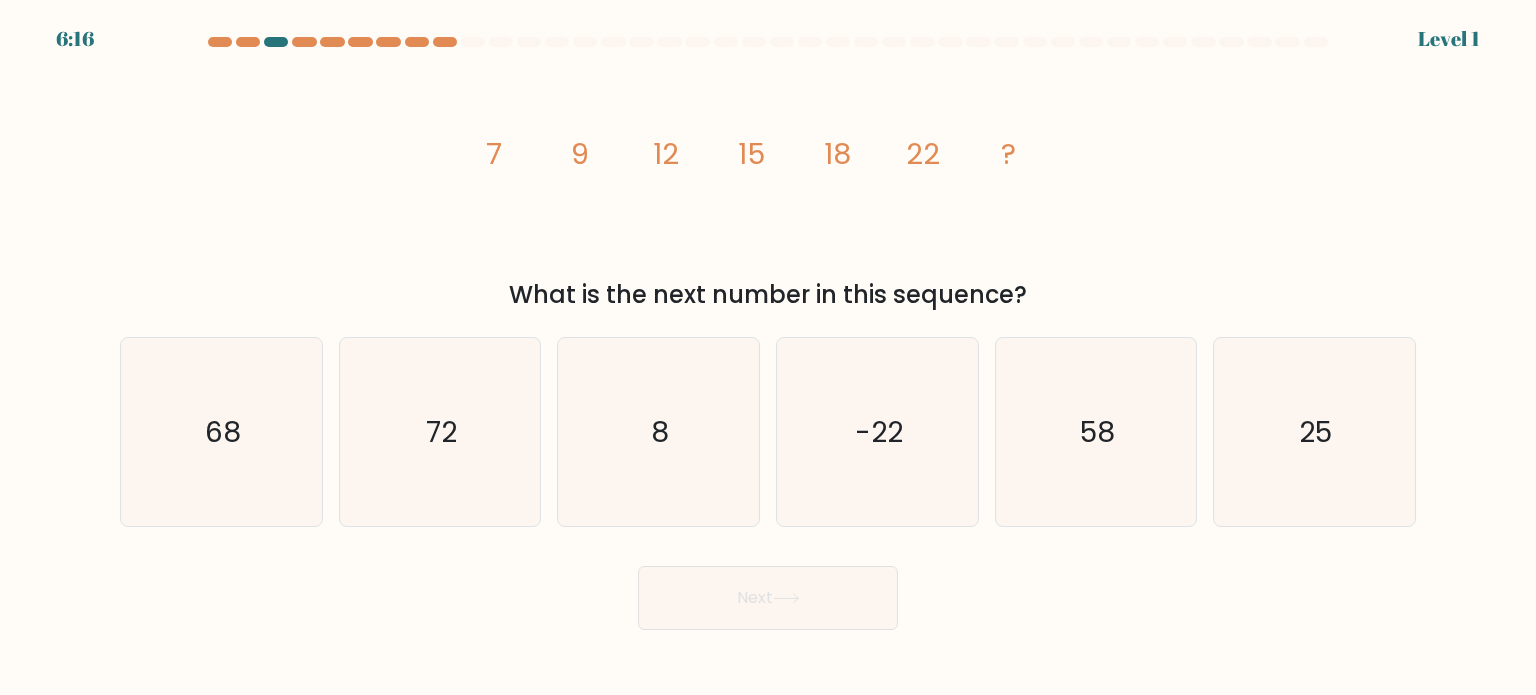 click on "Next" at bounding box center (768, 598) 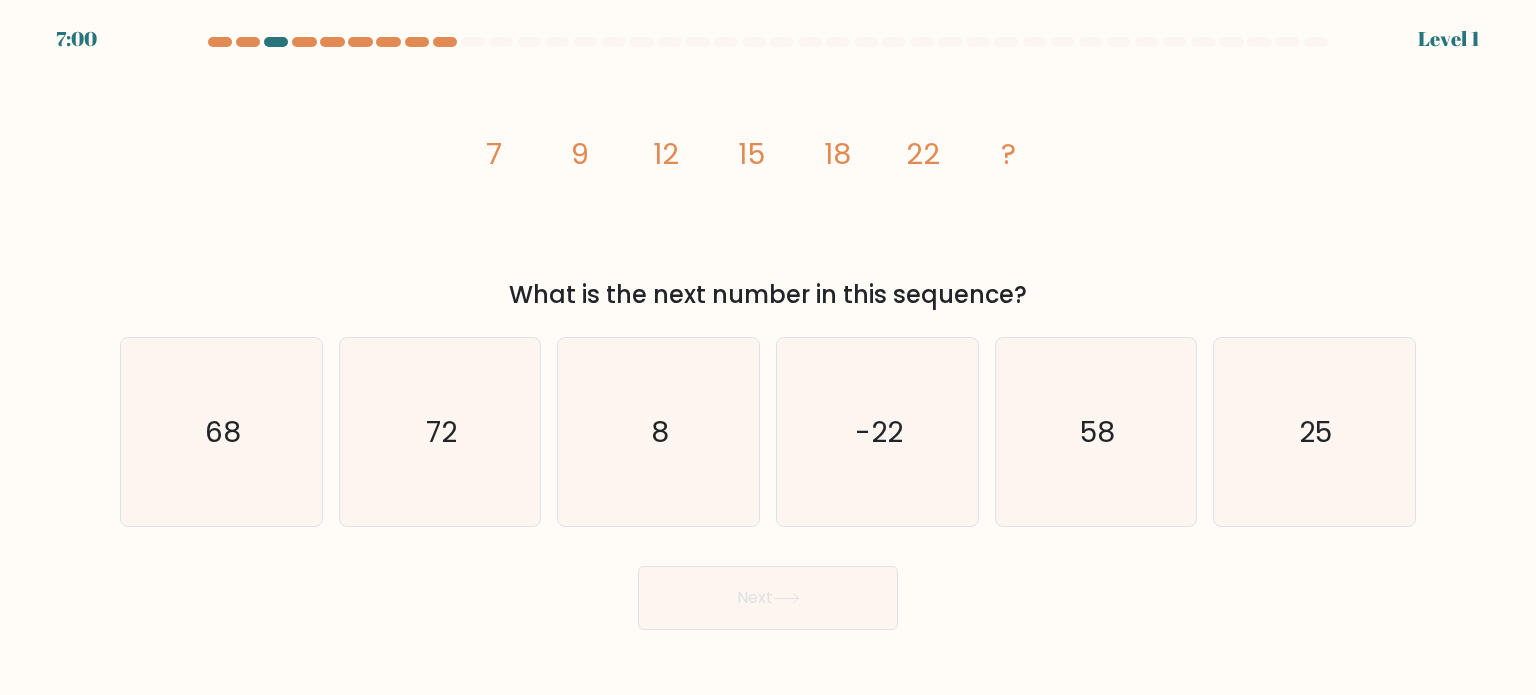 drag, startPoint x: 1160, startPoint y: 405, endPoint x: 835, endPoint y: 570, distance: 364.48593 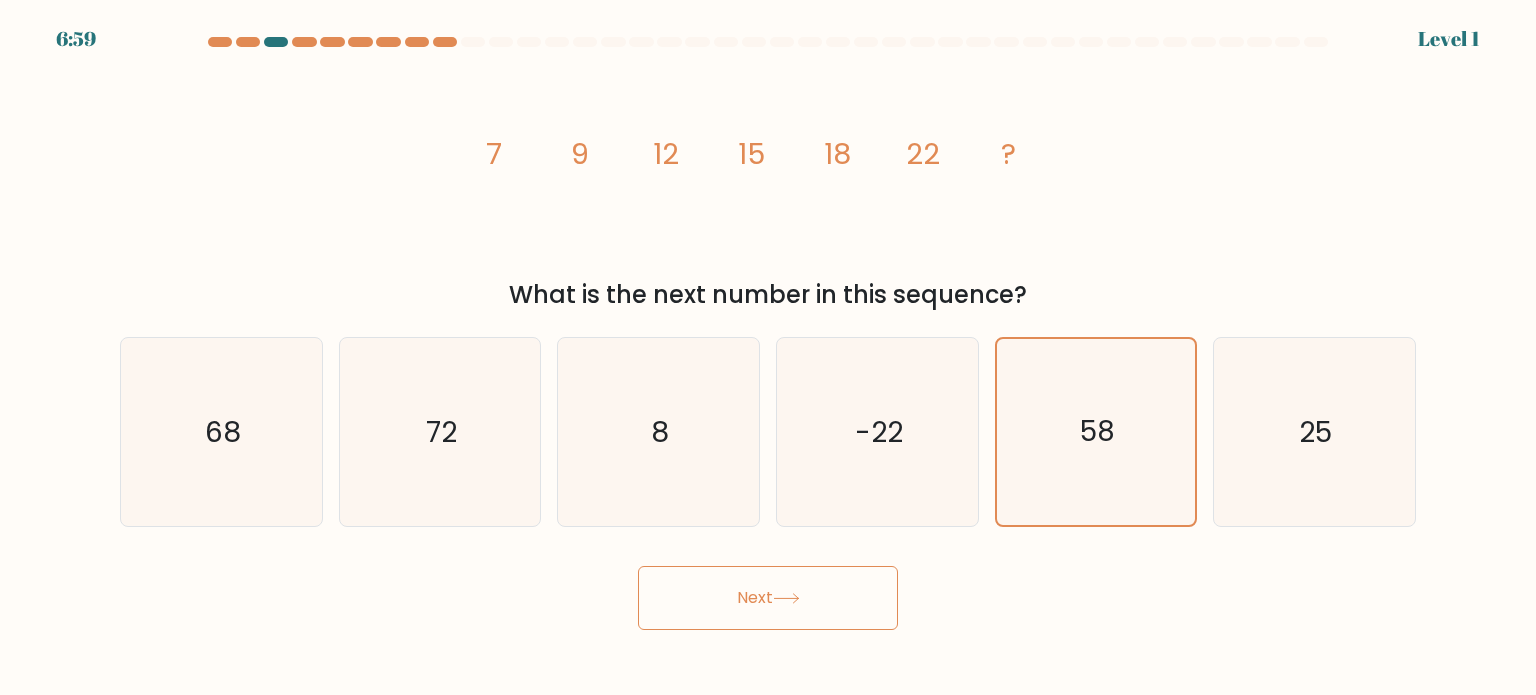 click on "Next" at bounding box center [768, 598] 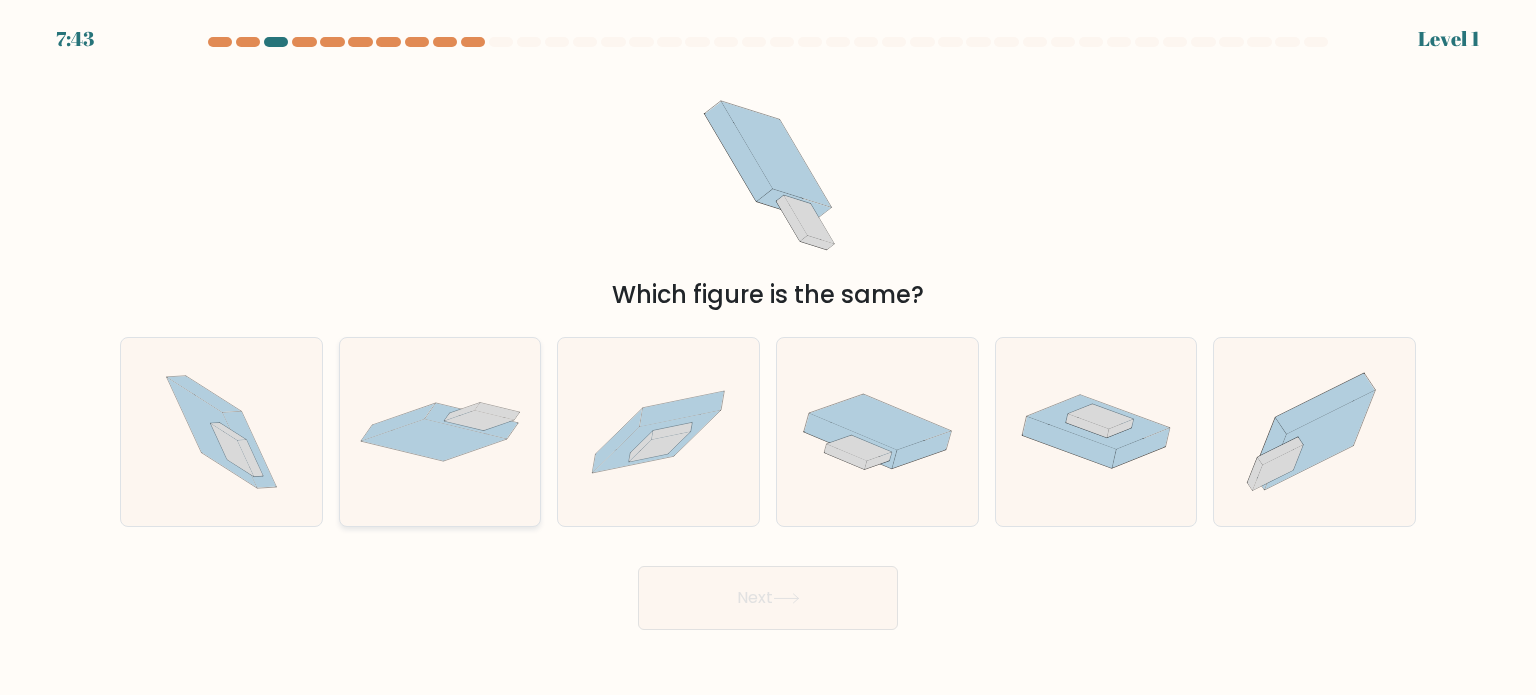 drag, startPoint x: 436, startPoint y: 461, endPoint x: 632, endPoint y: 531, distance: 208.12497 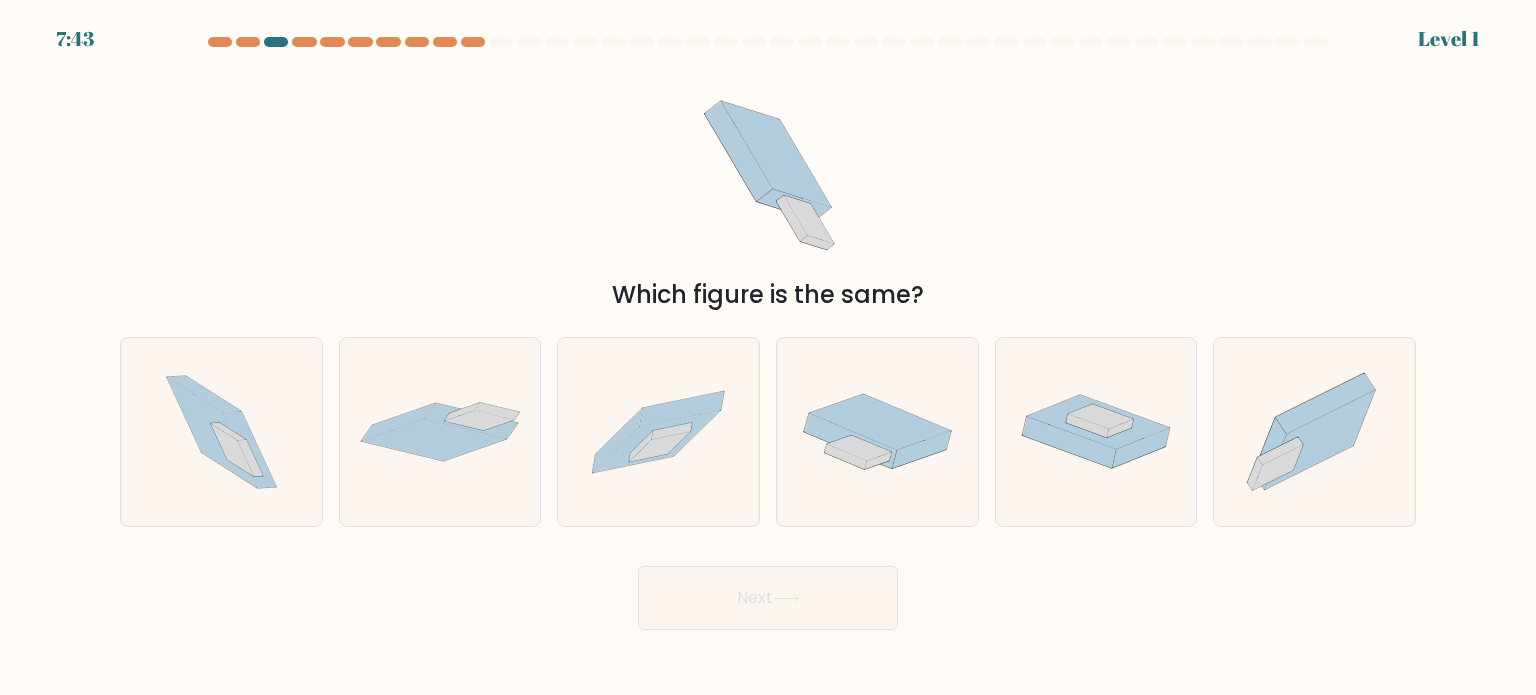 click at bounding box center (440, 432) 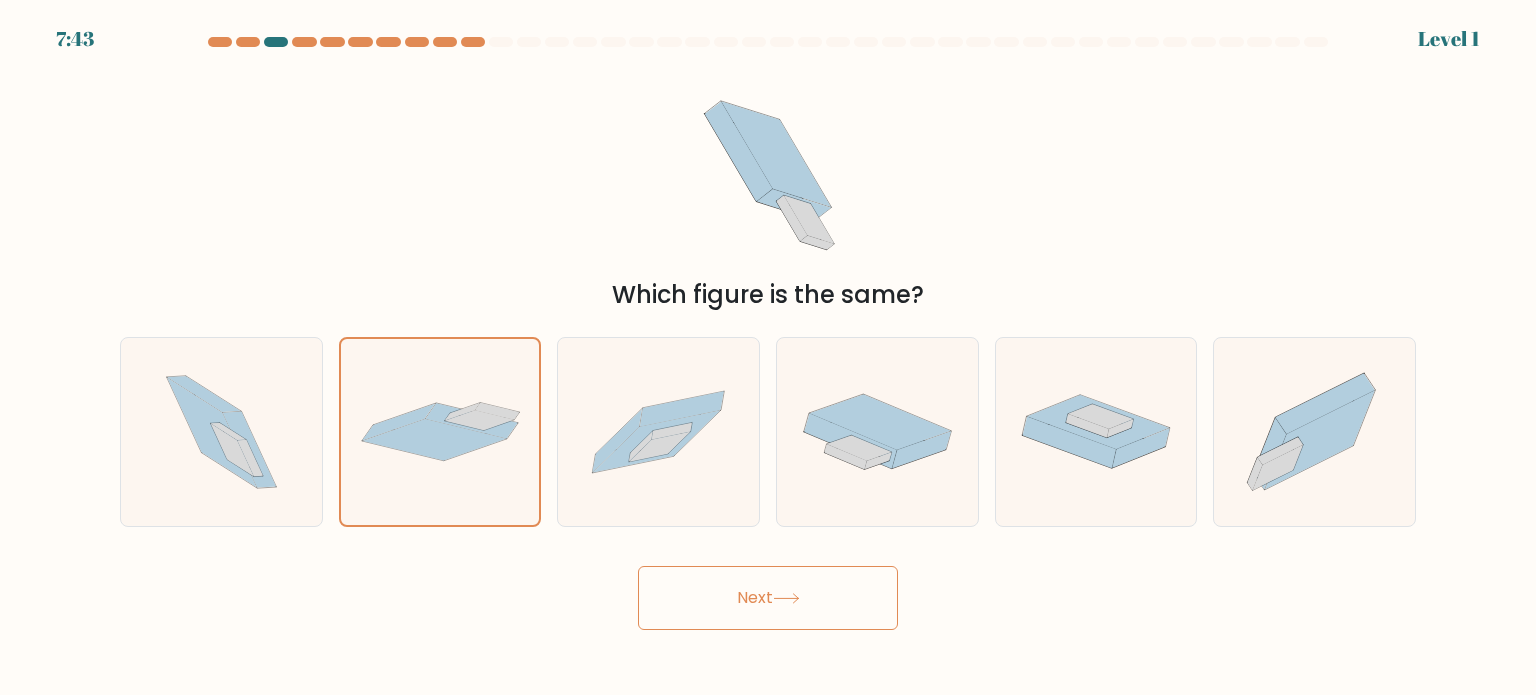 click on "Next" at bounding box center (768, 598) 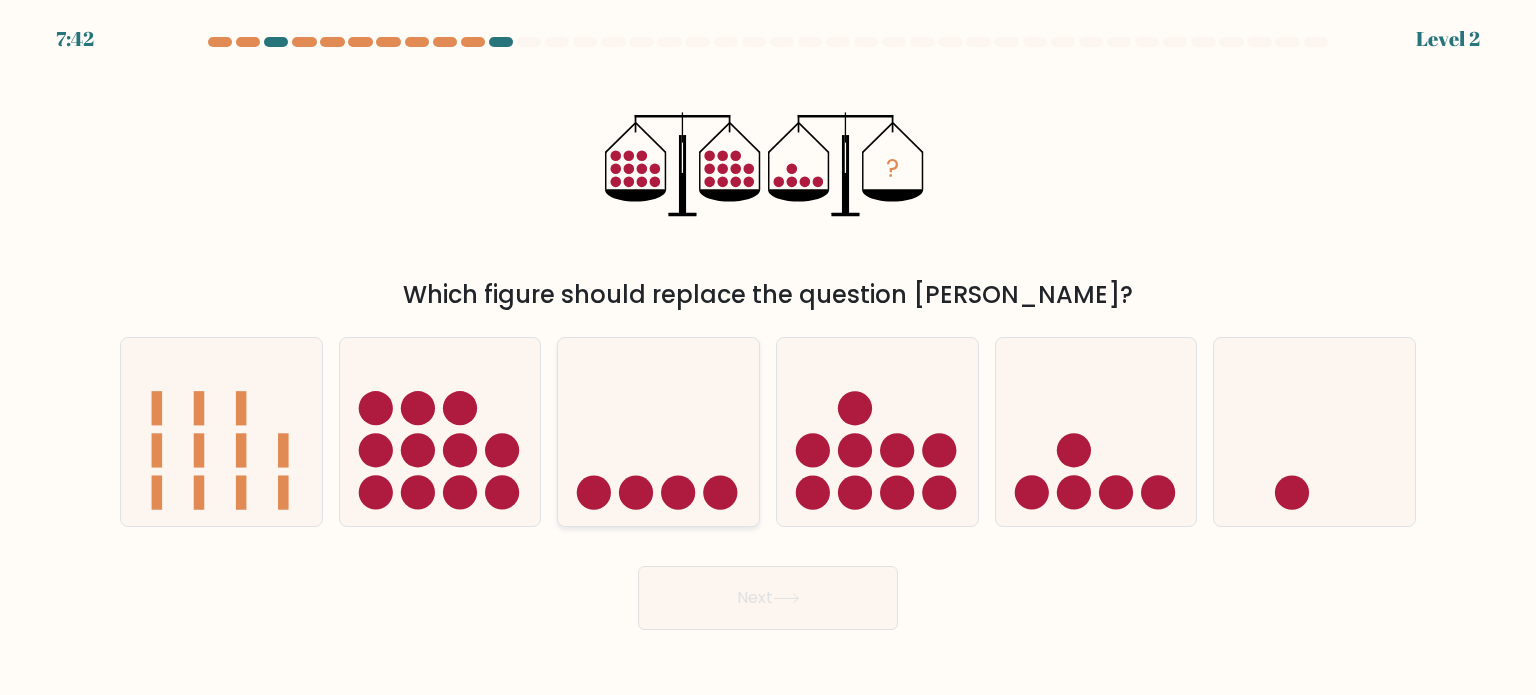 click 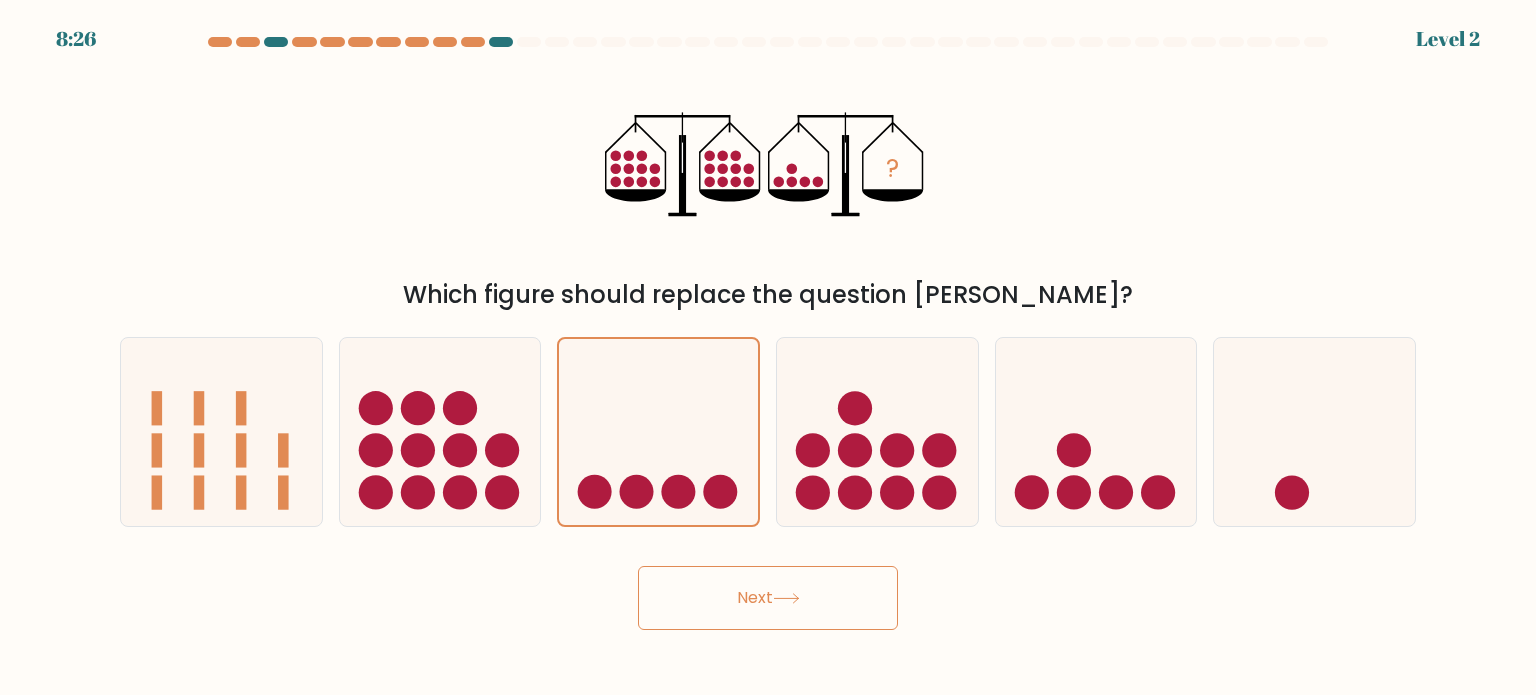 click on "Next" at bounding box center [768, 590] 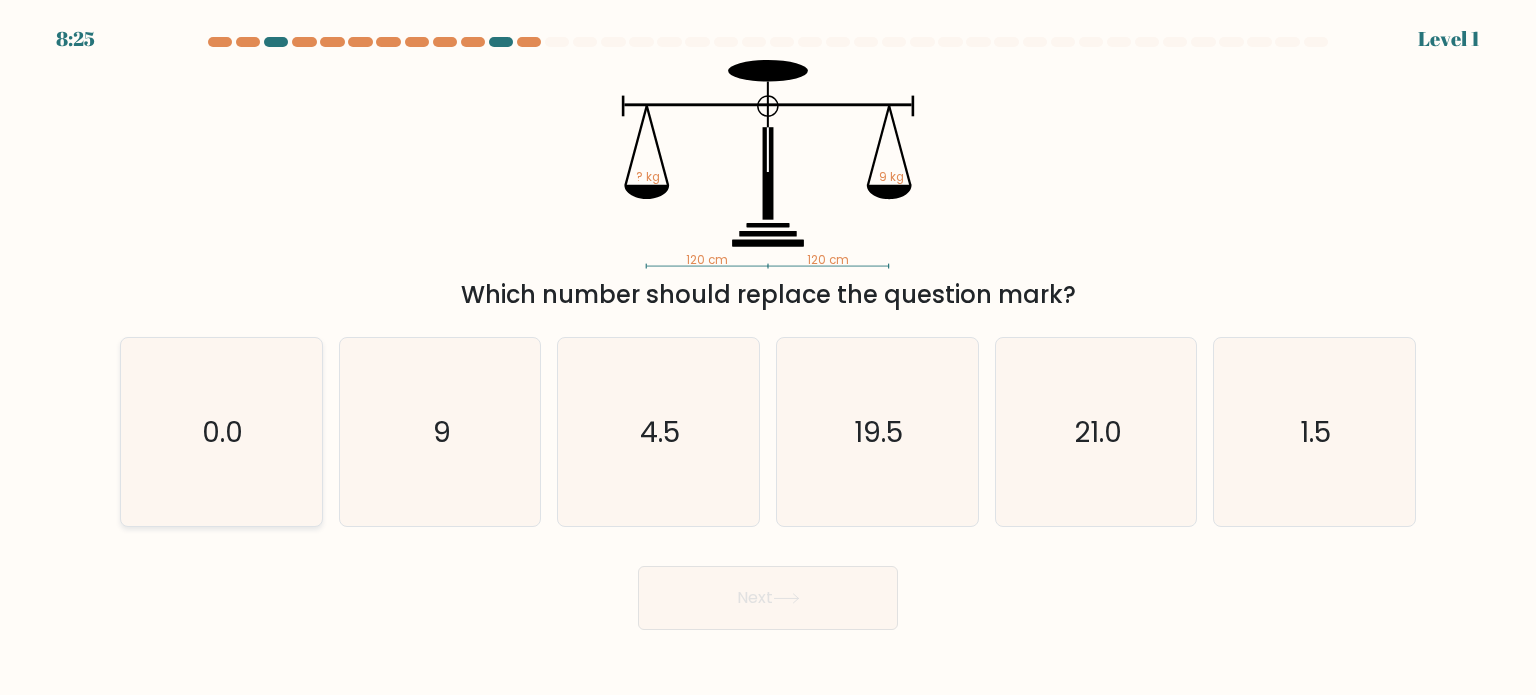 click on "0.0" at bounding box center [221, 432] 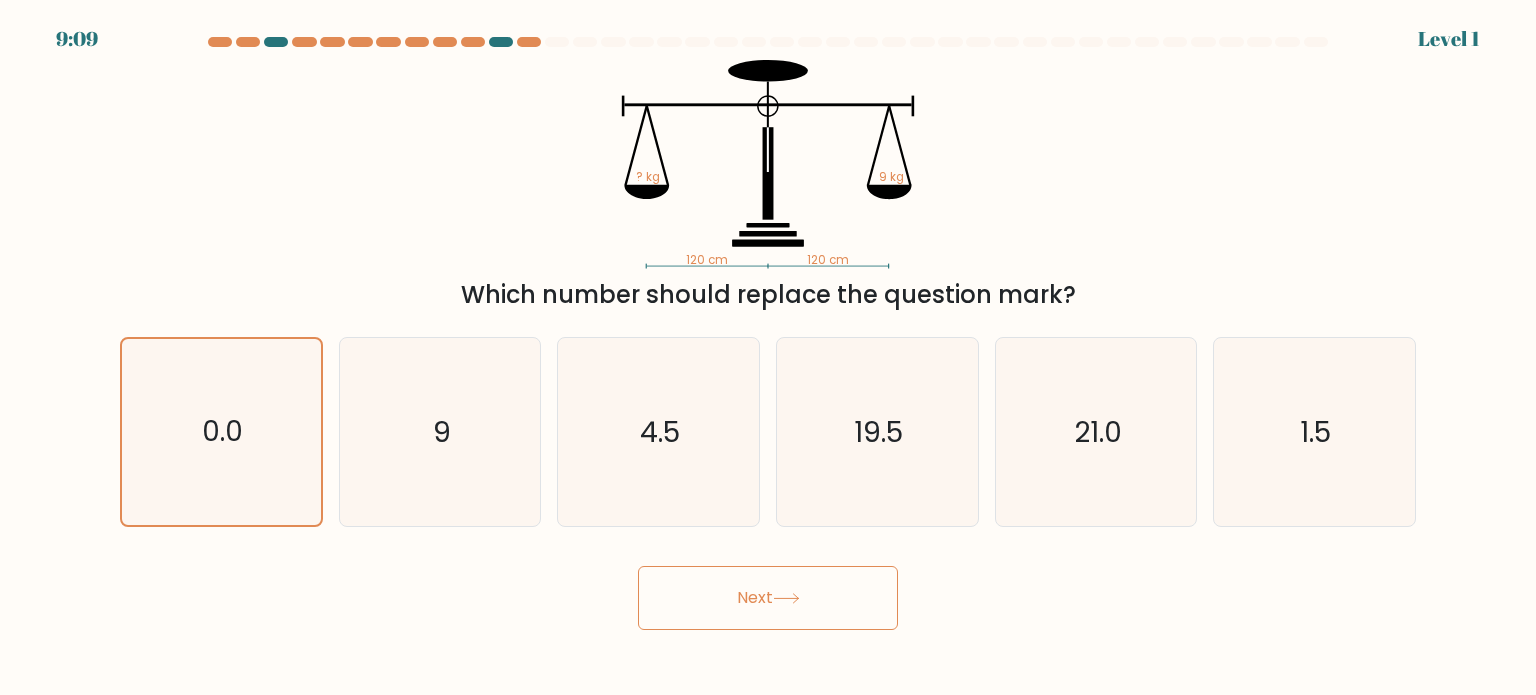click on "Next" at bounding box center (768, 598) 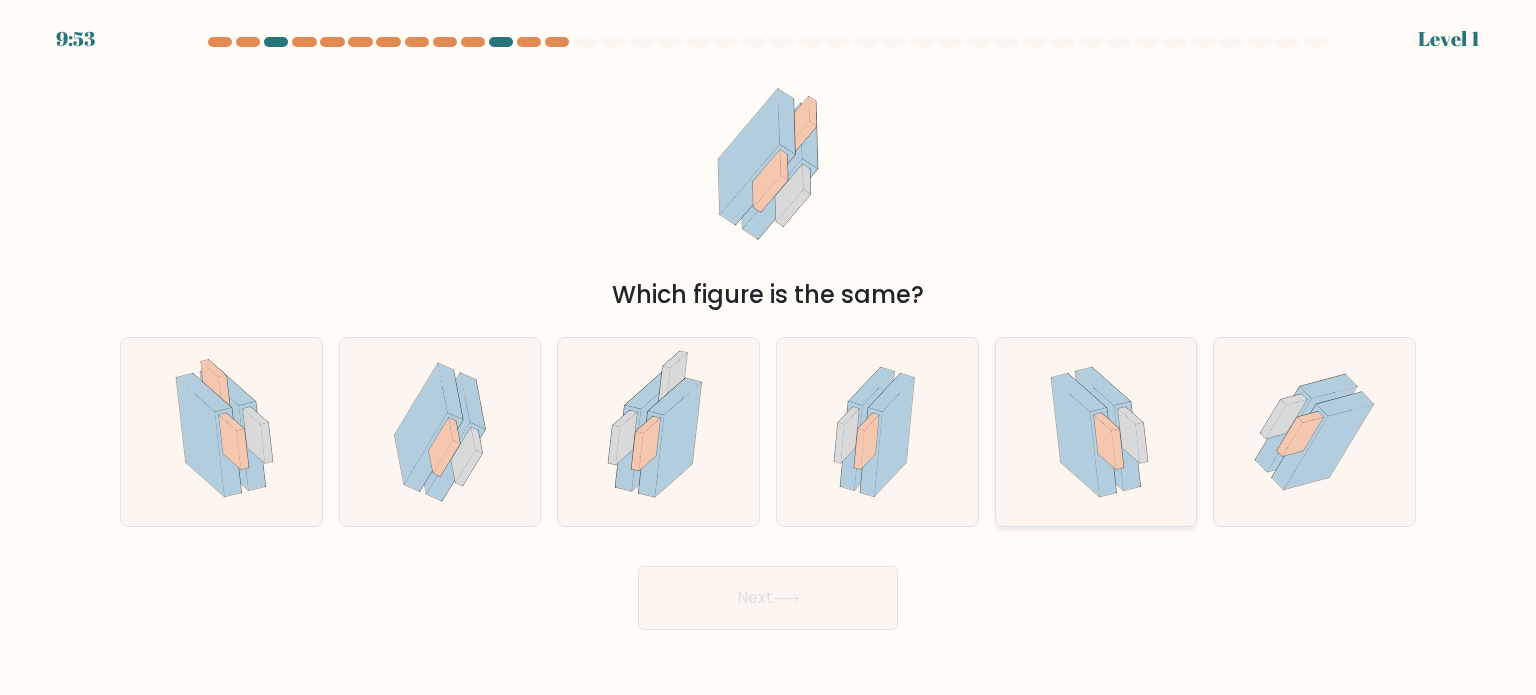 drag, startPoint x: 1132, startPoint y: 443, endPoint x: 1086, endPoint y: 493, distance: 67.941154 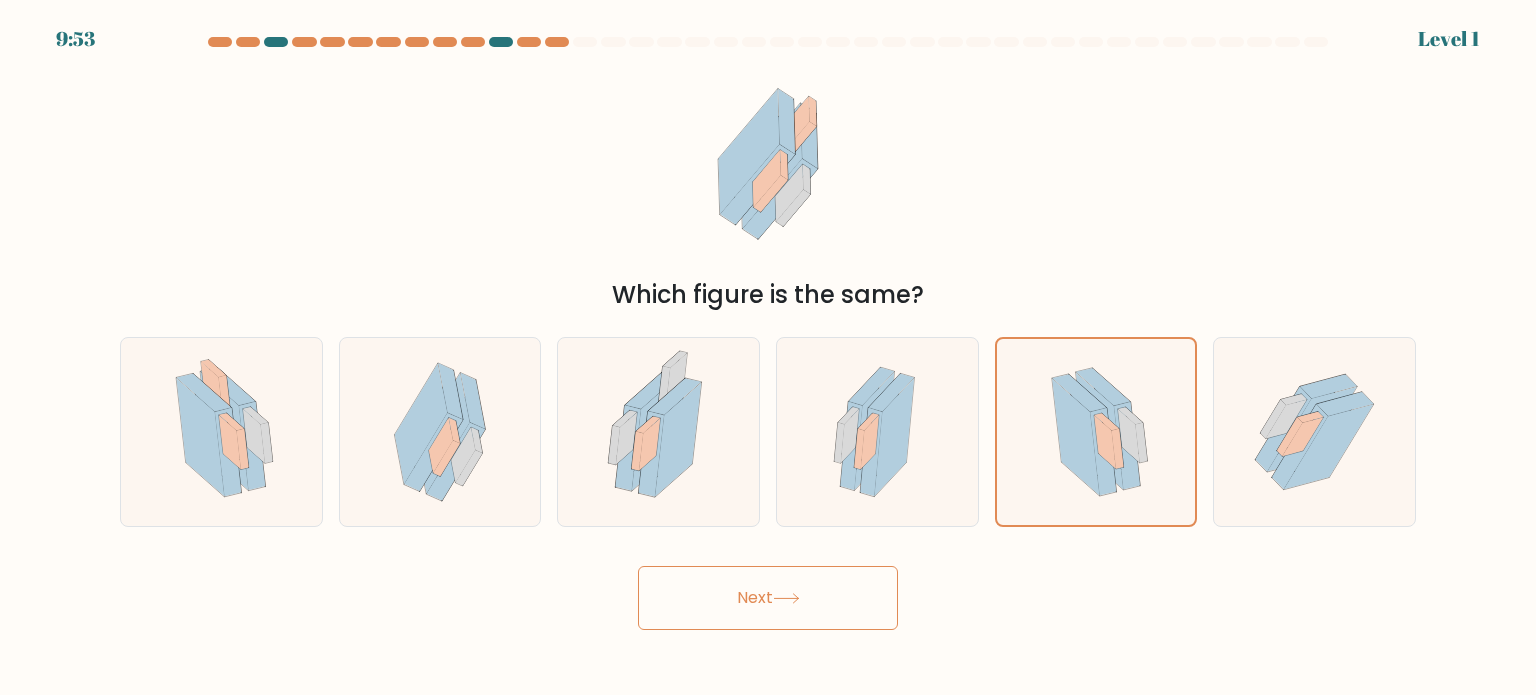 drag, startPoint x: 892, startPoint y: 589, endPoint x: 835, endPoint y: 604, distance: 58.940647 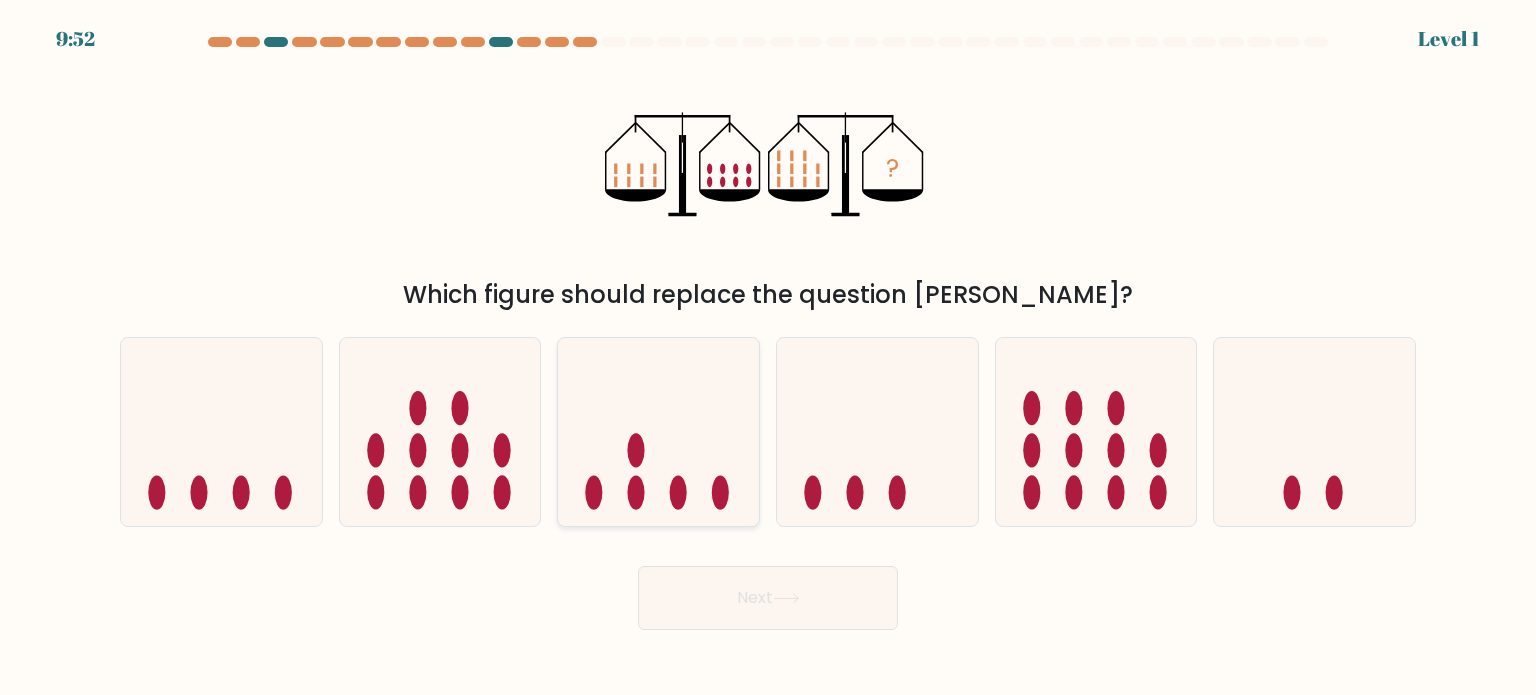 drag, startPoint x: 557, startPoint y: 440, endPoint x: 652, endPoint y: 509, distance: 117.413795 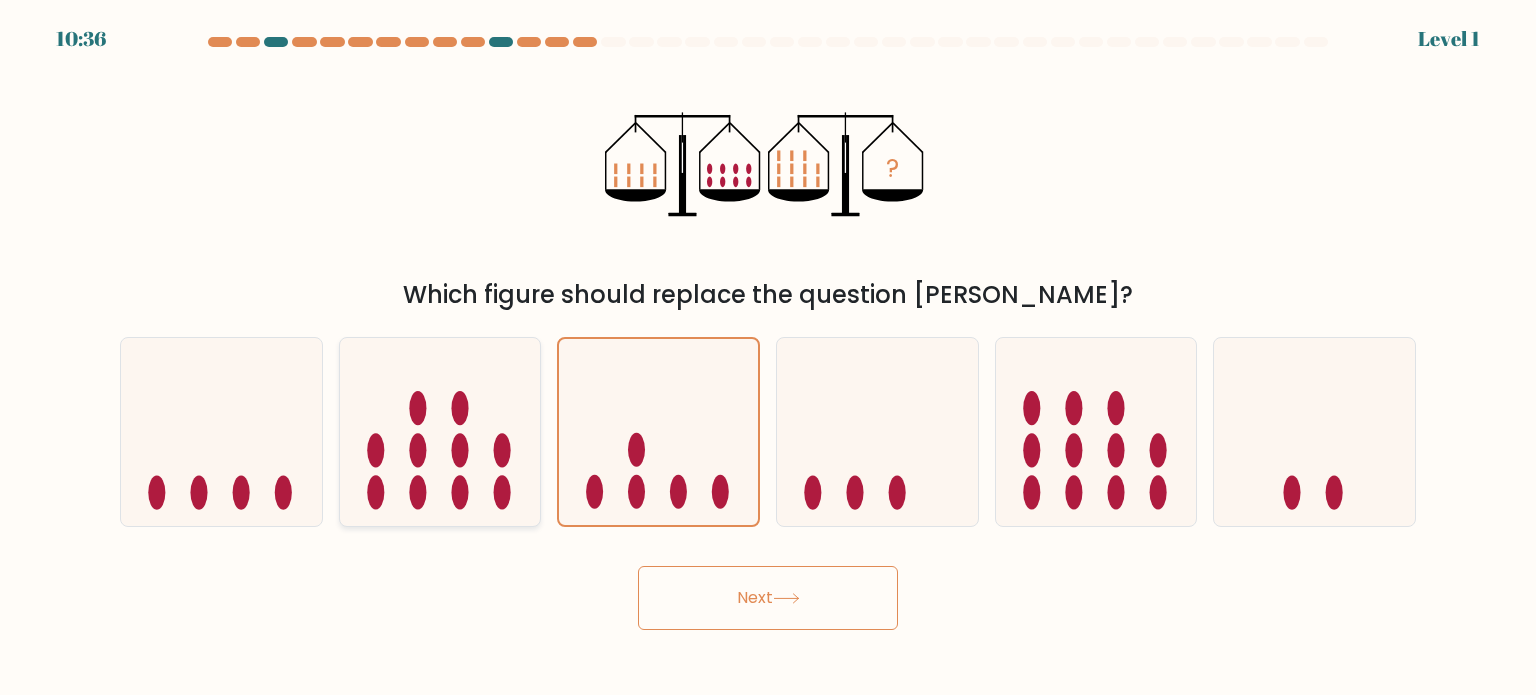 click 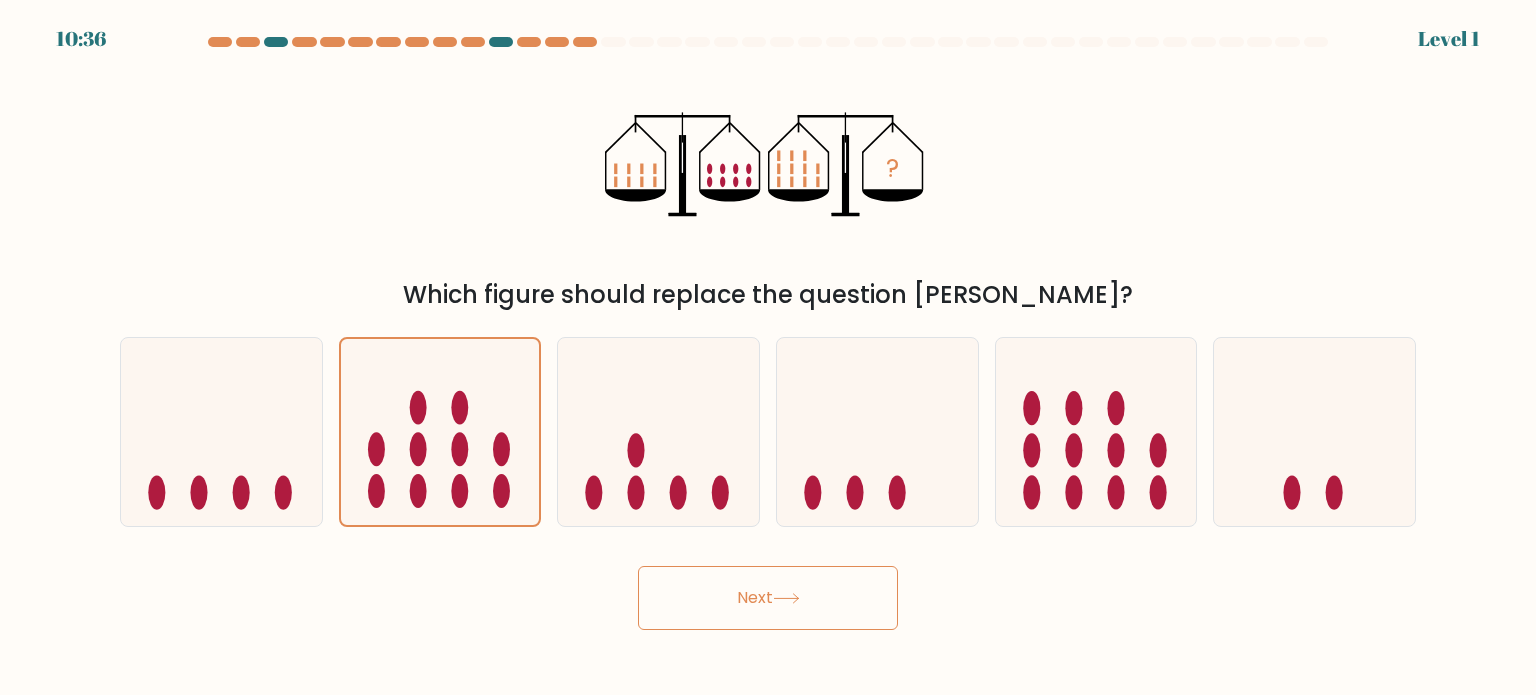 click on "Next" at bounding box center [768, 598] 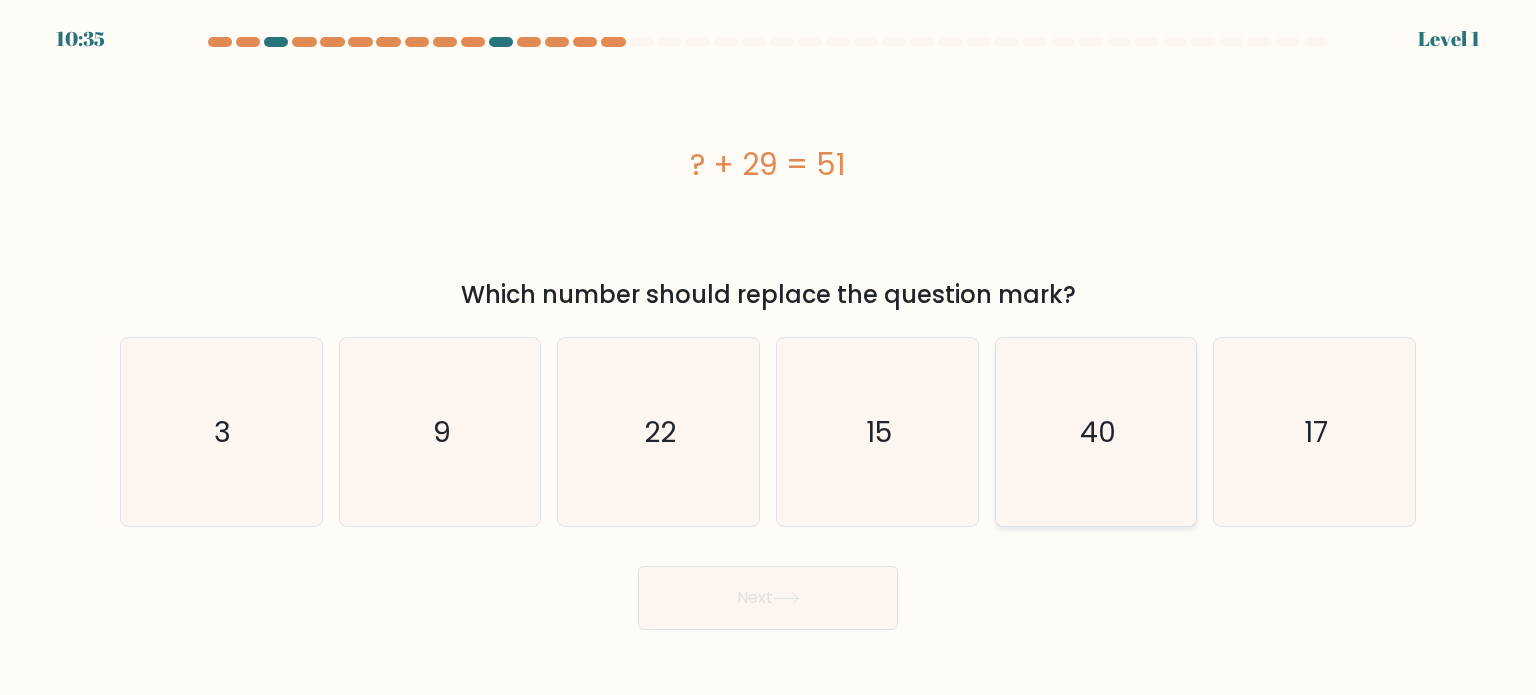drag, startPoint x: 1187, startPoint y: 454, endPoint x: 1091, endPoint y: 523, distance: 118.224365 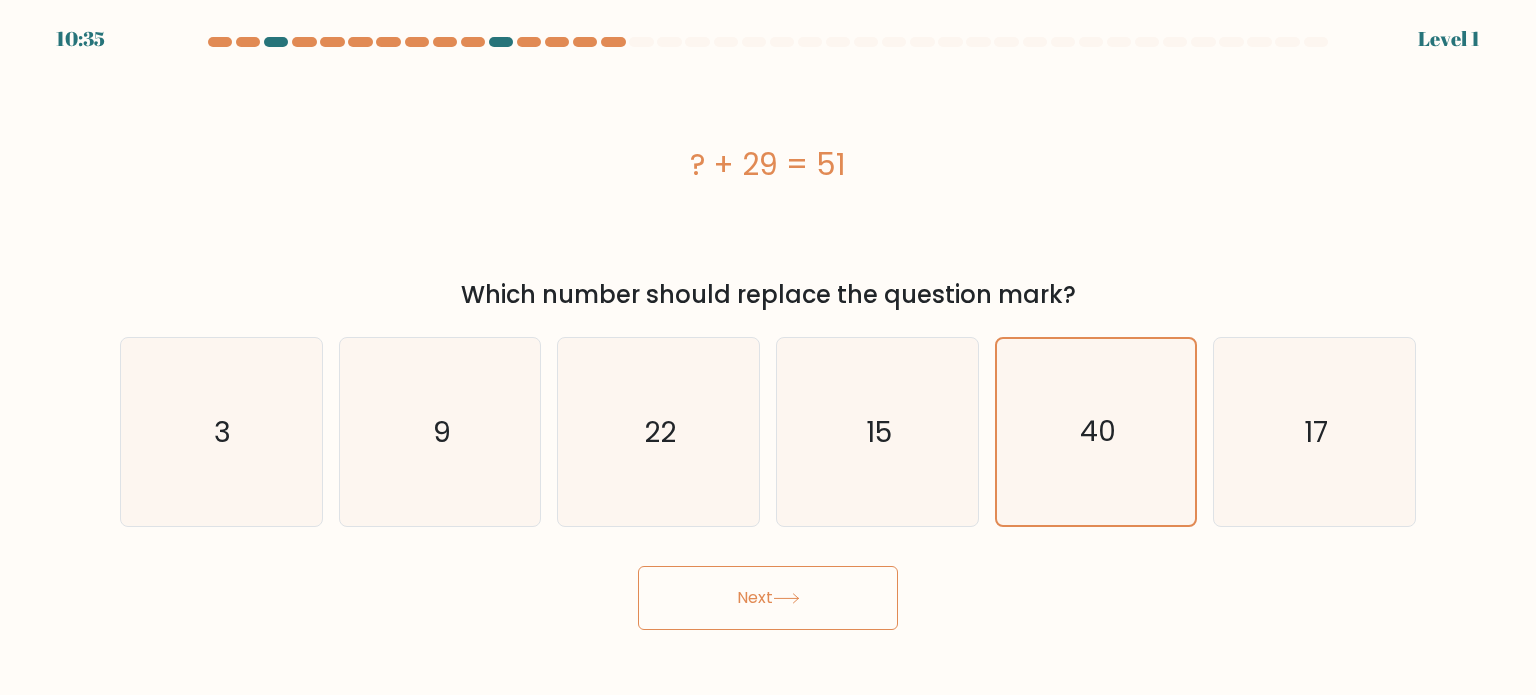click on "10:35
Level 1
3" at bounding box center [768, 347] 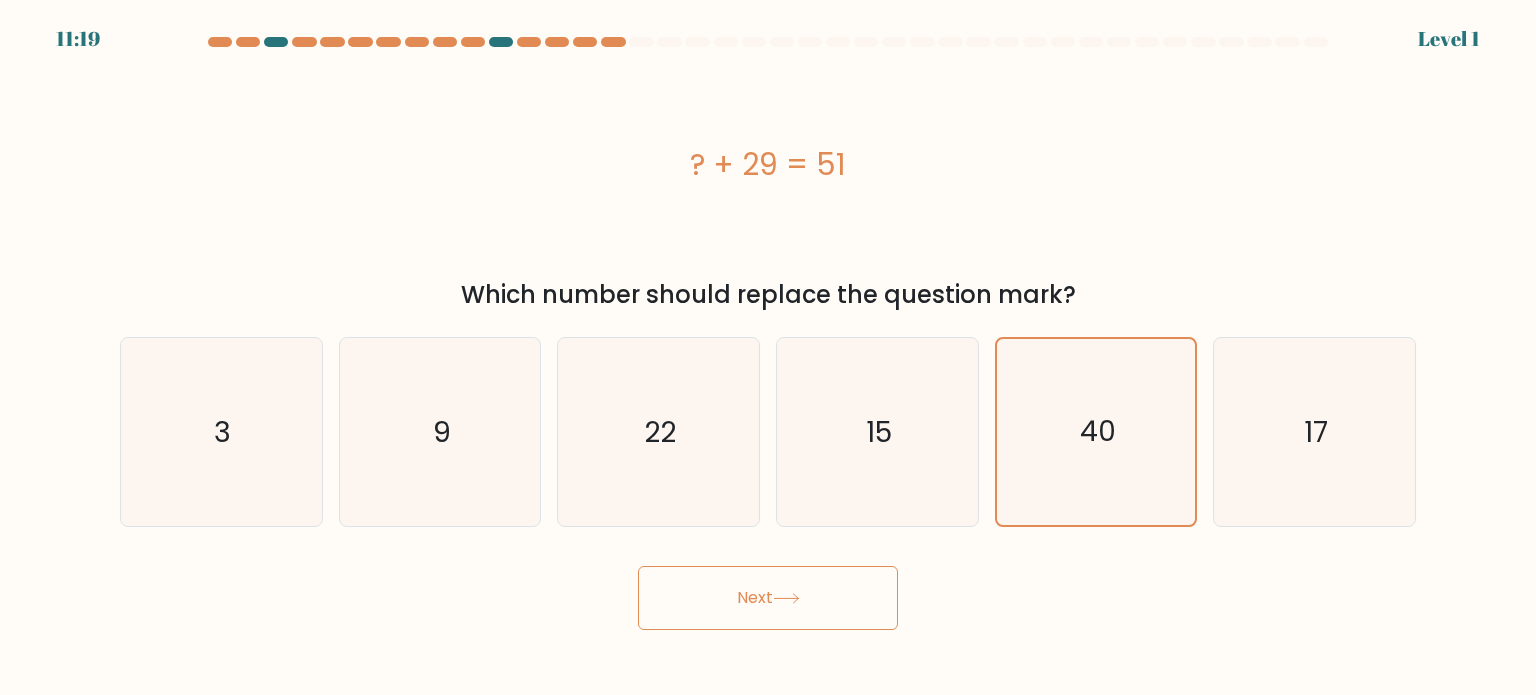 click on "Next" at bounding box center [768, 598] 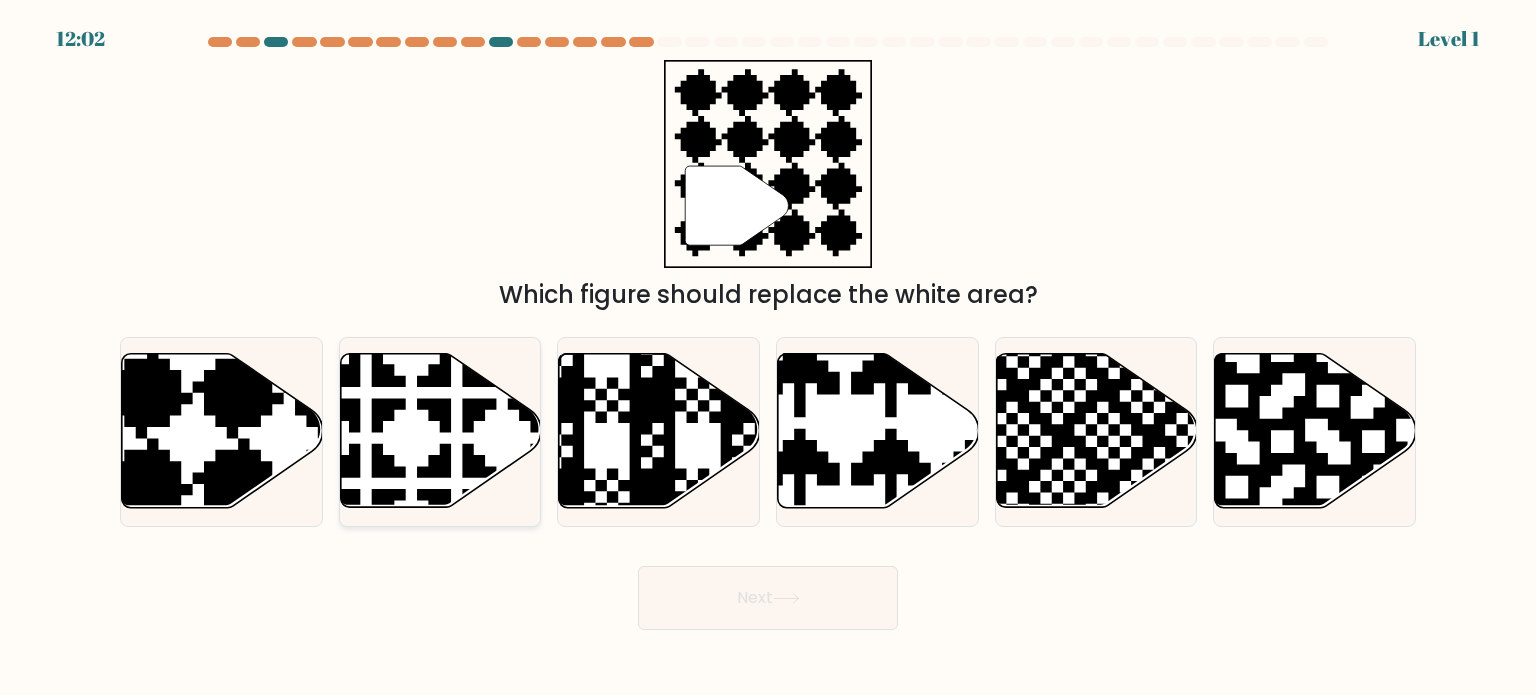 click 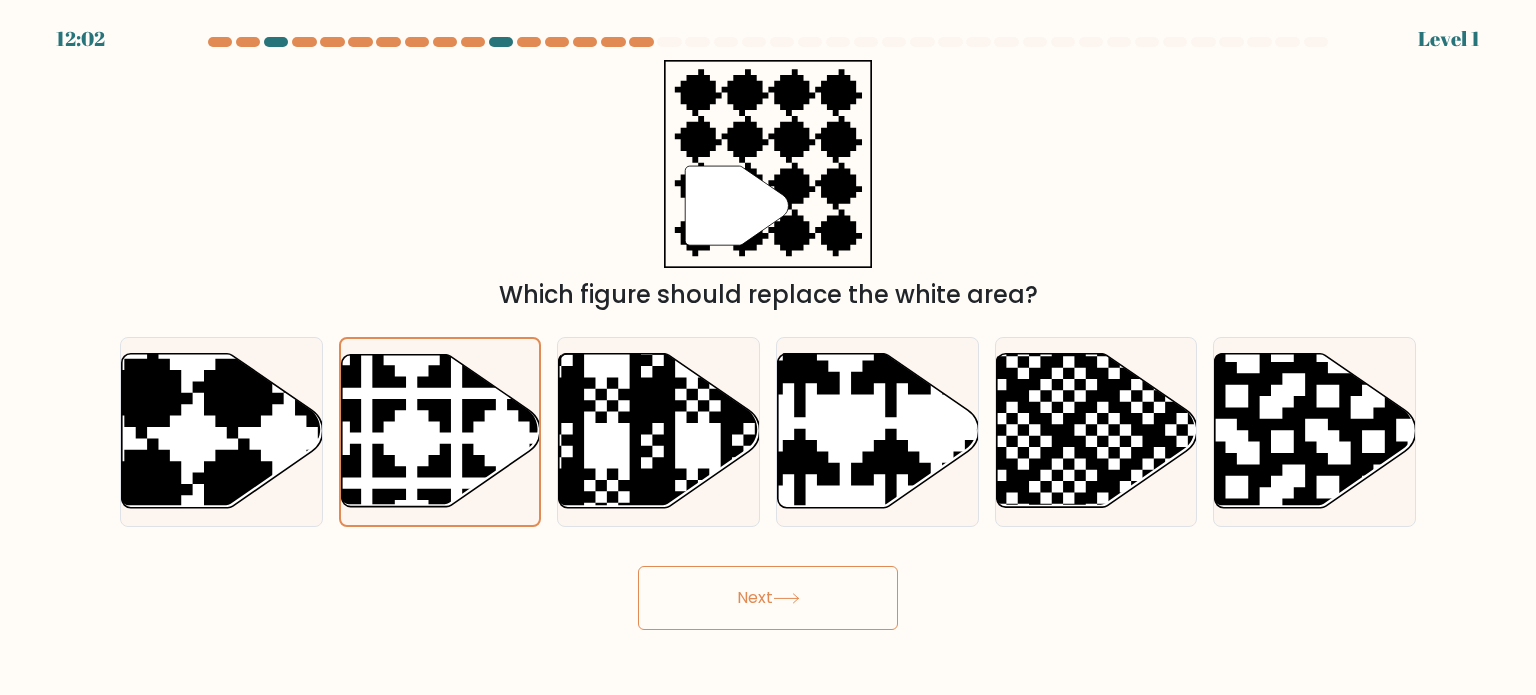 click on "12:02
Level 1" at bounding box center (768, 347) 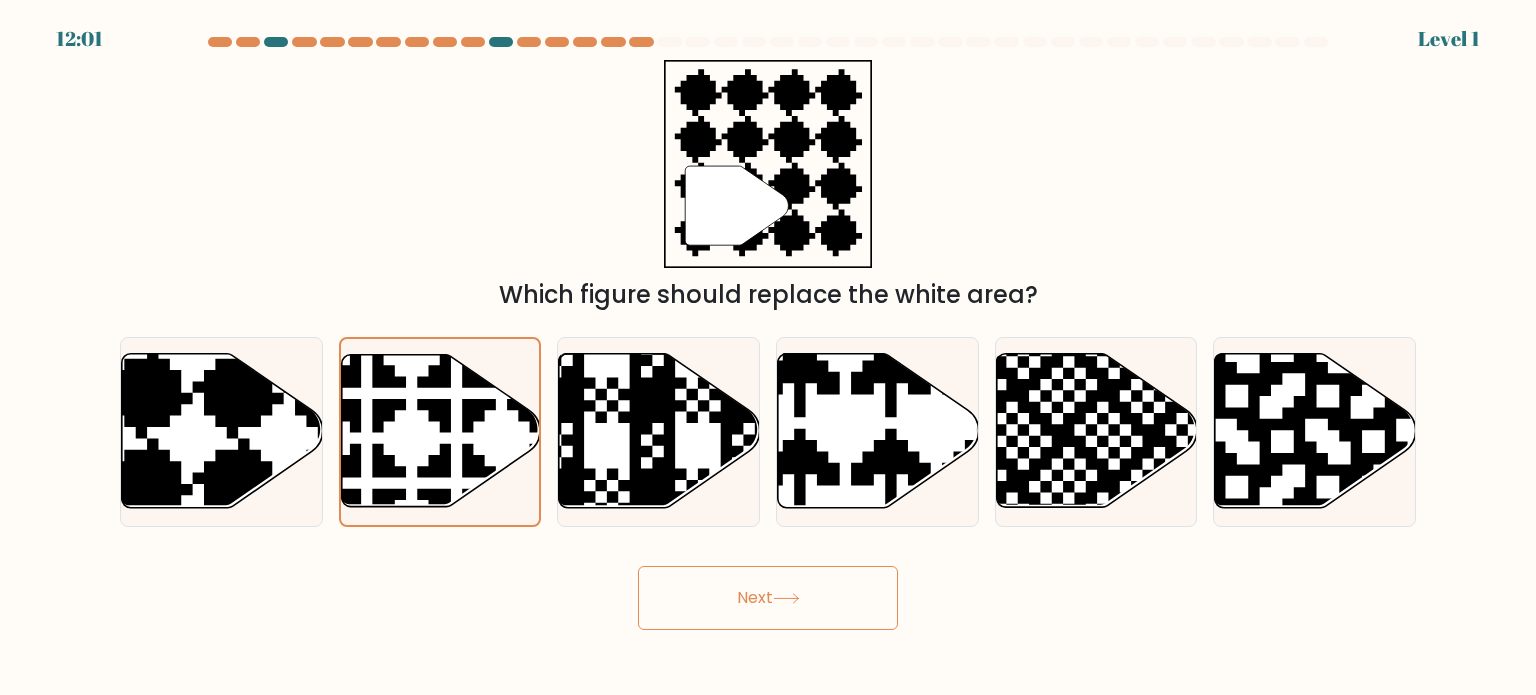click on "Next" at bounding box center [768, 598] 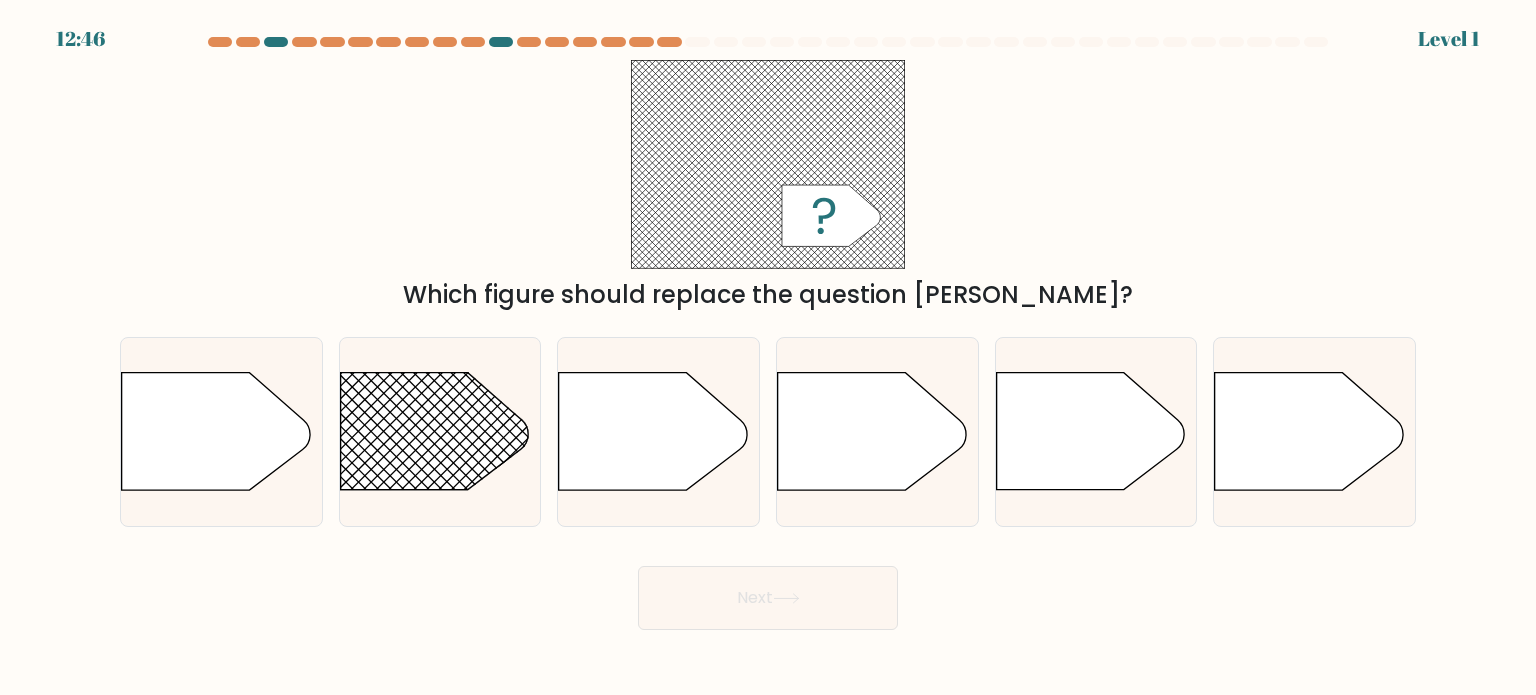 drag, startPoint x: 866, startPoint y: 446, endPoint x: 847, endPoint y: 595, distance: 150.20653 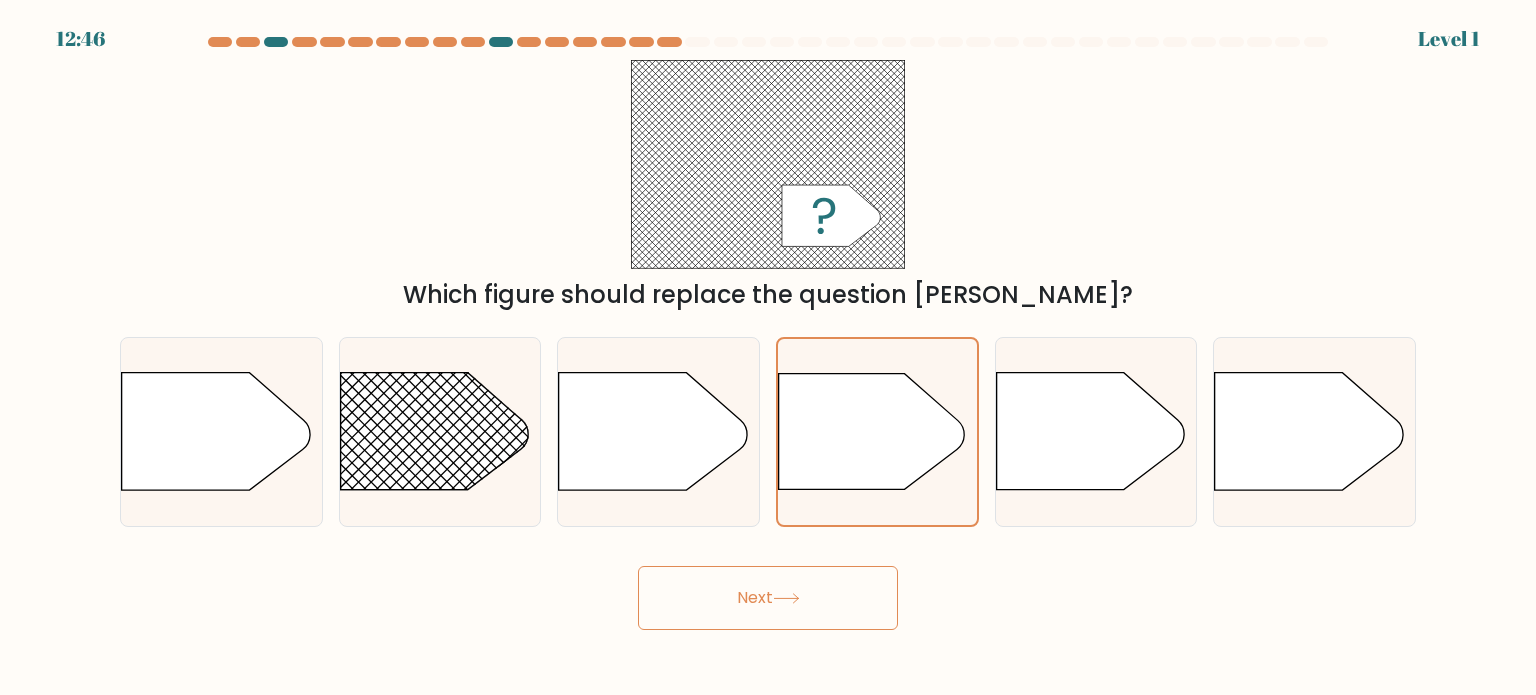 click on "Next" at bounding box center [768, 598] 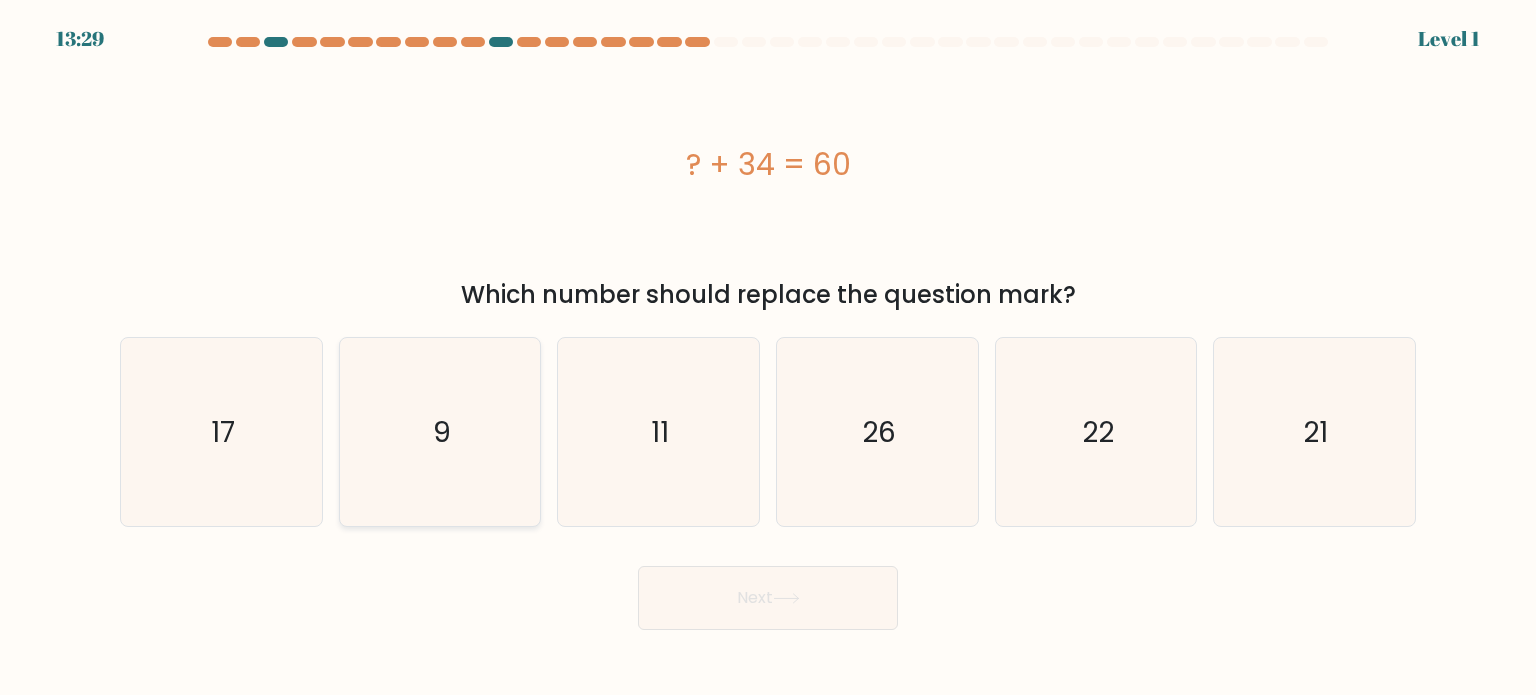 drag, startPoint x: 525, startPoint y: 399, endPoint x: 735, endPoint y: 549, distance: 258.06976 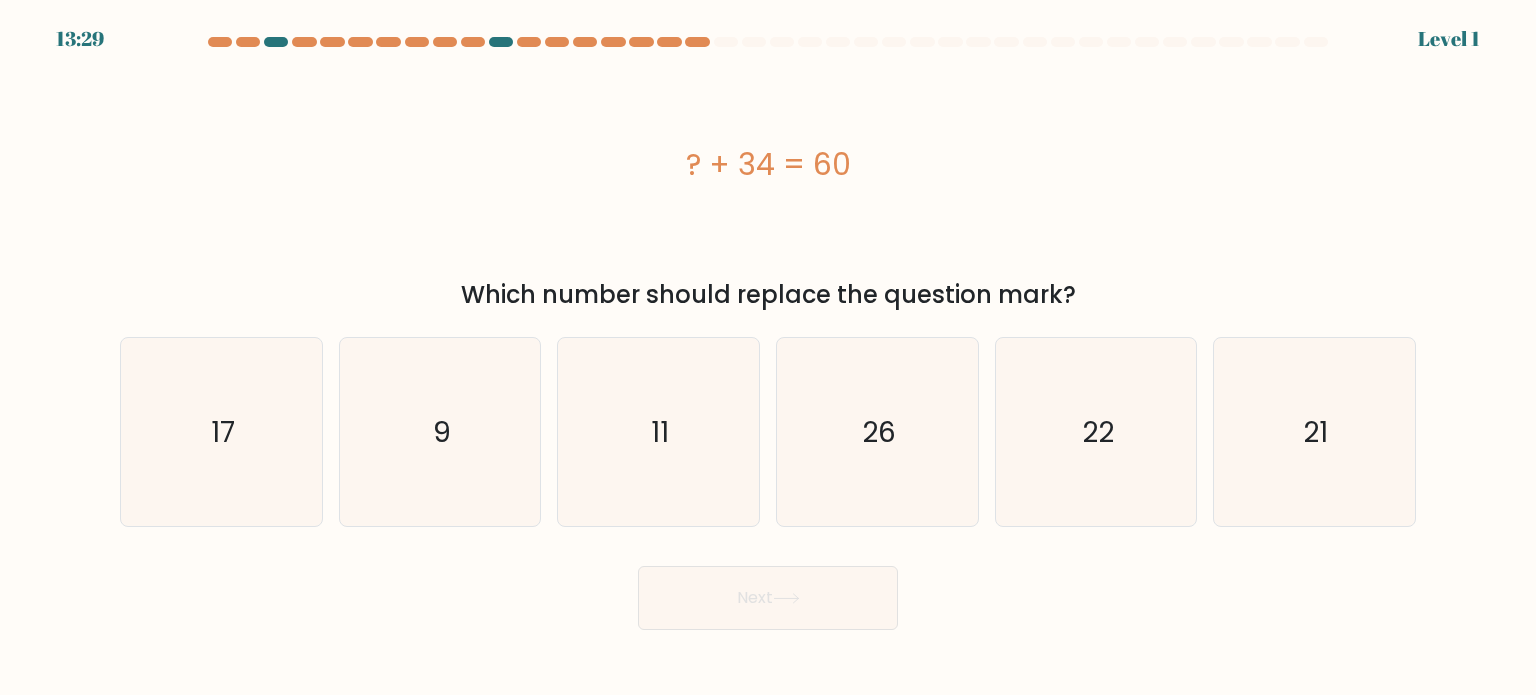 click on "9" 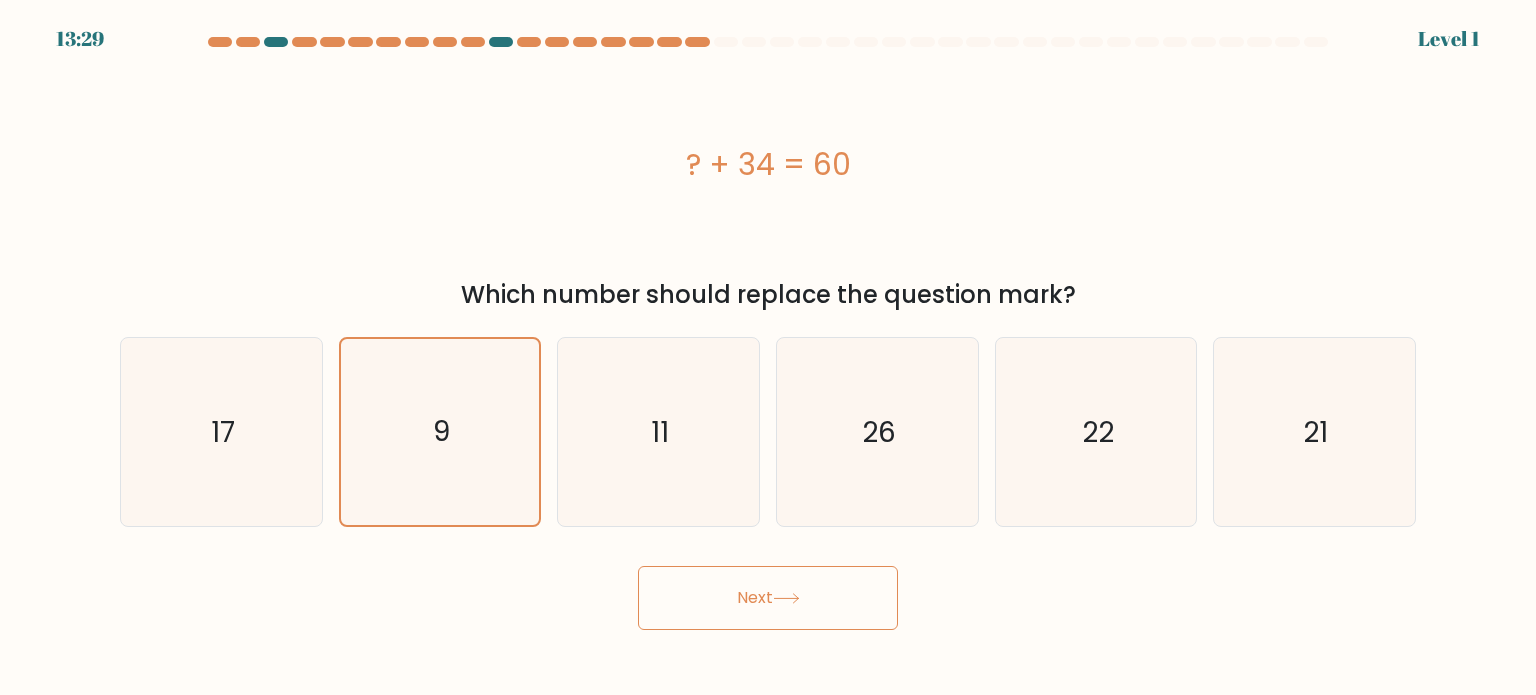 click on "Next" at bounding box center (768, 598) 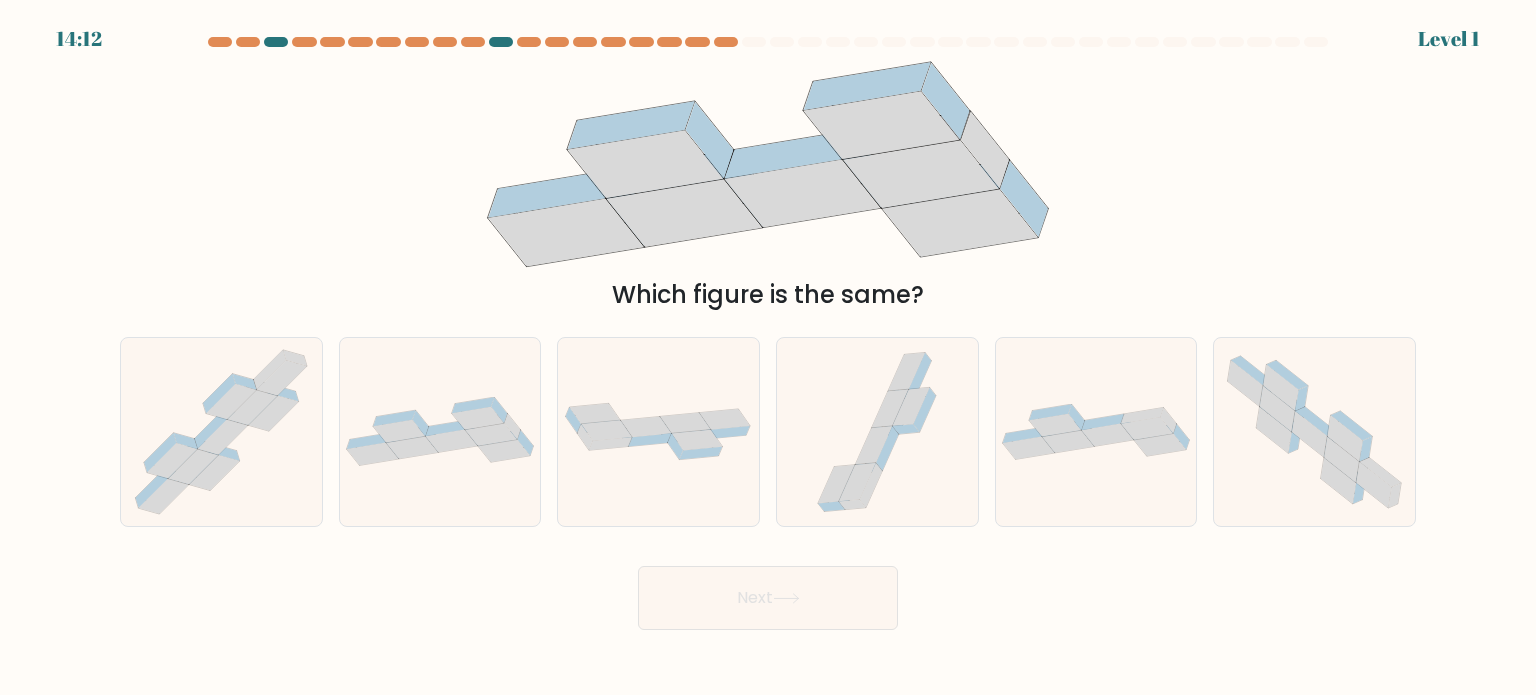 click on "Next" at bounding box center (768, 598) 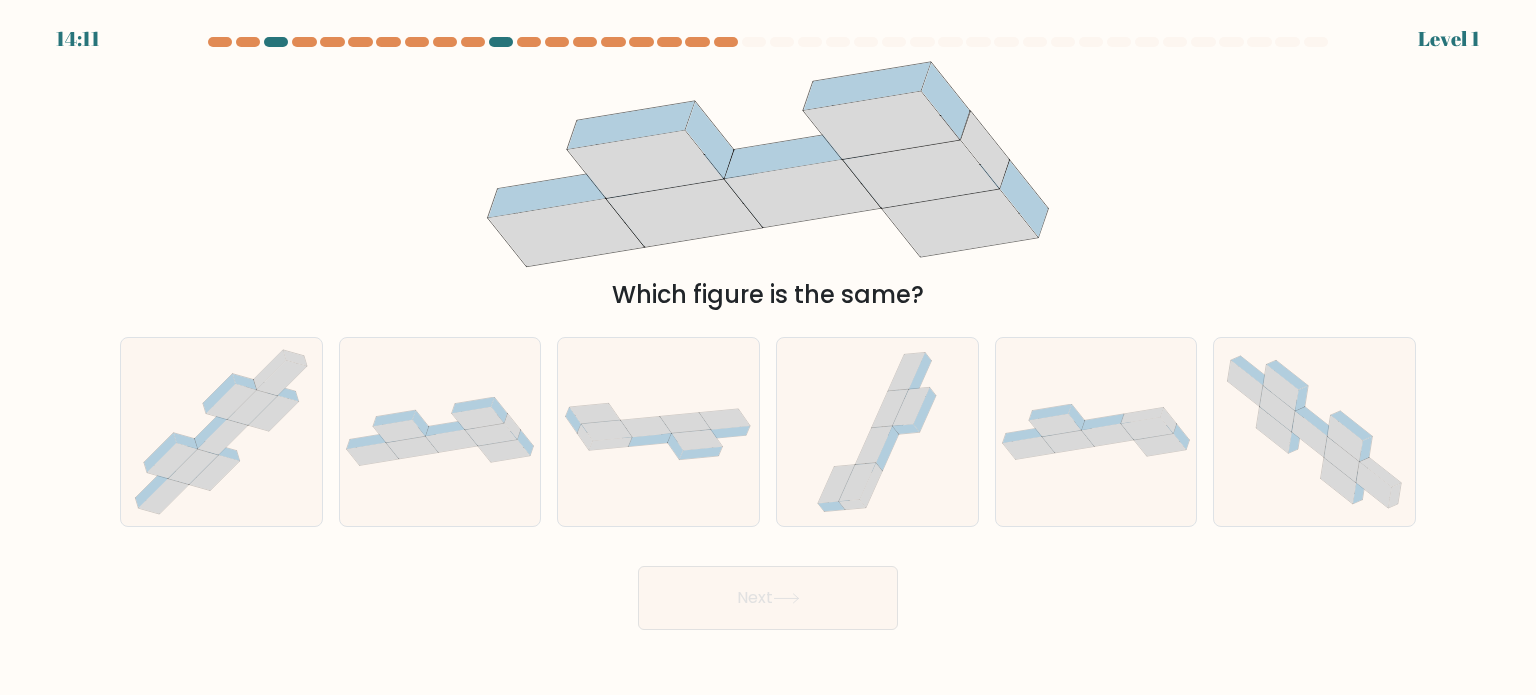 drag, startPoint x: 1106, startPoint y: 418, endPoint x: 835, endPoint y: 595, distance: 323.68195 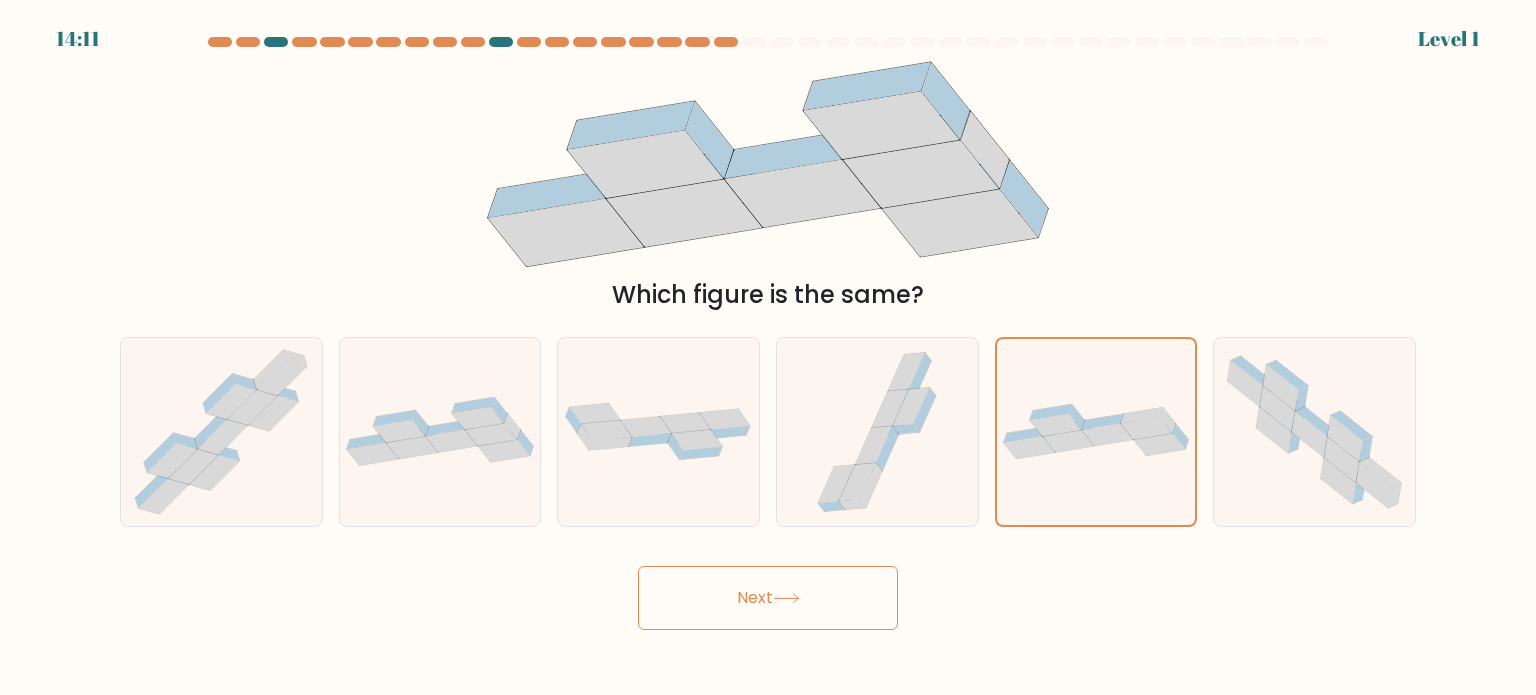 click on "Next" at bounding box center [768, 598] 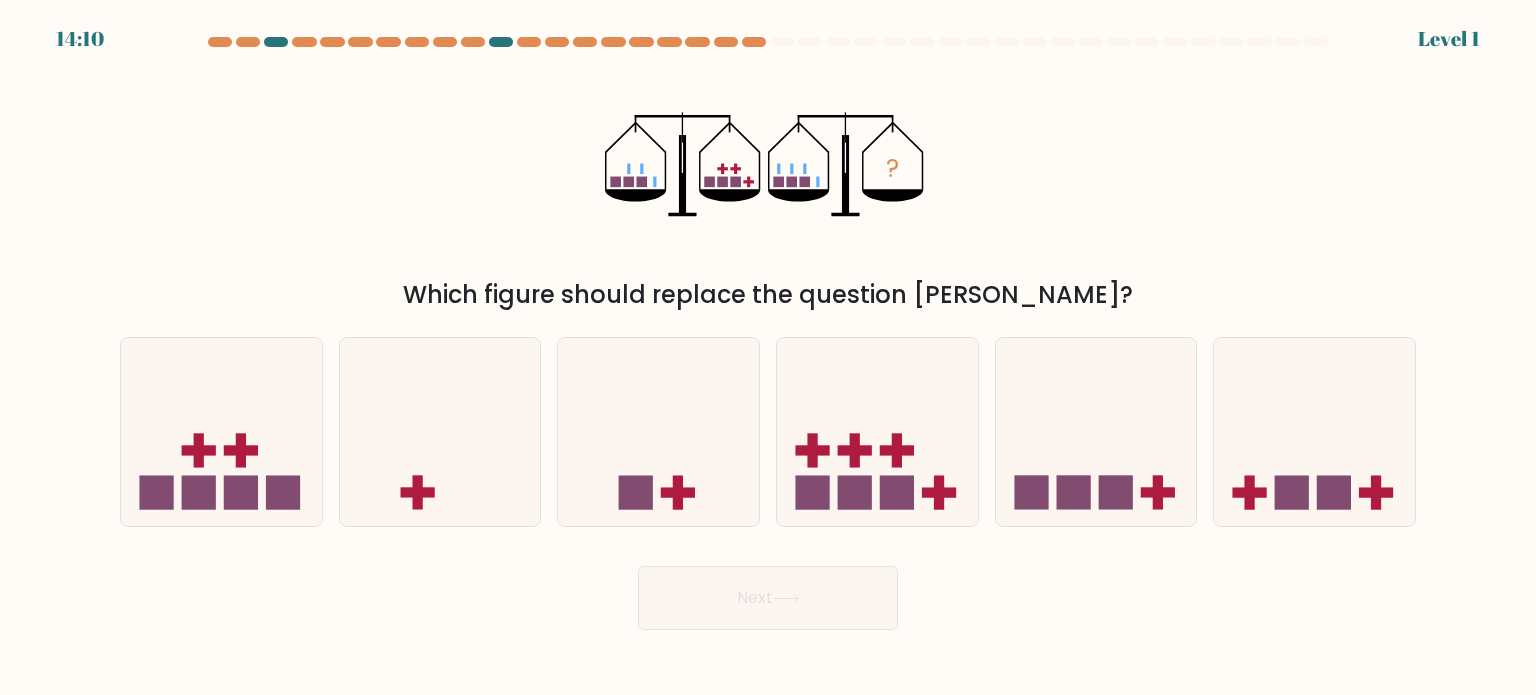 drag, startPoint x: 859, startPoint y: 511, endPoint x: 853, endPoint y: 531, distance: 20.880613 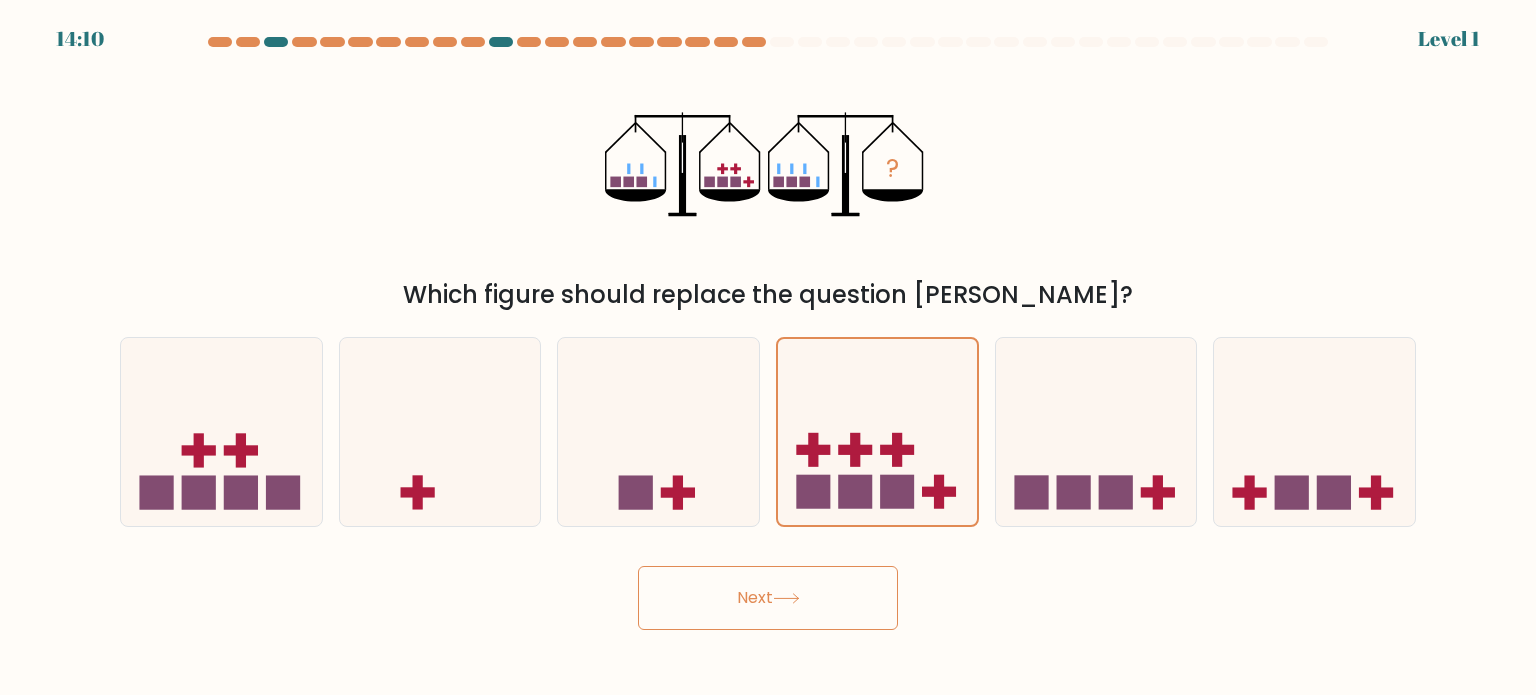 click on "Next" at bounding box center (768, 598) 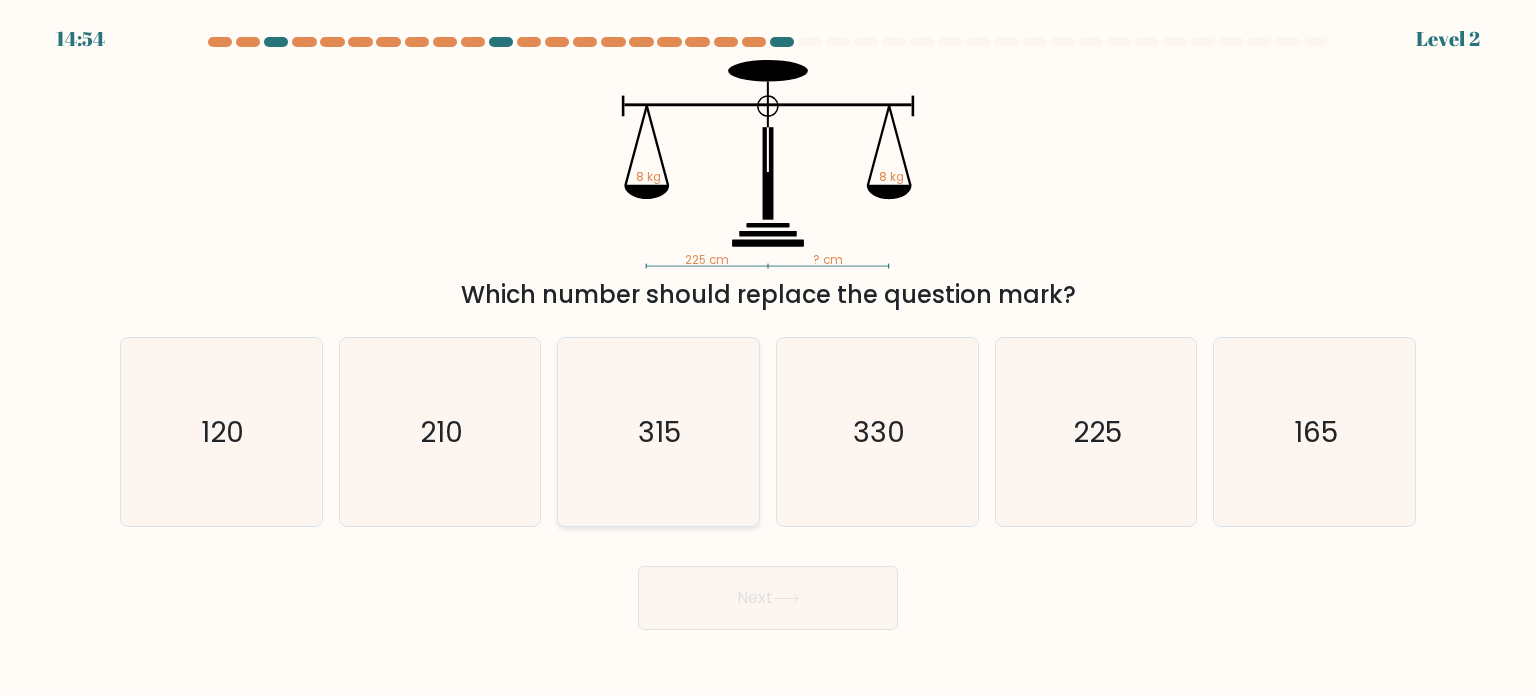 drag, startPoint x: 692, startPoint y: 483, endPoint x: 706, endPoint y: 503, distance: 24.41311 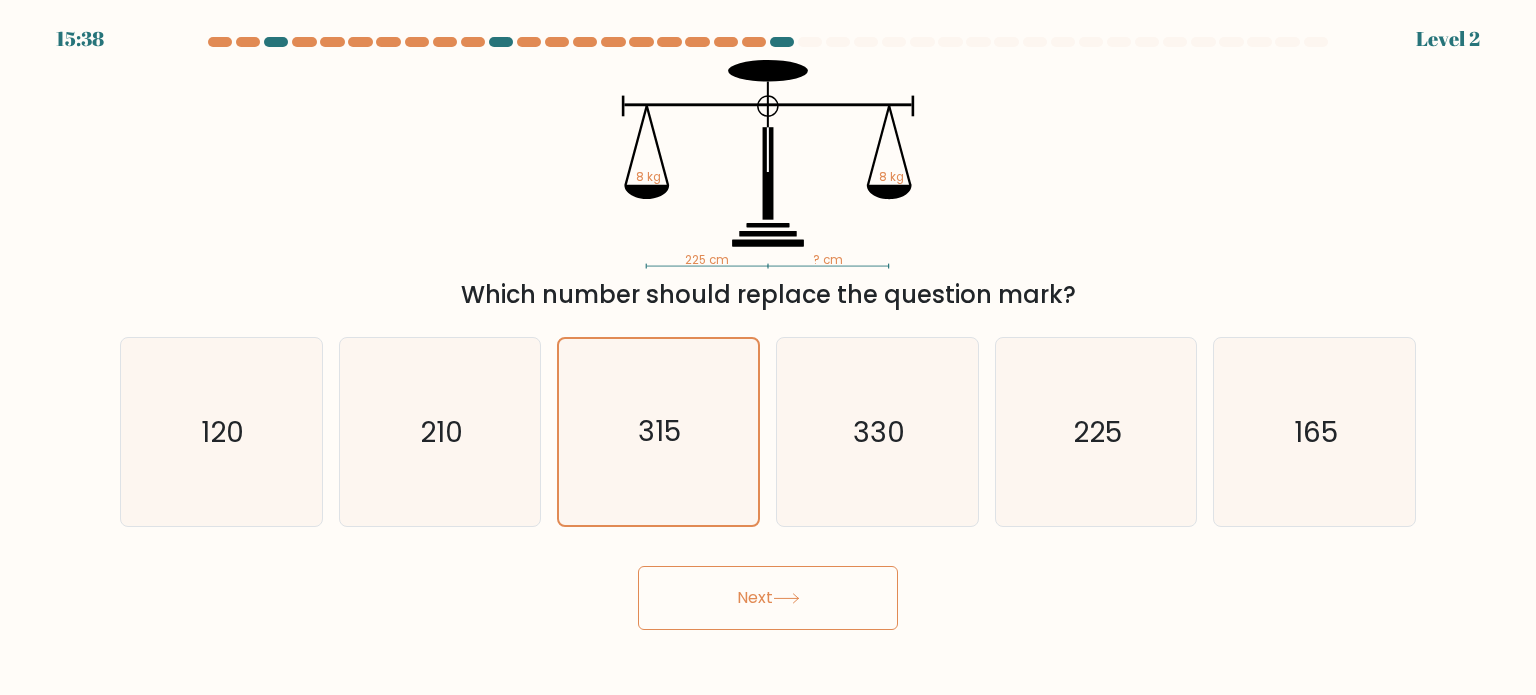click on "Next" at bounding box center [768, 598] 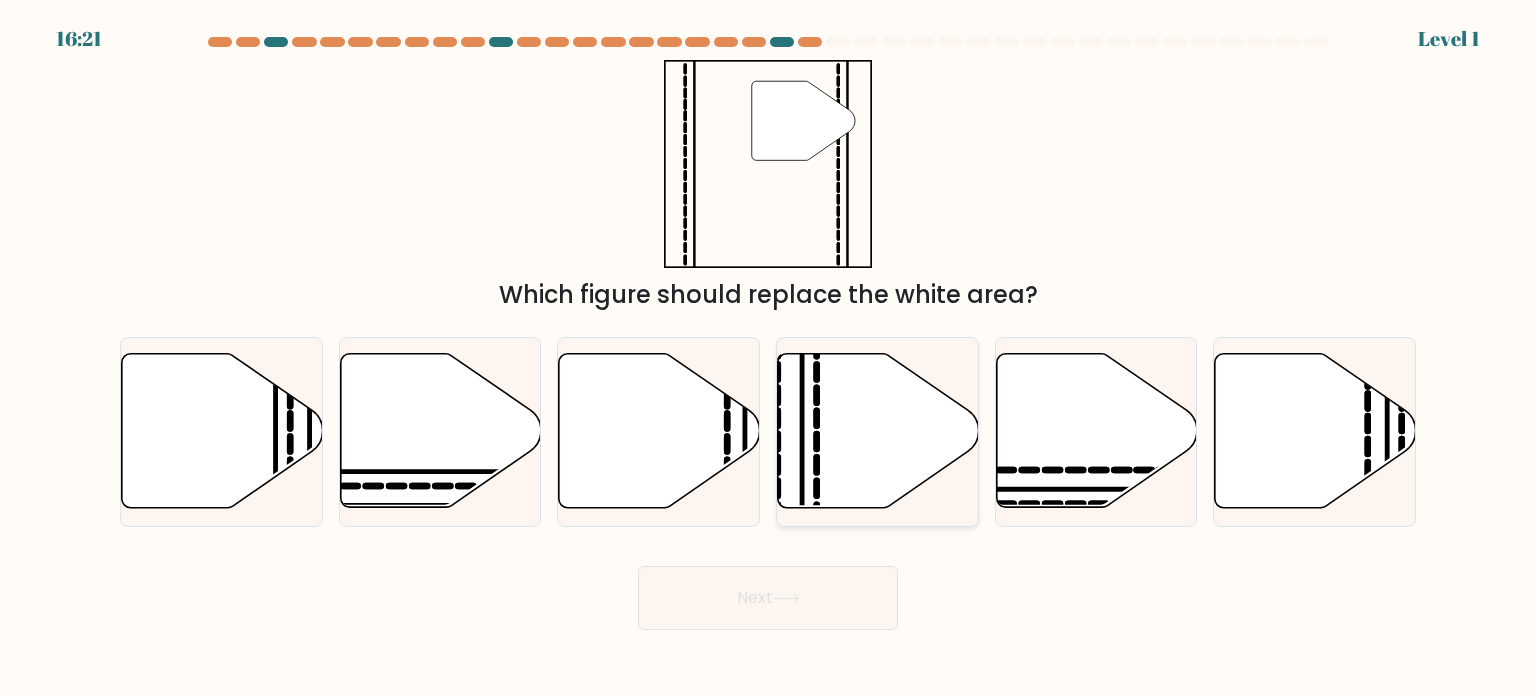 click 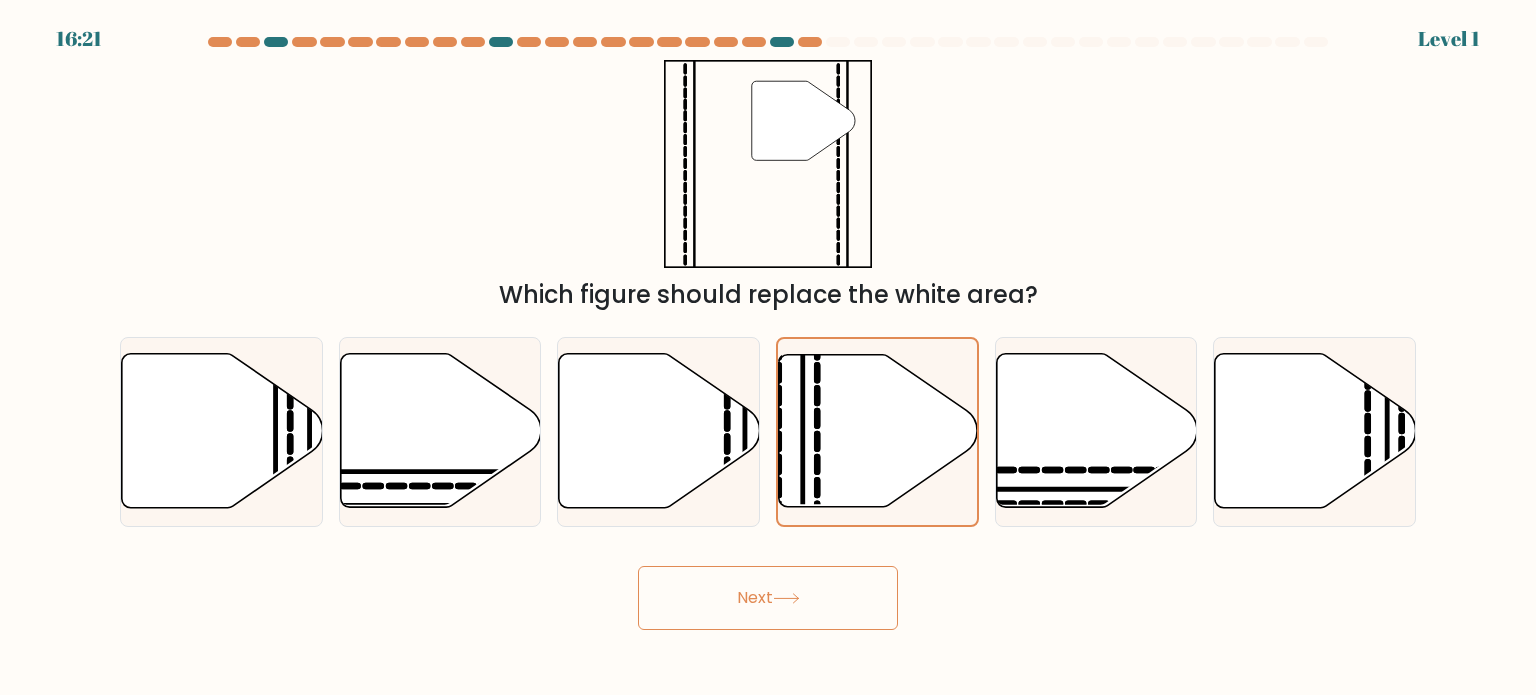click on "Next" at bounding box center [768, 598] 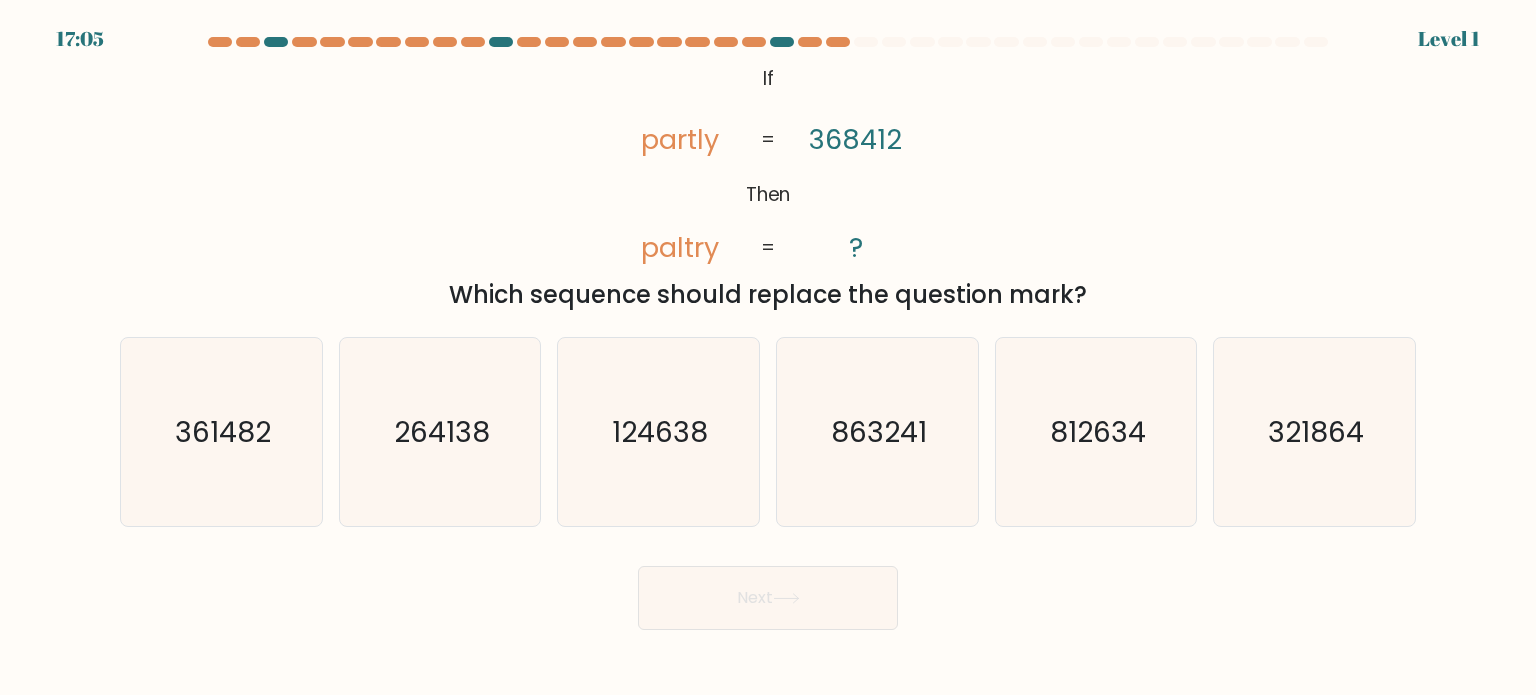 drag, startPoint x: 512, startPoint y: 455, endPoint x: 758, endPoint y: 608, distance: 289.69812 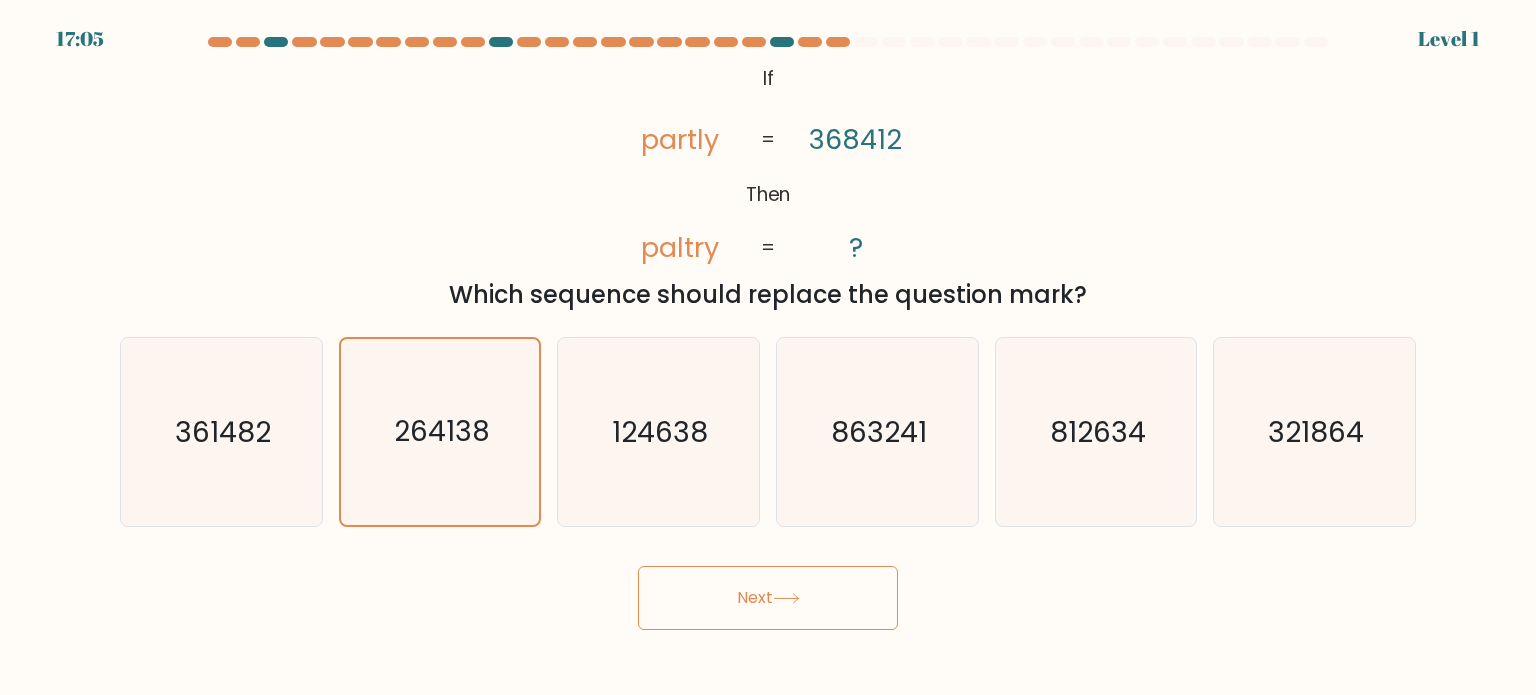 click on "Next" at bounding box center (768, 598) 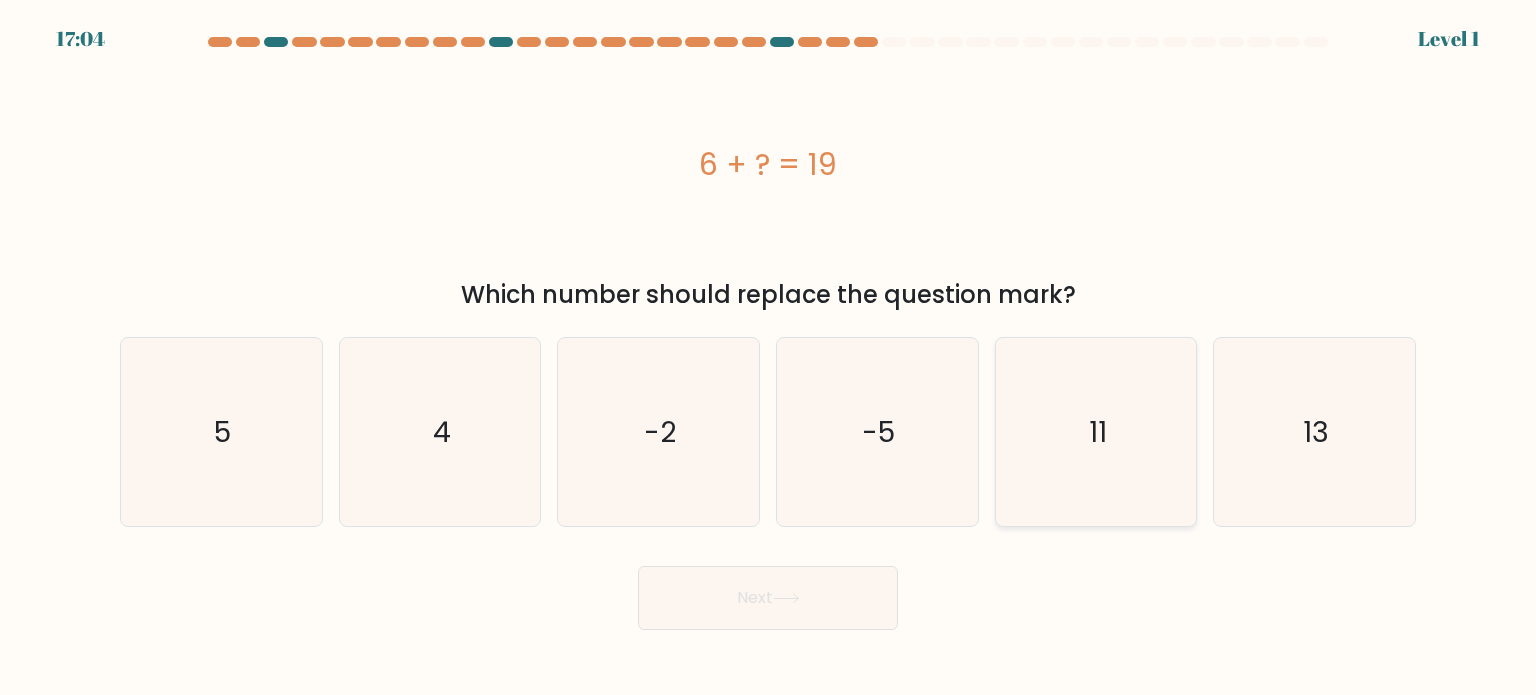 click on "11" 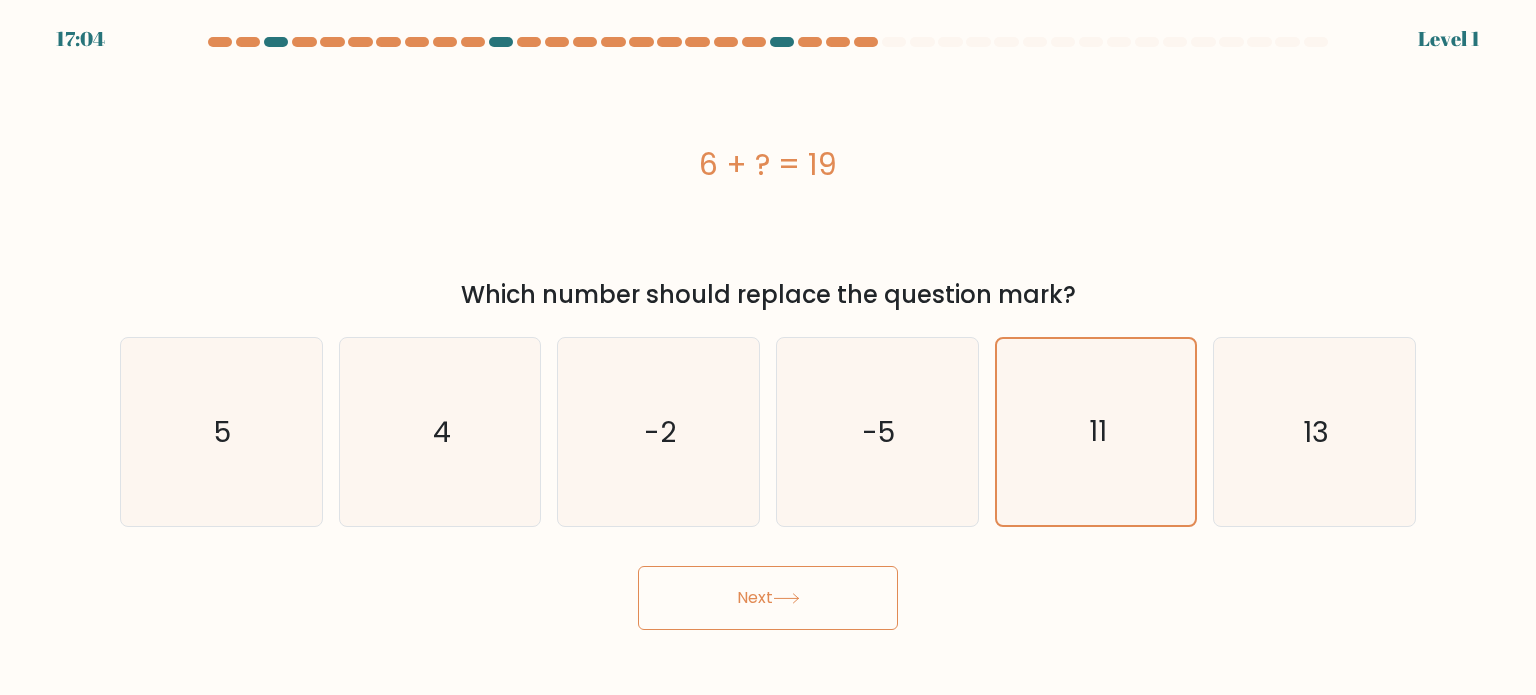 click on "Next" at bounding box center [768, 598] 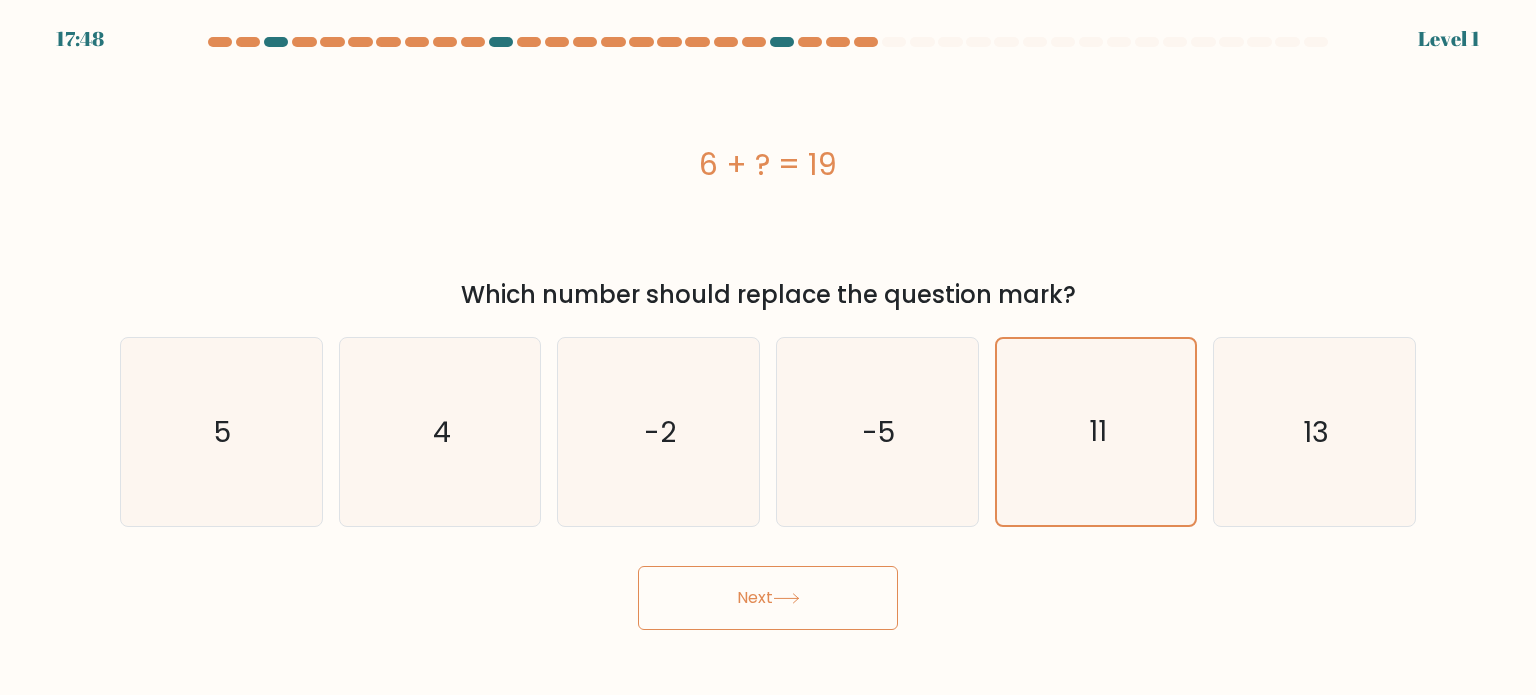 click on "Next" at bounding box center [768, 598] 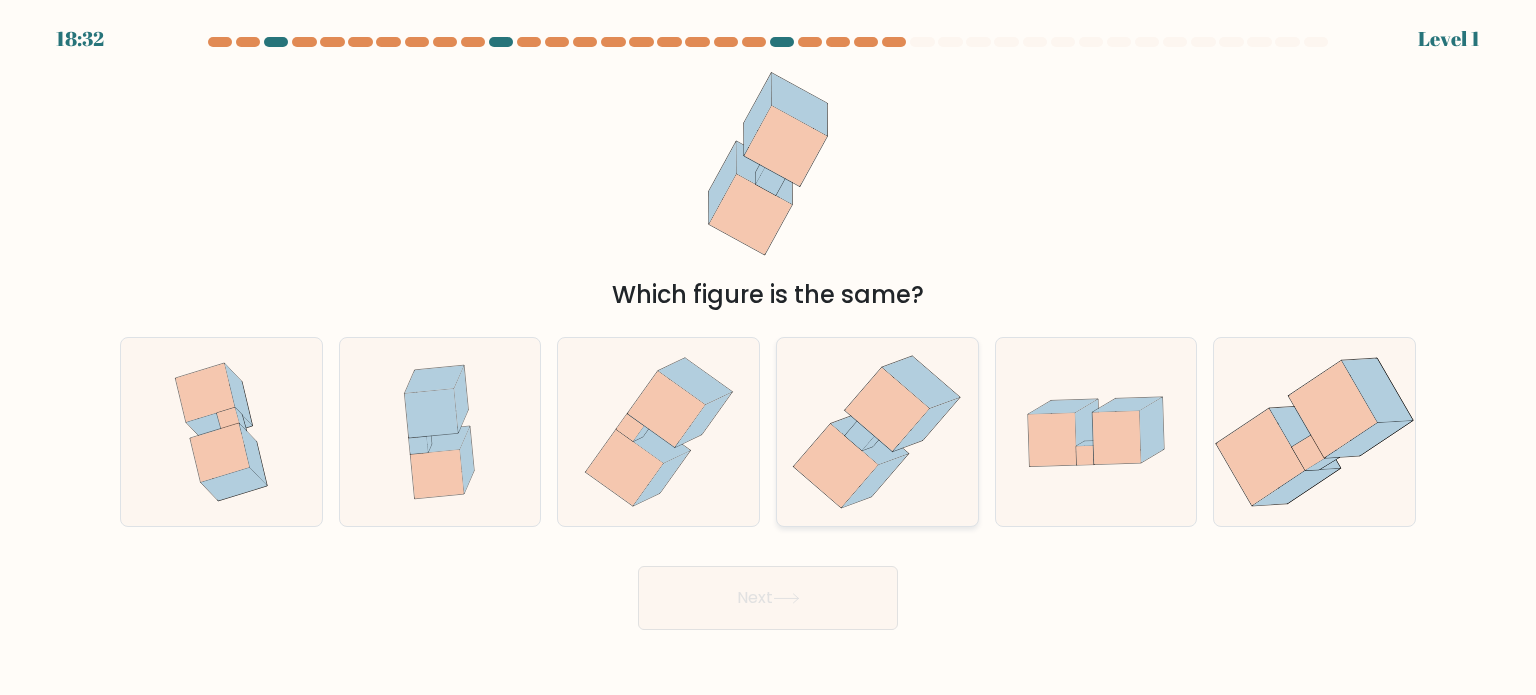 click 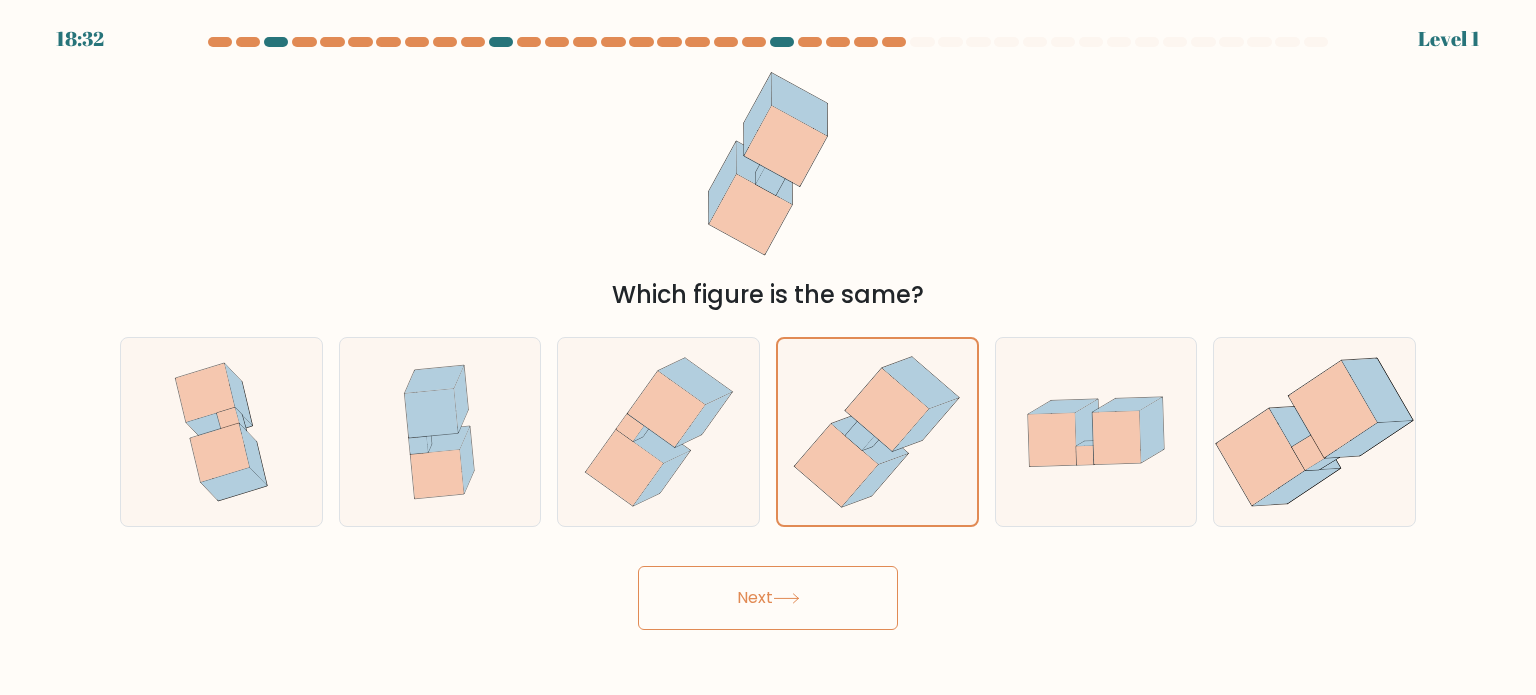 click on "Next" at bounding box center [768, 598] 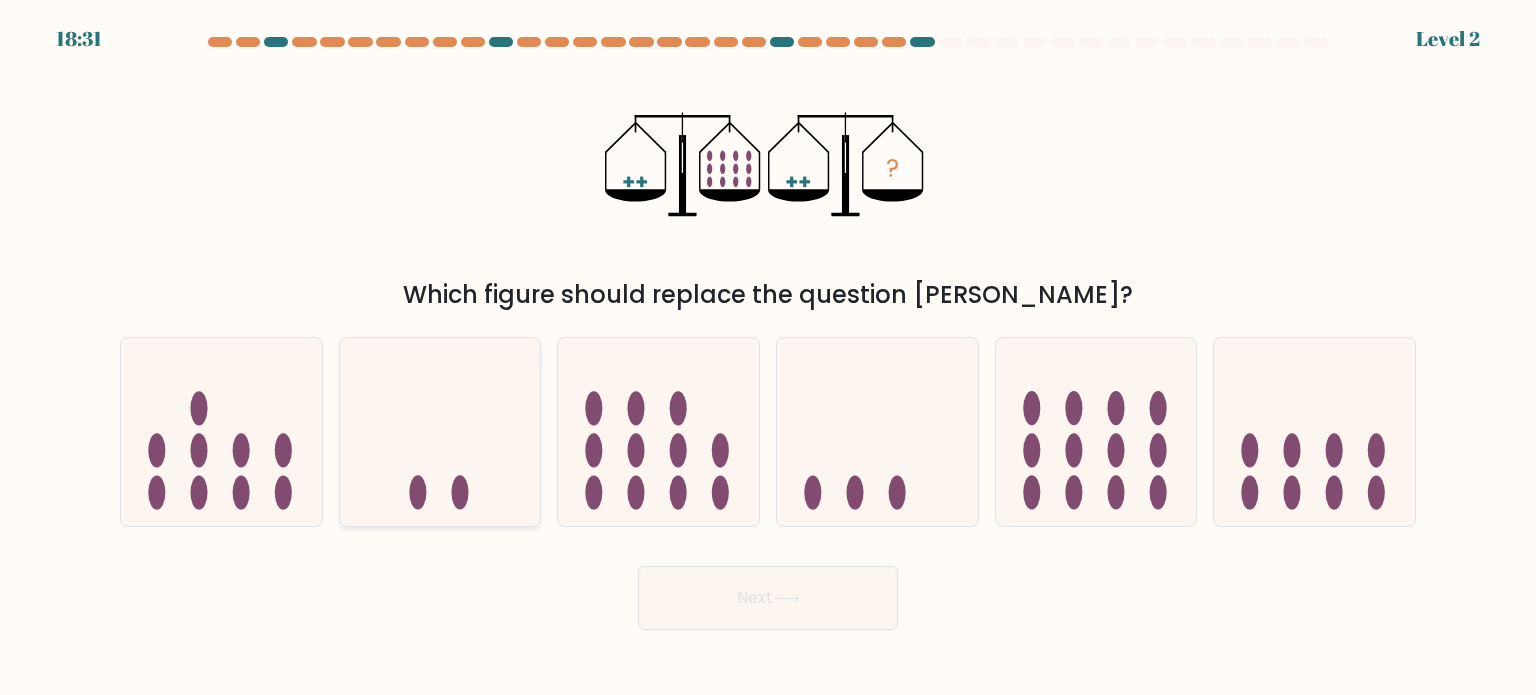 click 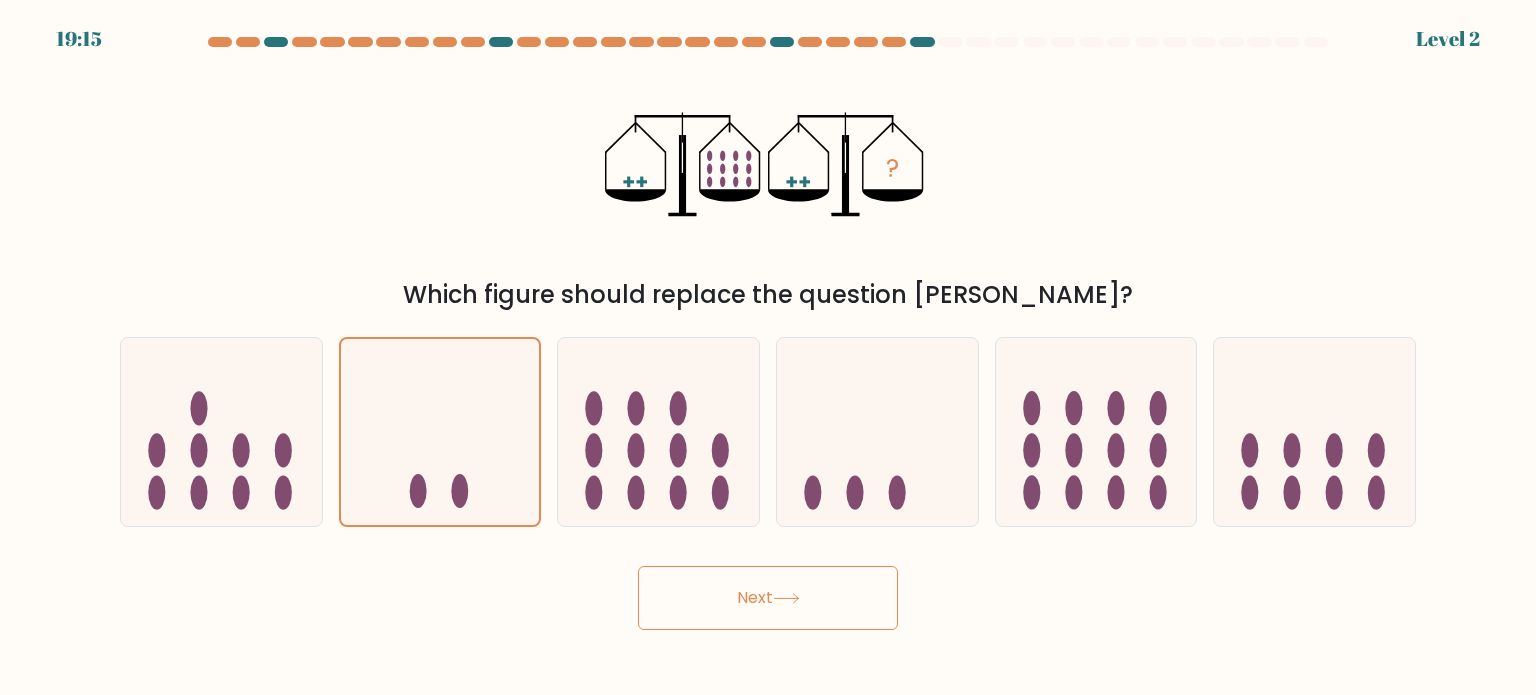 click on "Next" at bounding box center (768, 598) 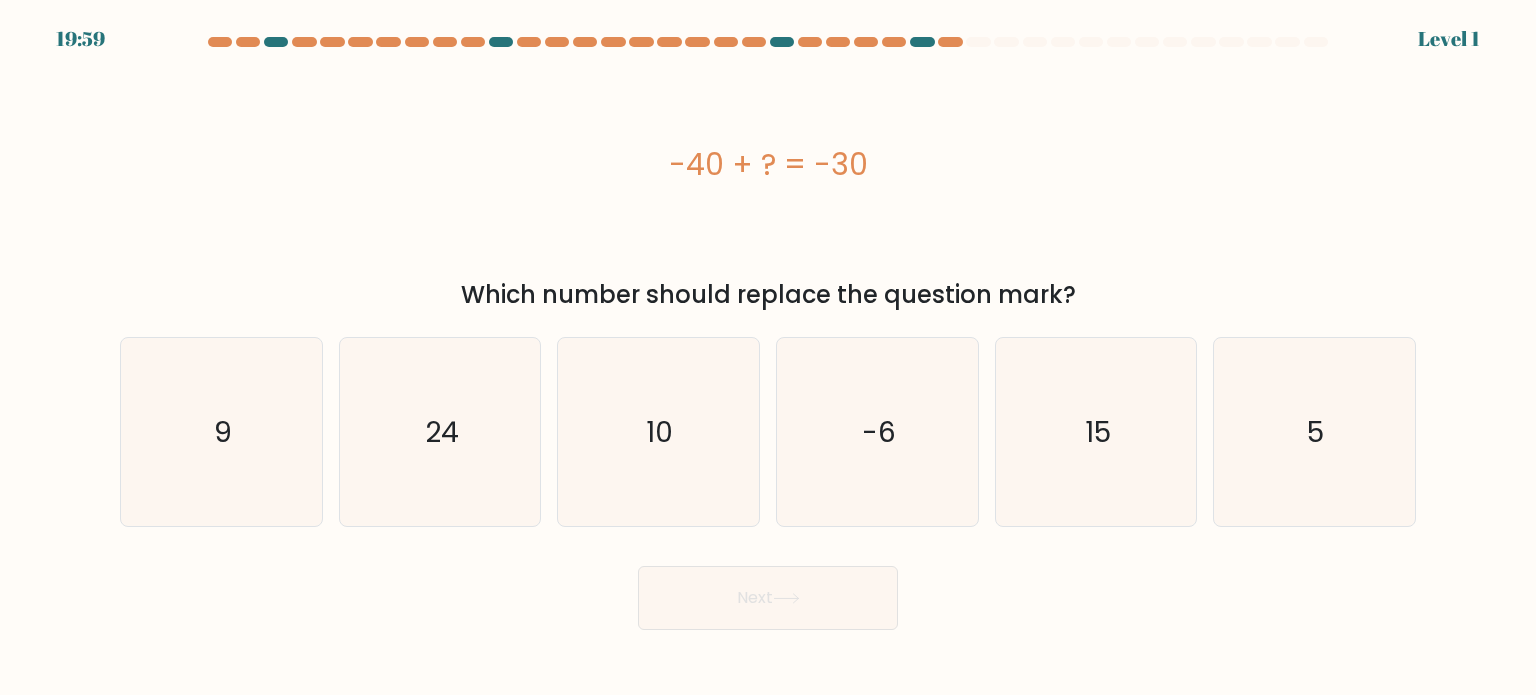 drag, startPoint x: 1168, startPoint y: 425, endPoint x: 874, endPoint y: 544, distance: 317.1703 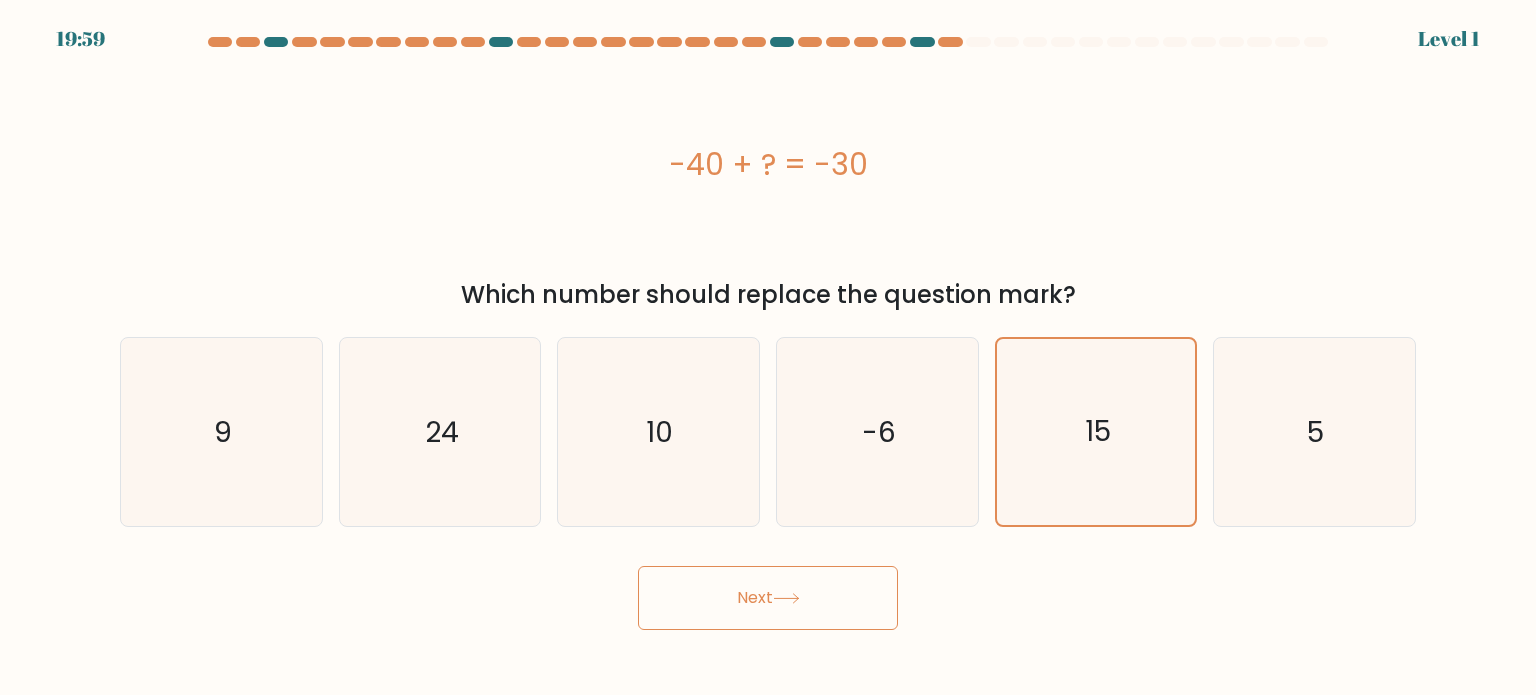 drag 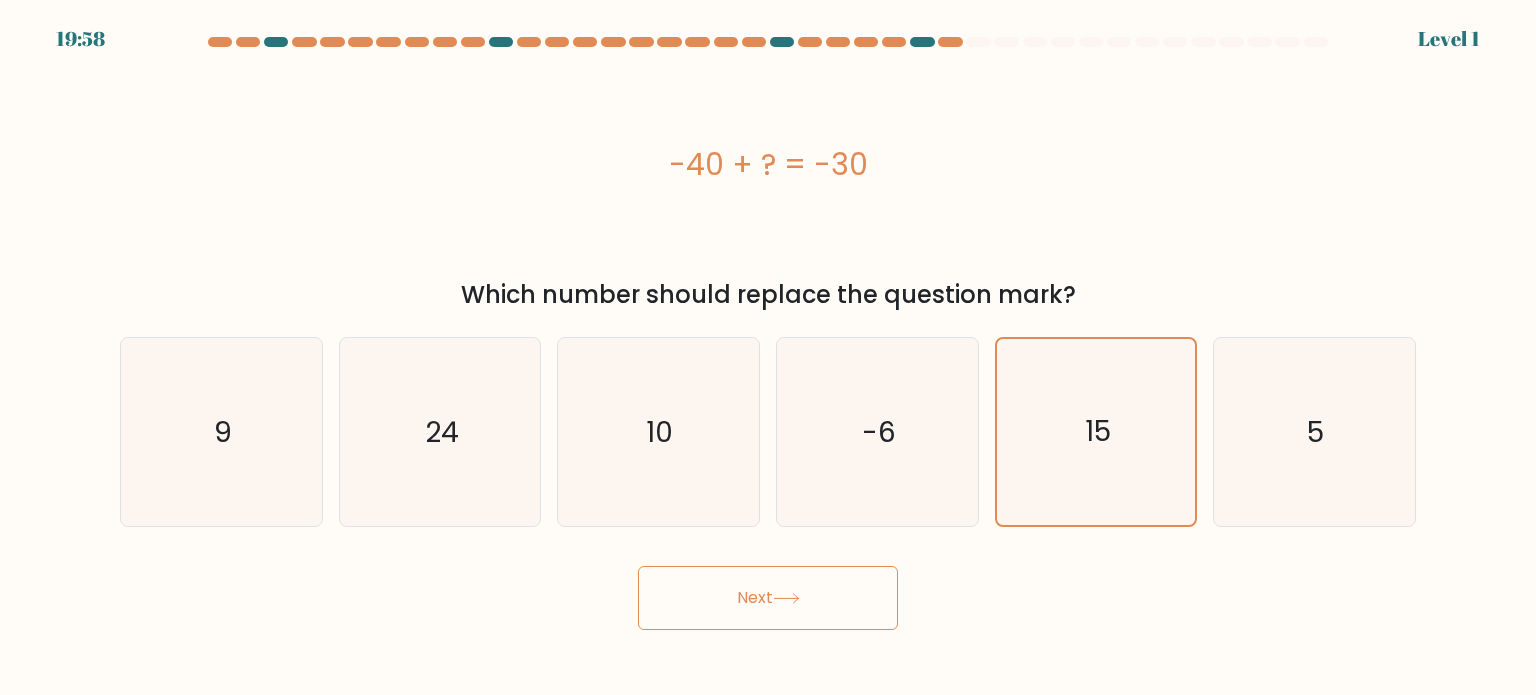click on "Next" at bounding box center [768, 598] 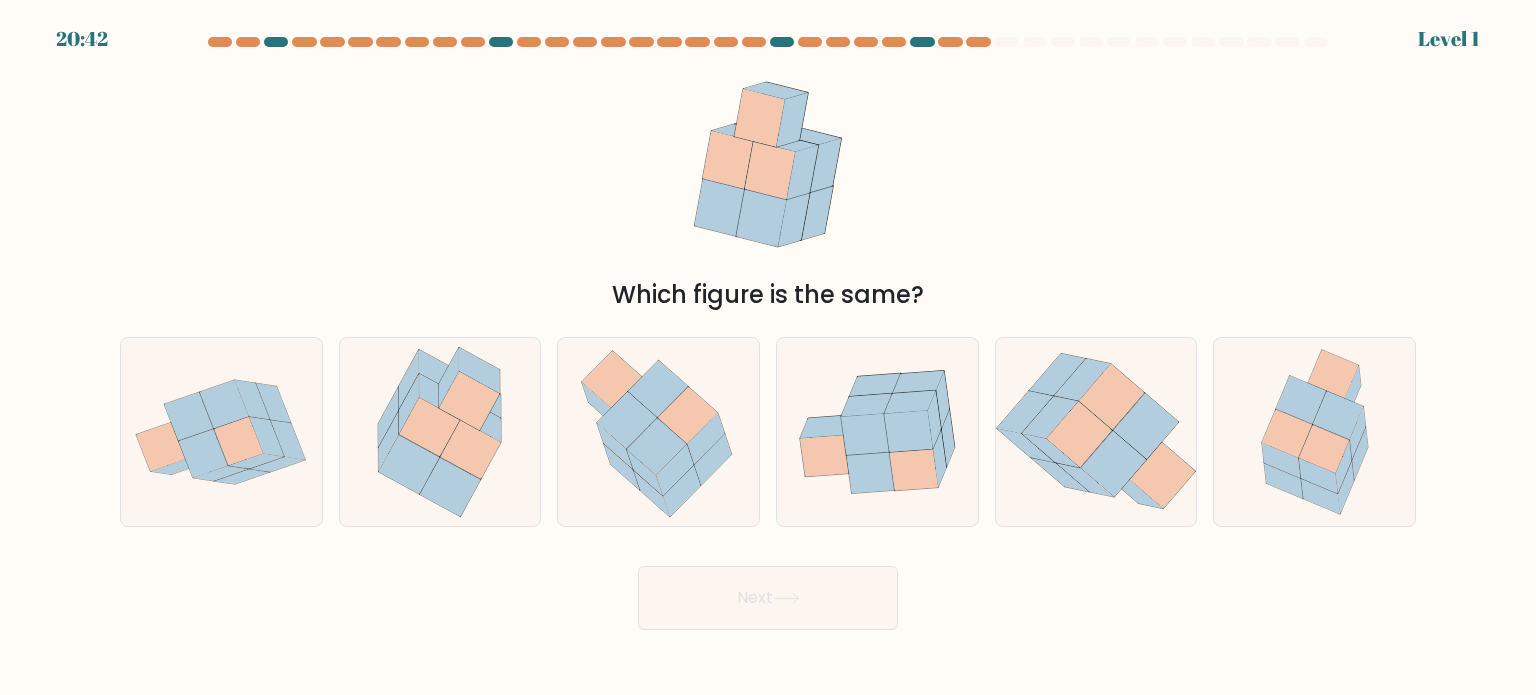 click 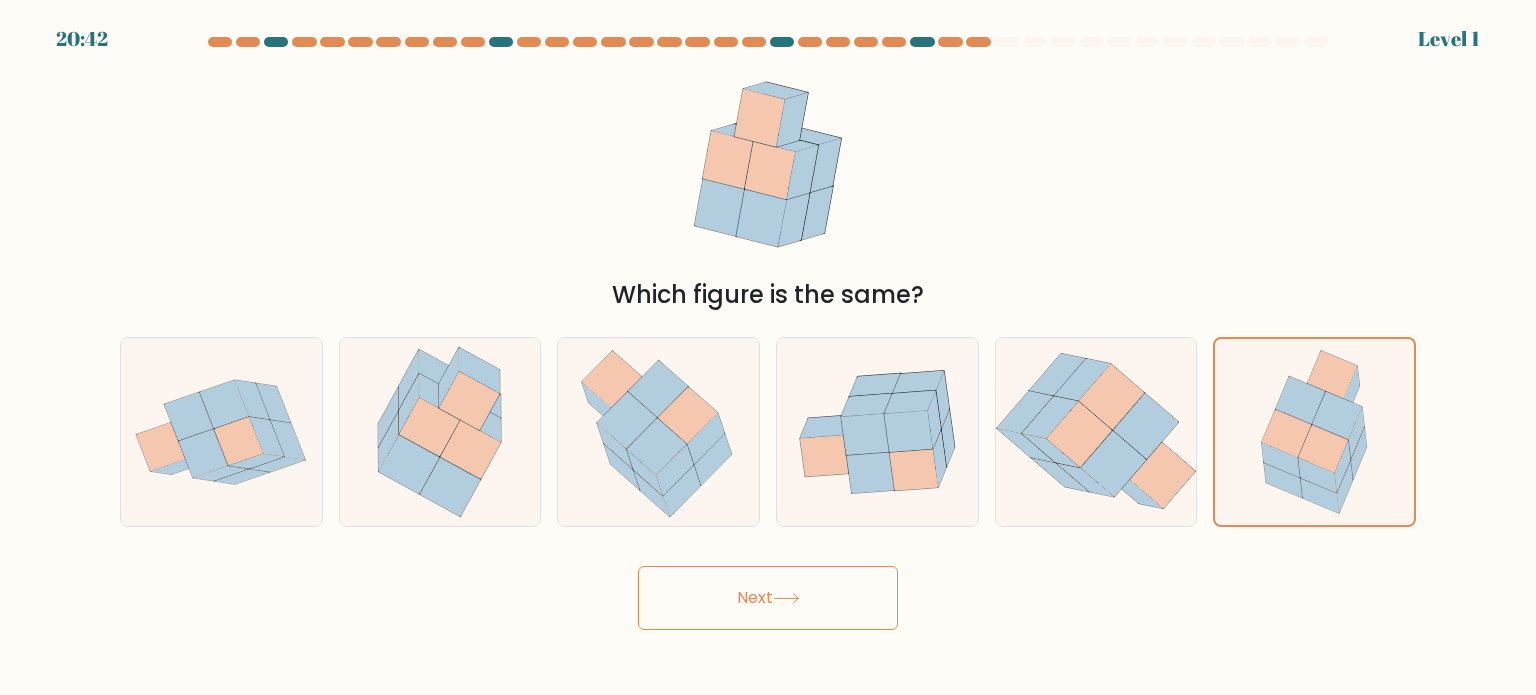 click on "Next" at bounding box center (768, 598) 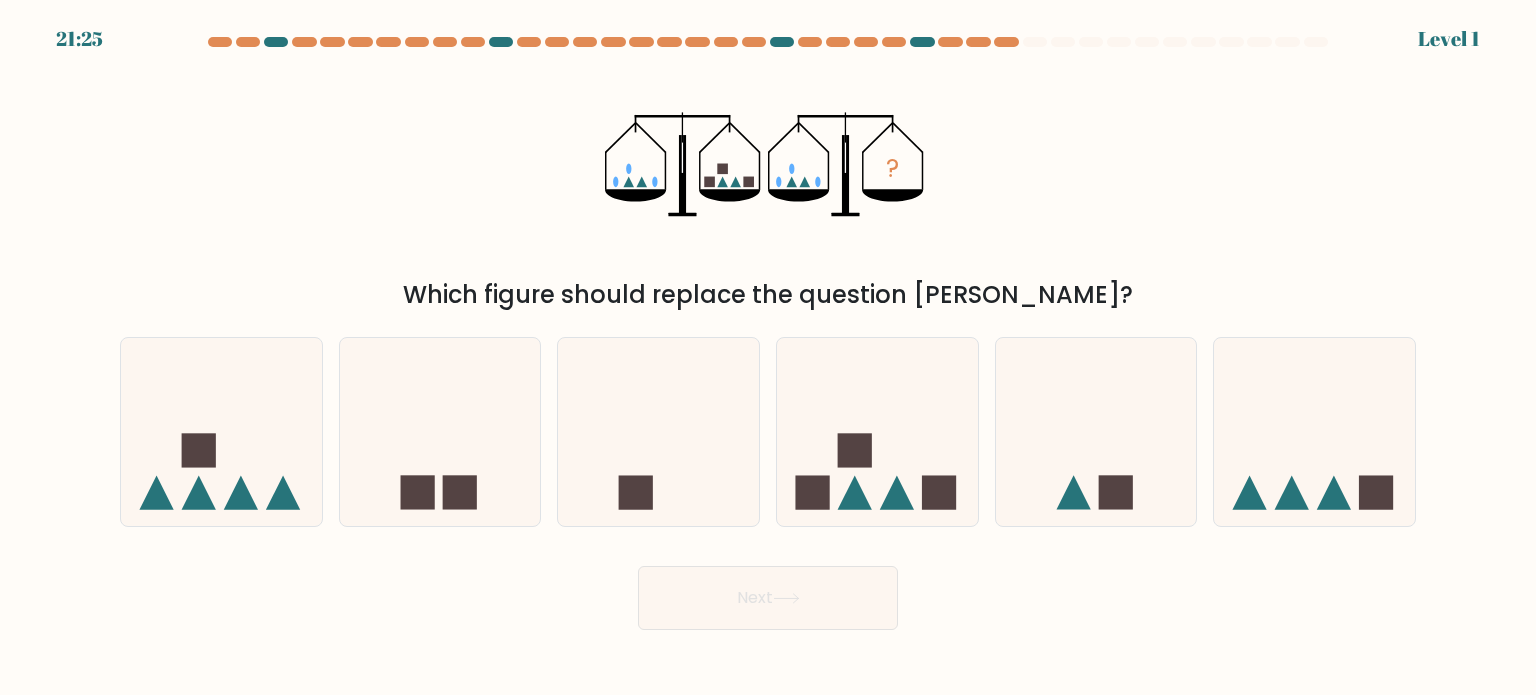 click 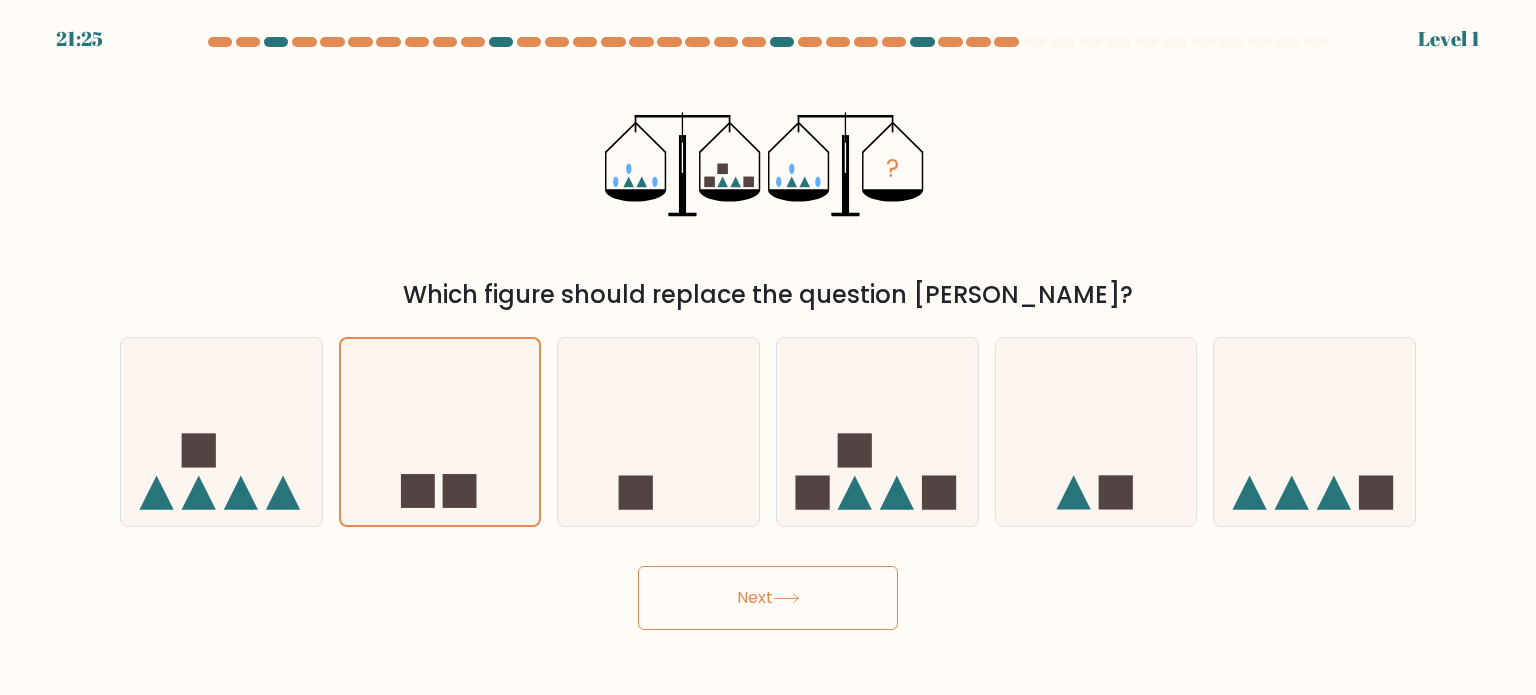 click on "Next" at bounding box center [768, 598] 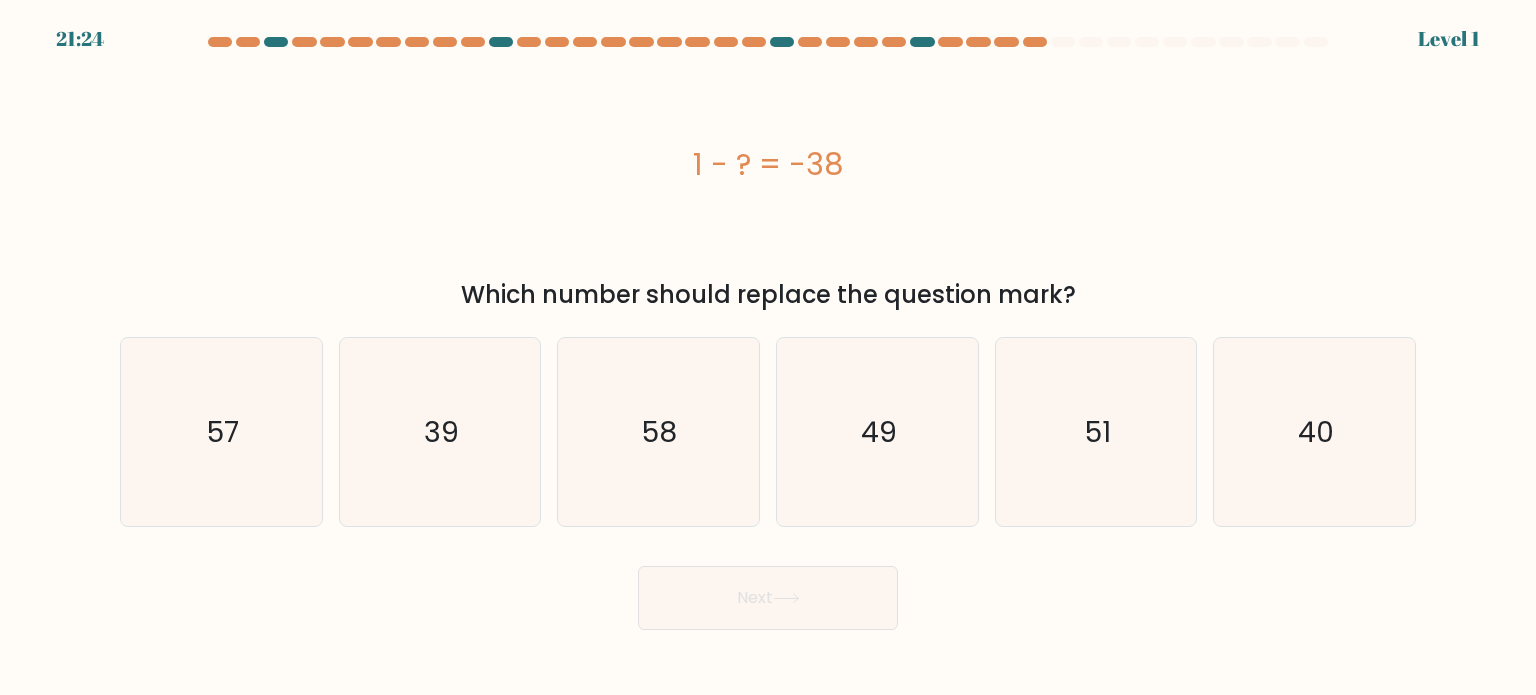 click on "49" 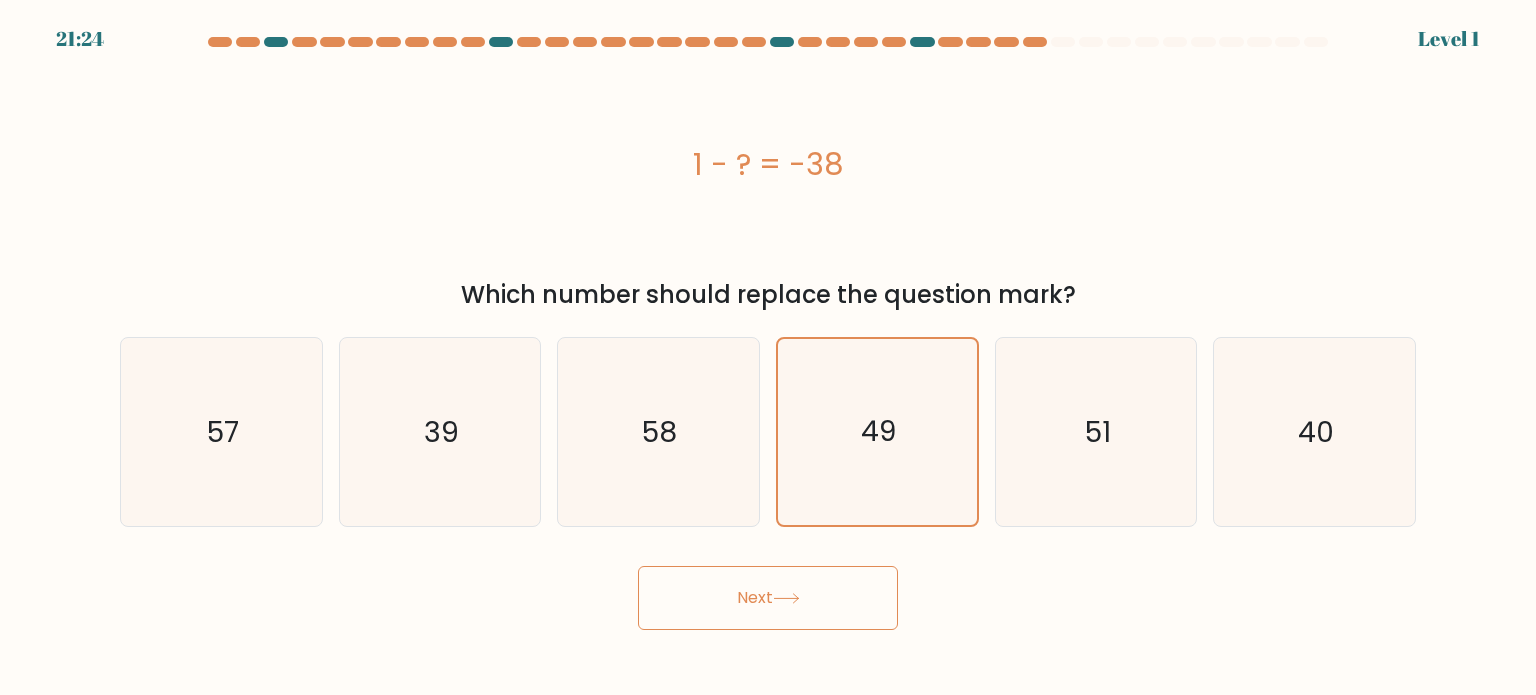 click on "Next" at bounding box center [768, 598] 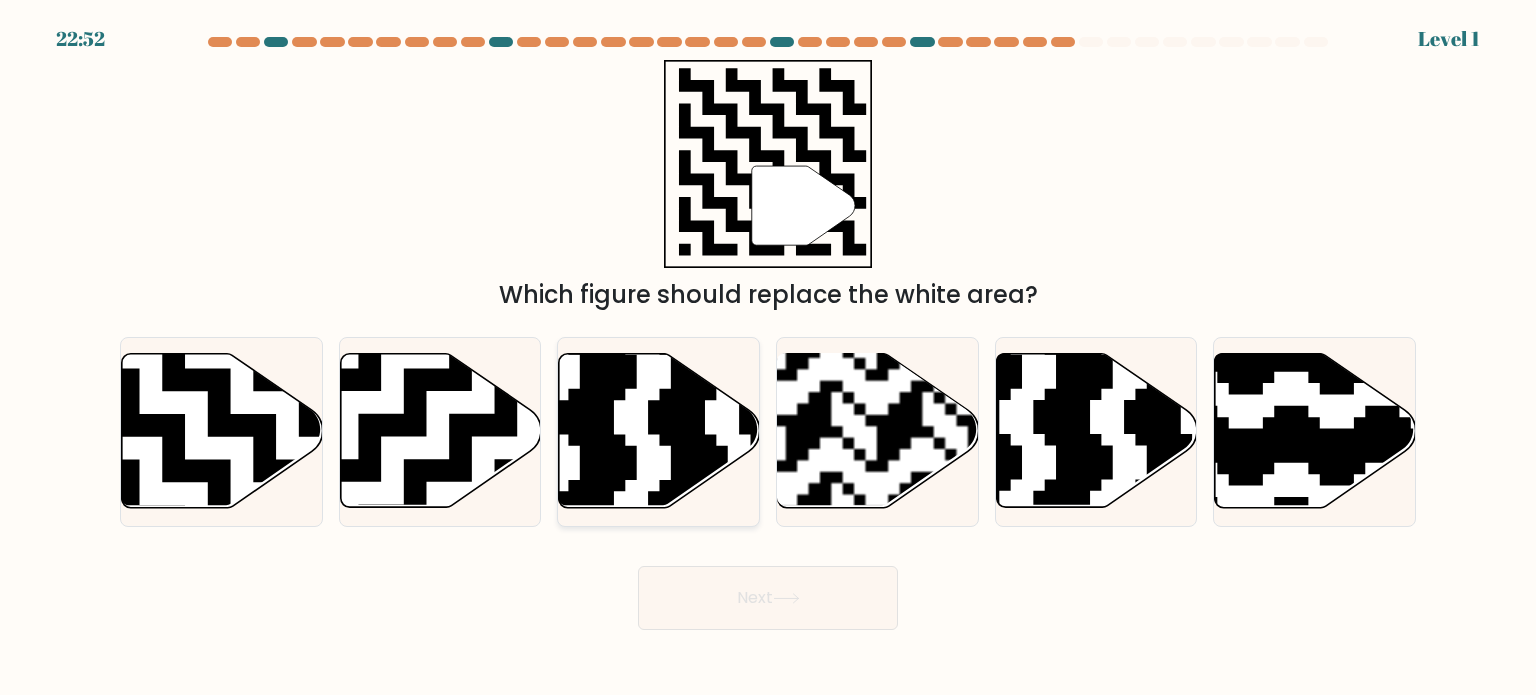 click 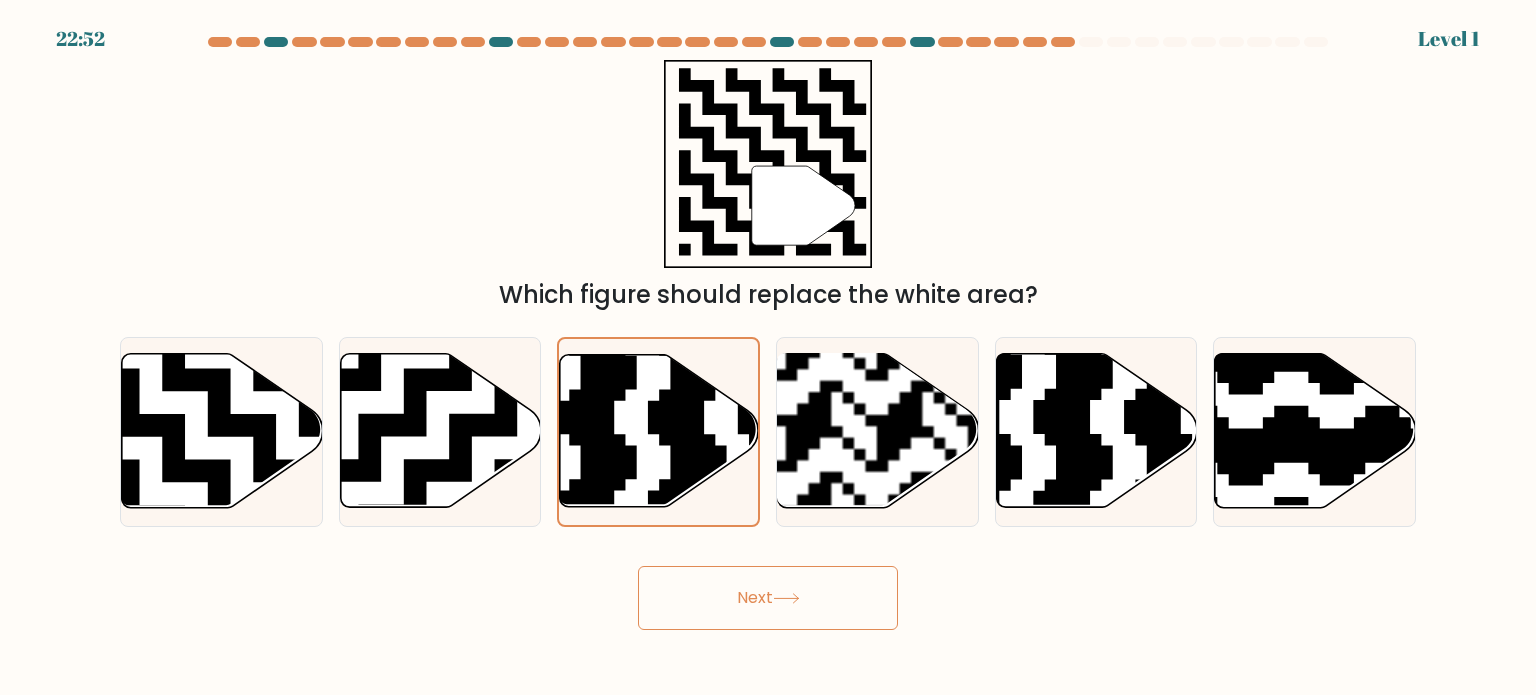 click on "Next" at bounding box center [768, 598] 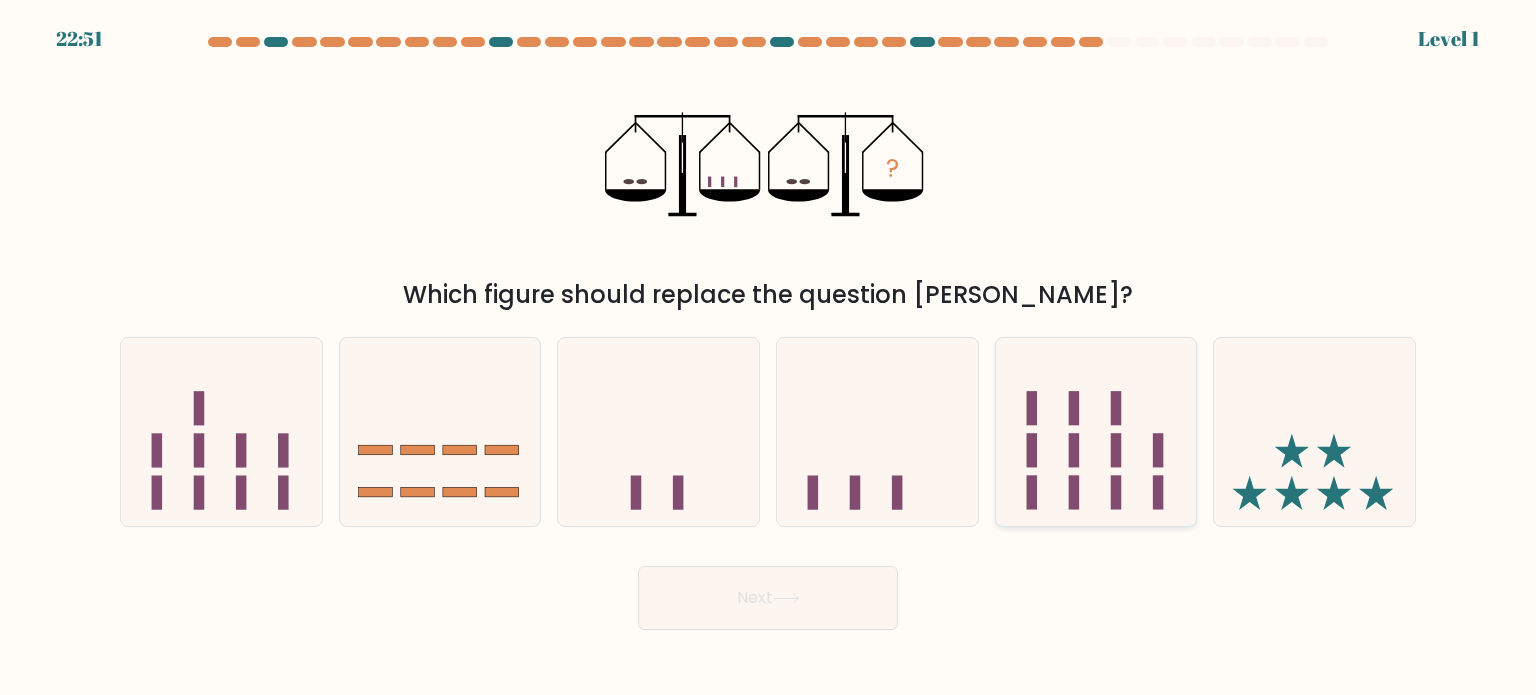 click 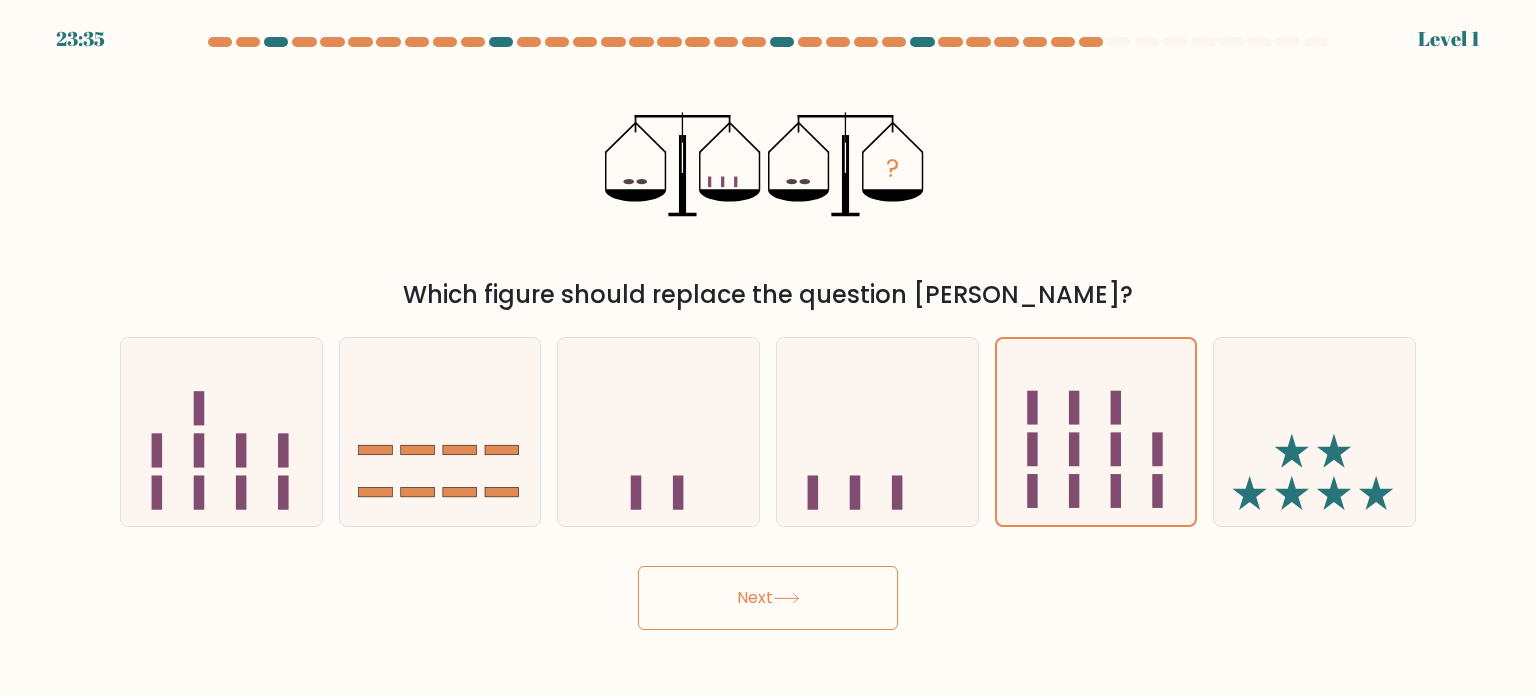click on "23:35
Level 1" at bounding box center [768, 347] 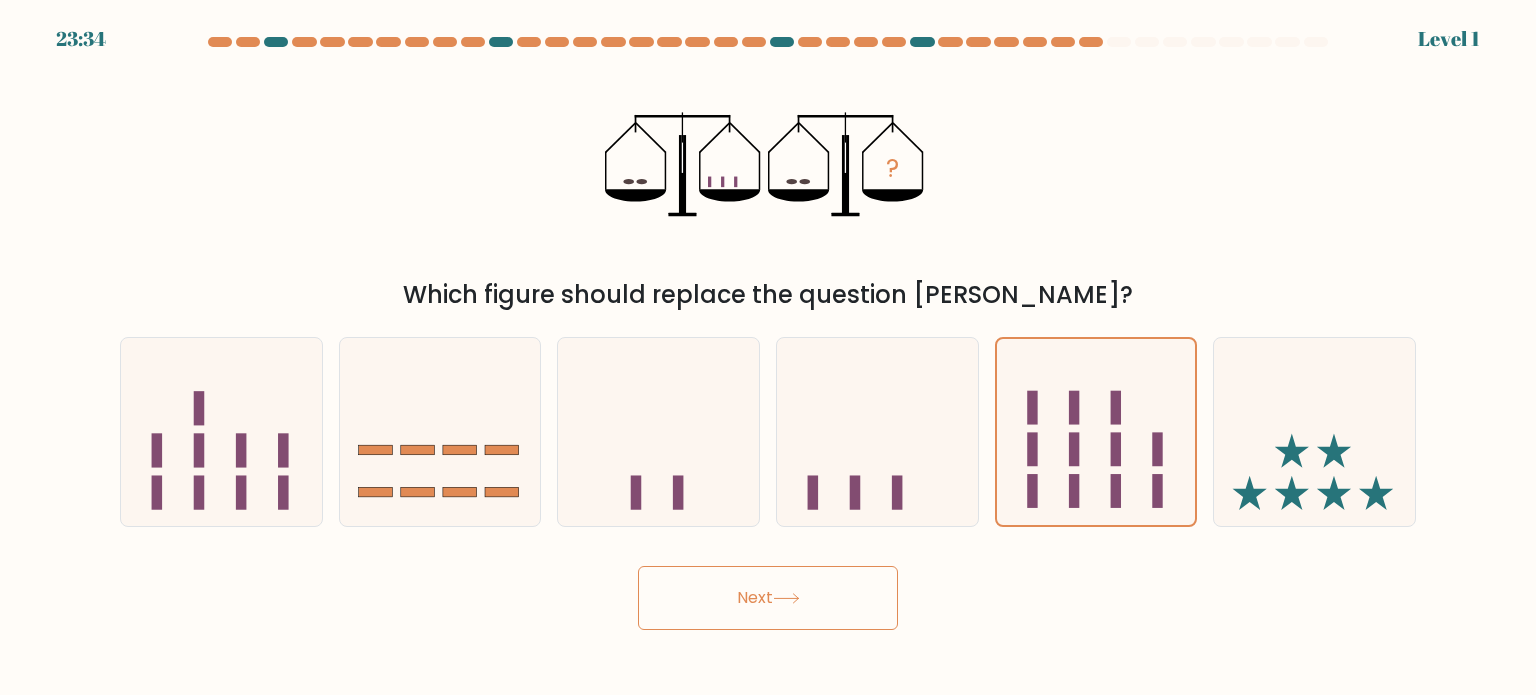 click on "Next" at bounding box center [768, 598] 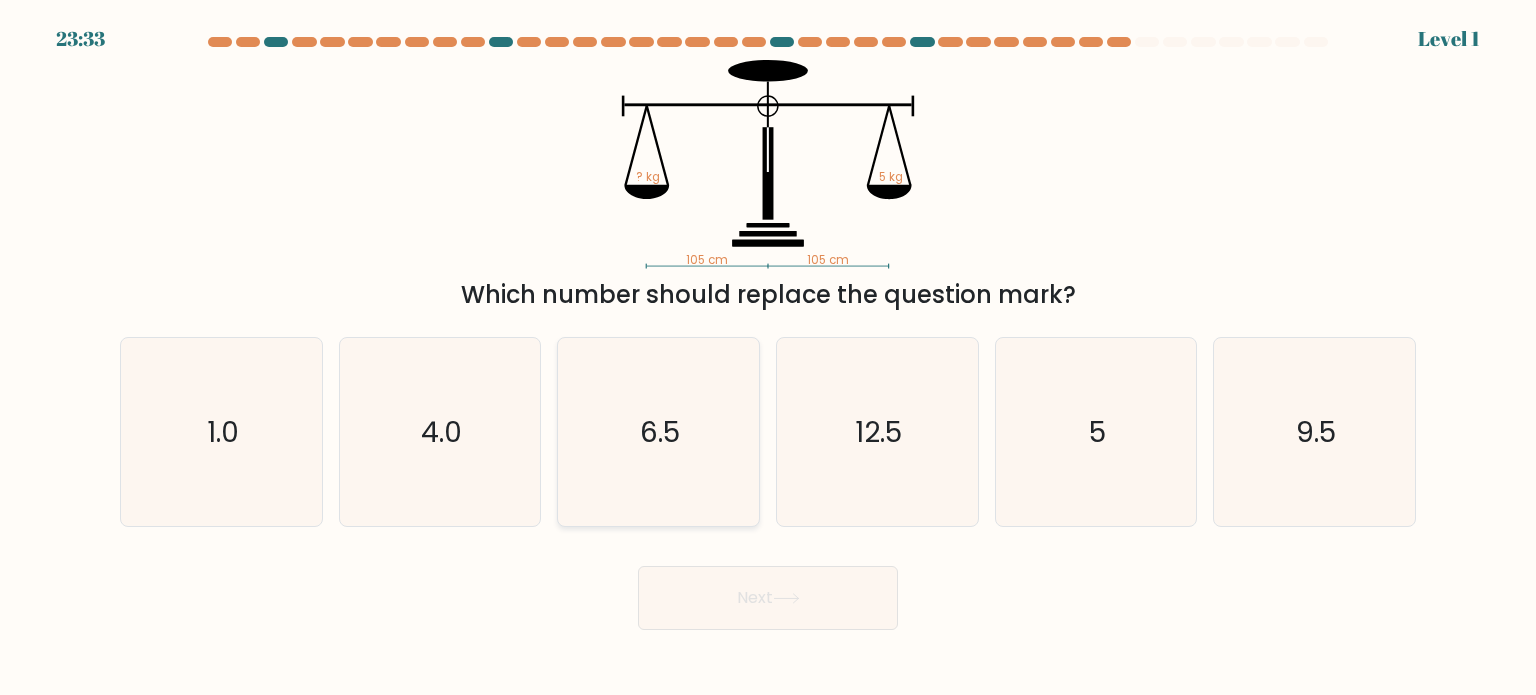 click on "6.5" 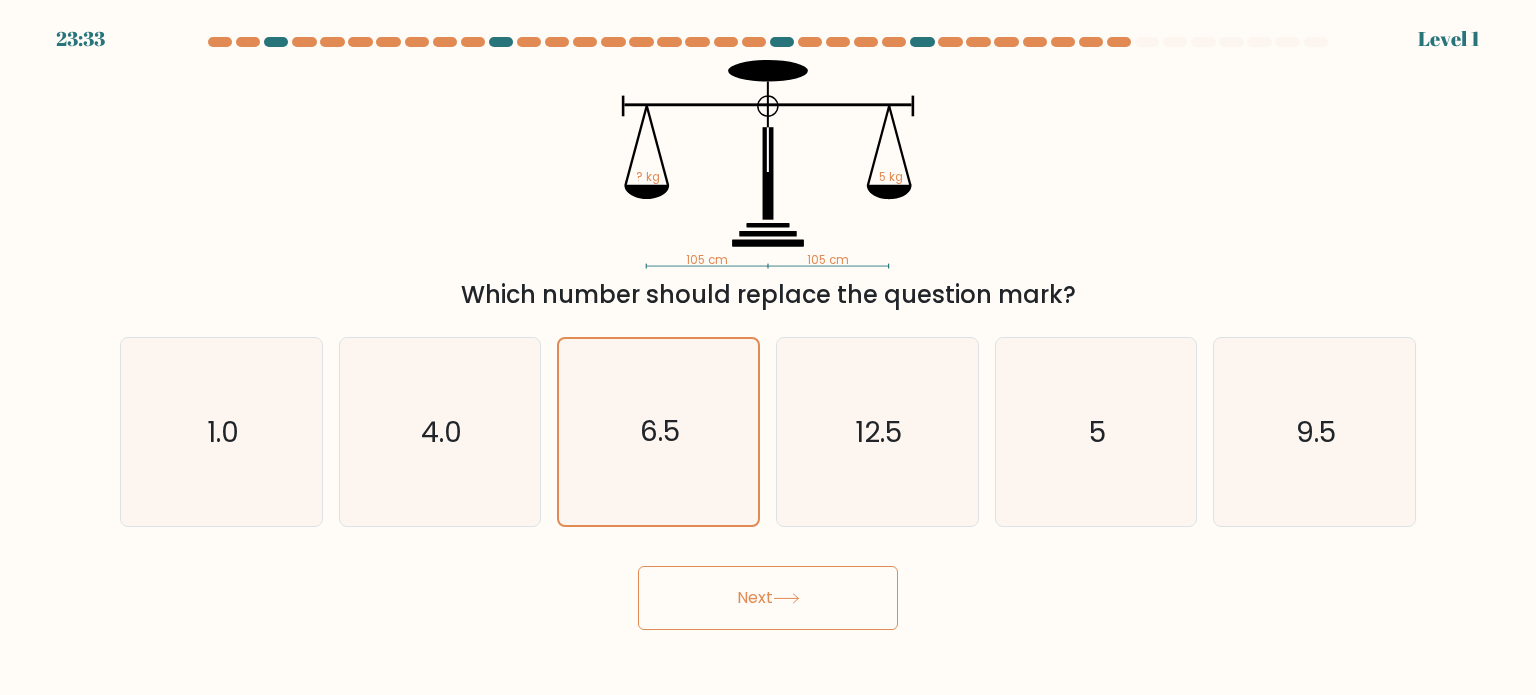 click on "Next" at bounding box center [768, 590] 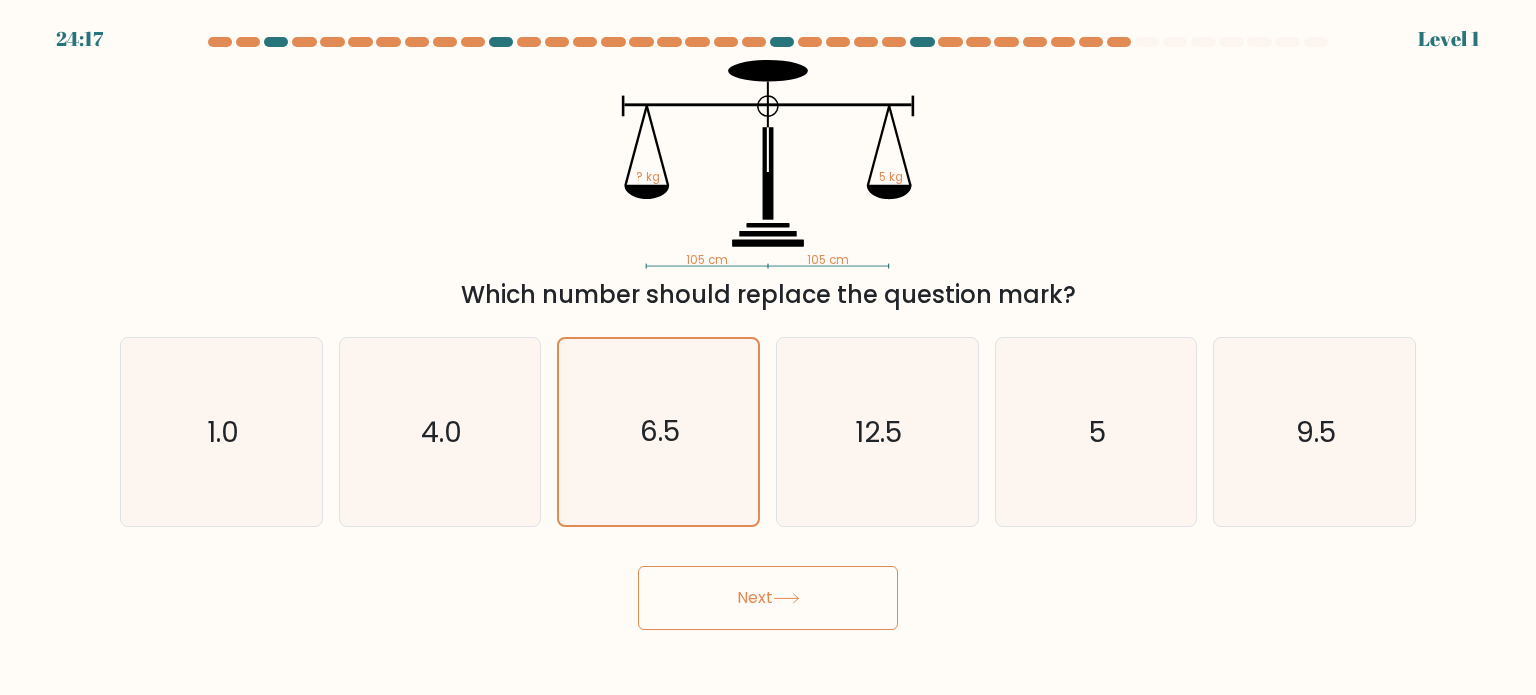 click on "Next" at bounding box center [768, 598] 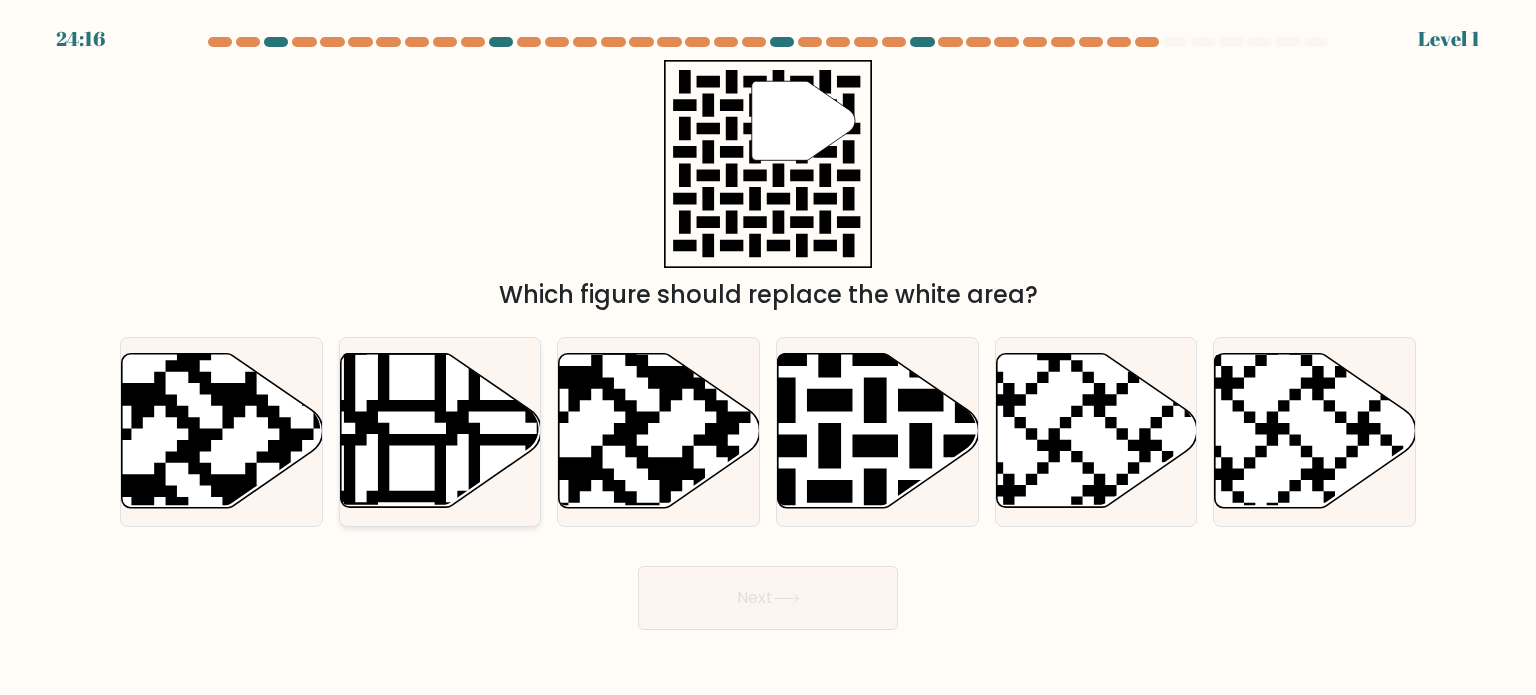 click 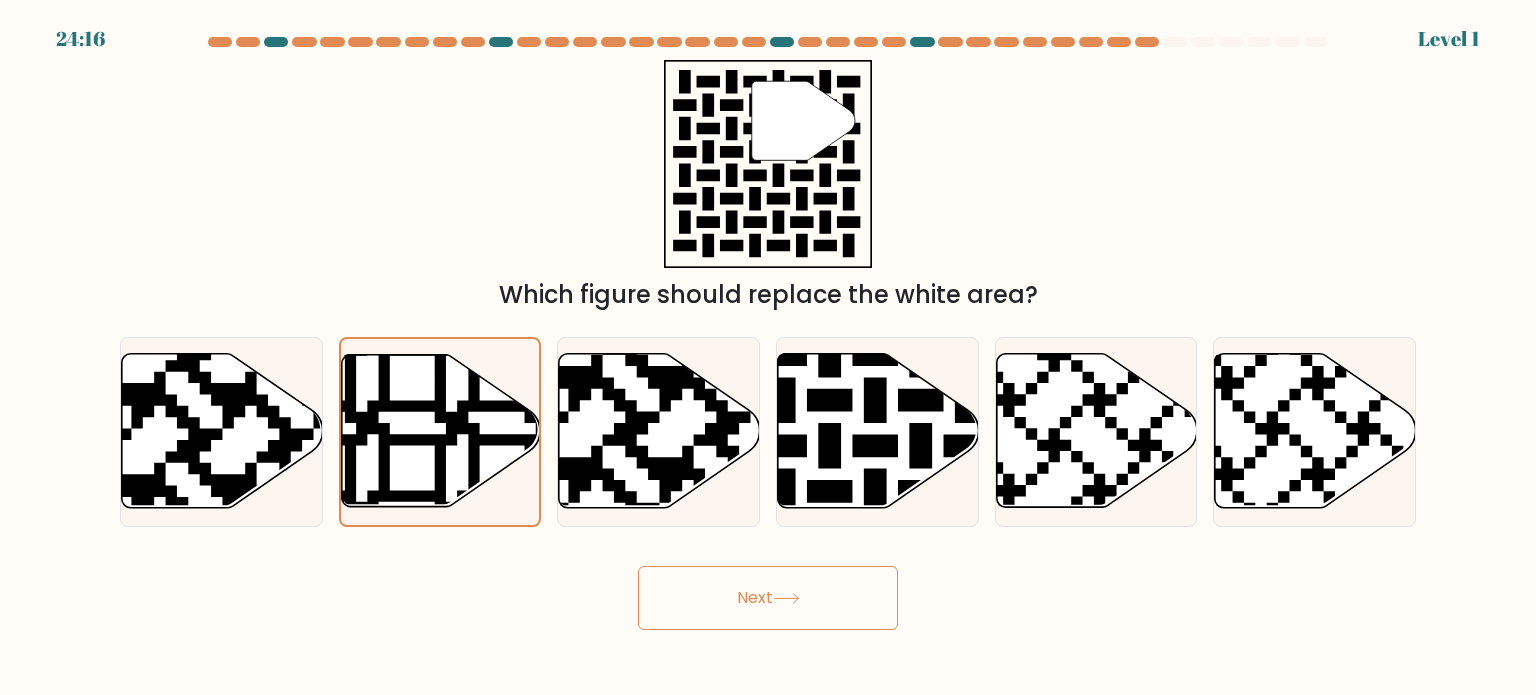 click on "Next" at bounding box center [768, 598] 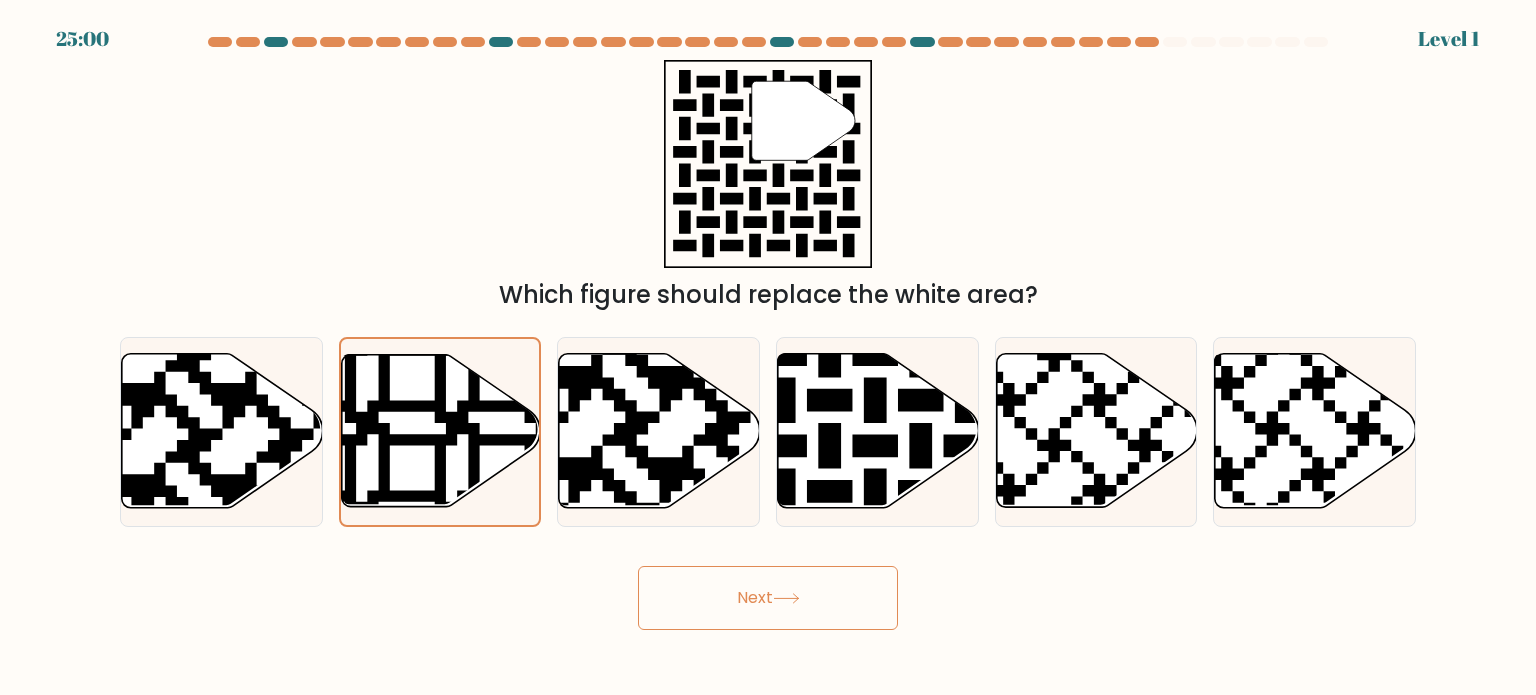 click on "Next" at bounding box center [768, 598] 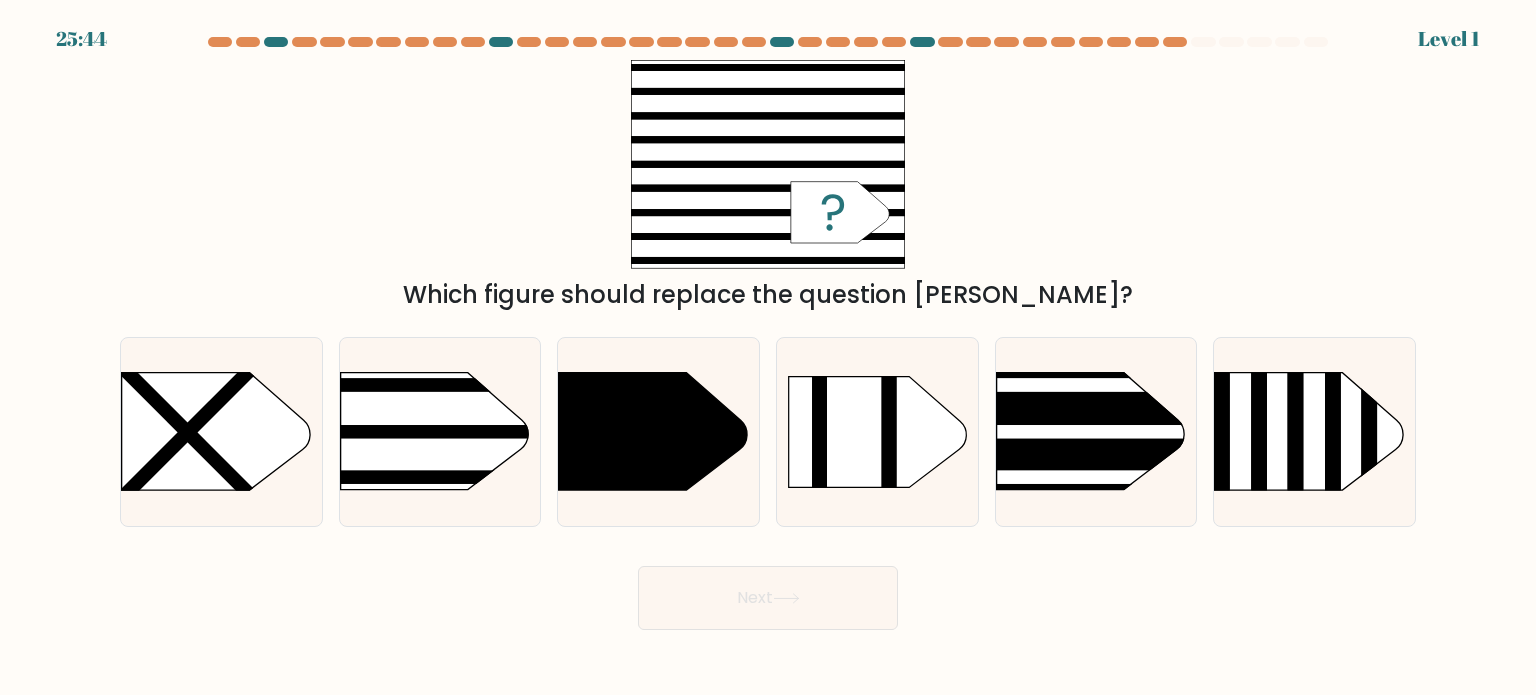 drag, startPoint x: 1239, startPoint y: 462, endPoint x: 1207, endPoint y: 477, distance: 35.341194 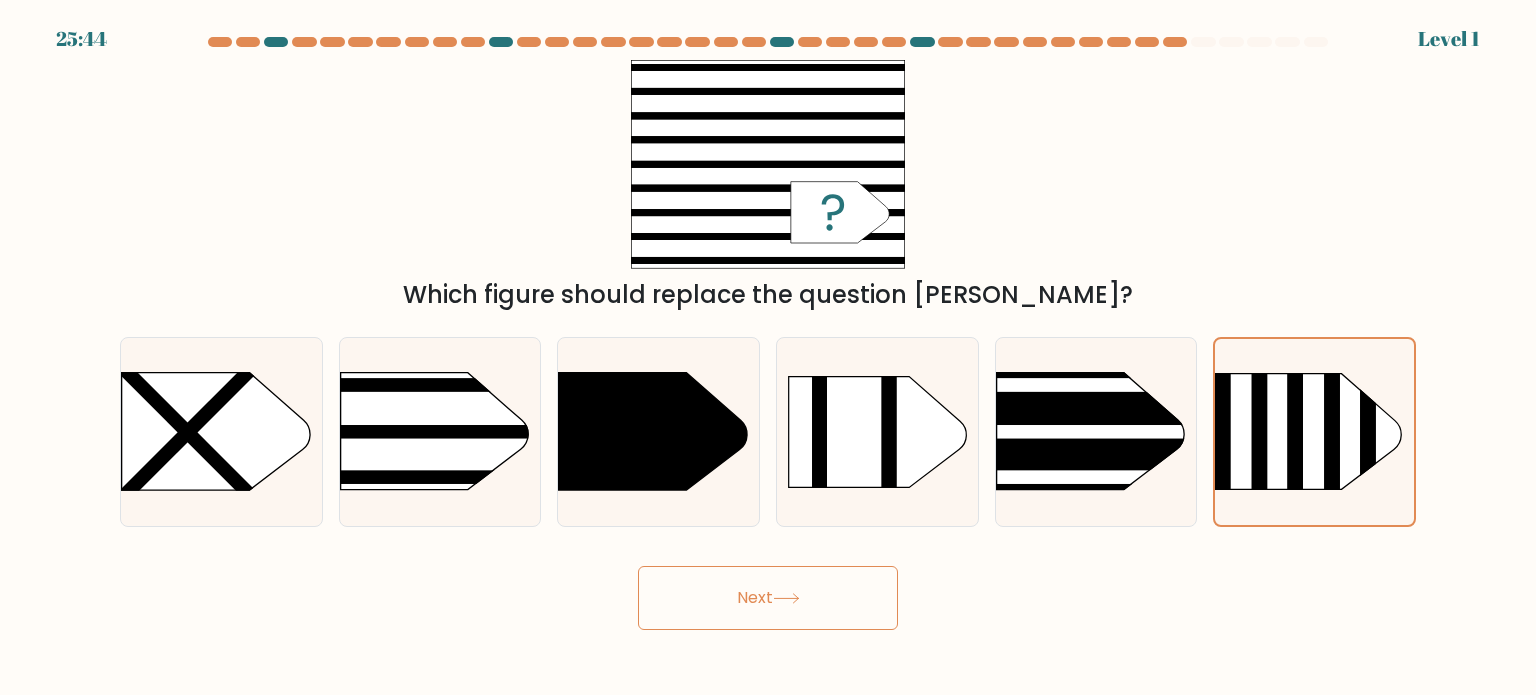 click on "Next" at bounding box center [768, 598] 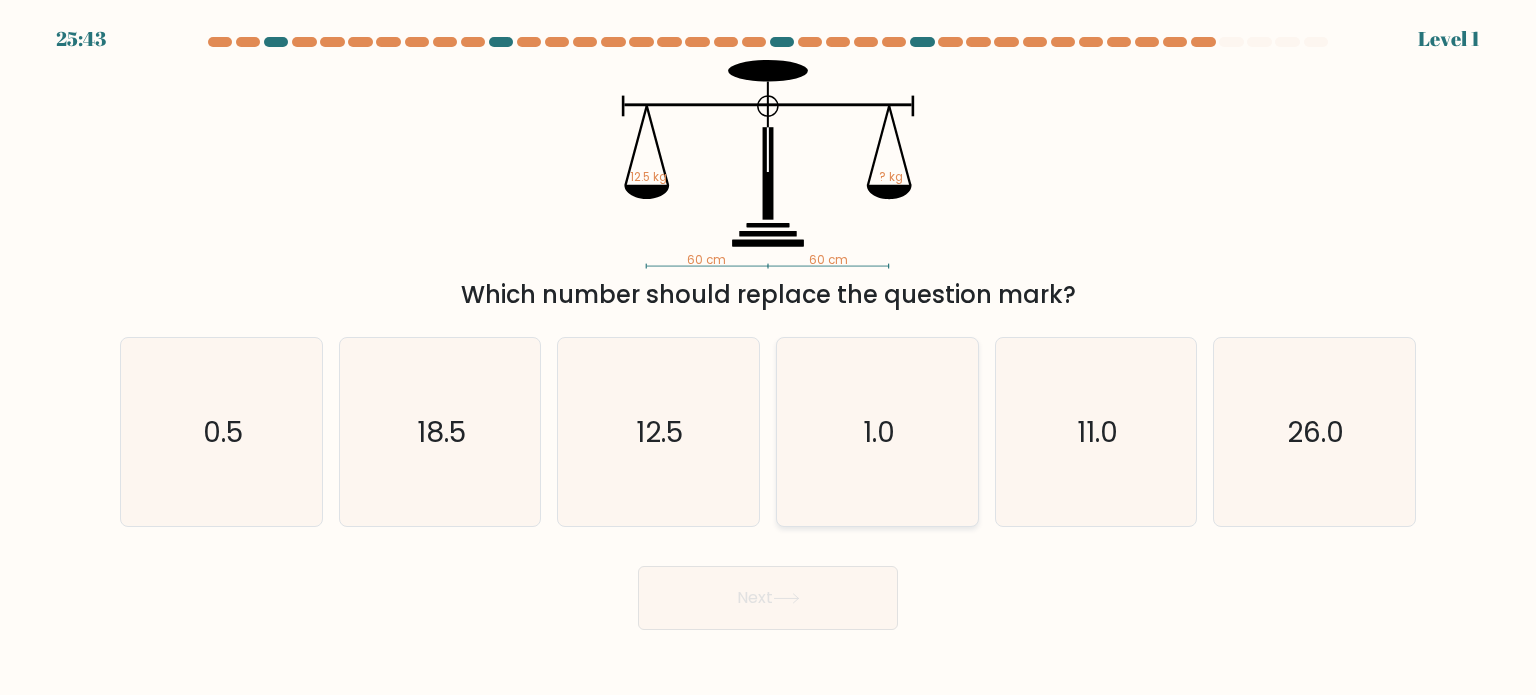 click on "1.0" 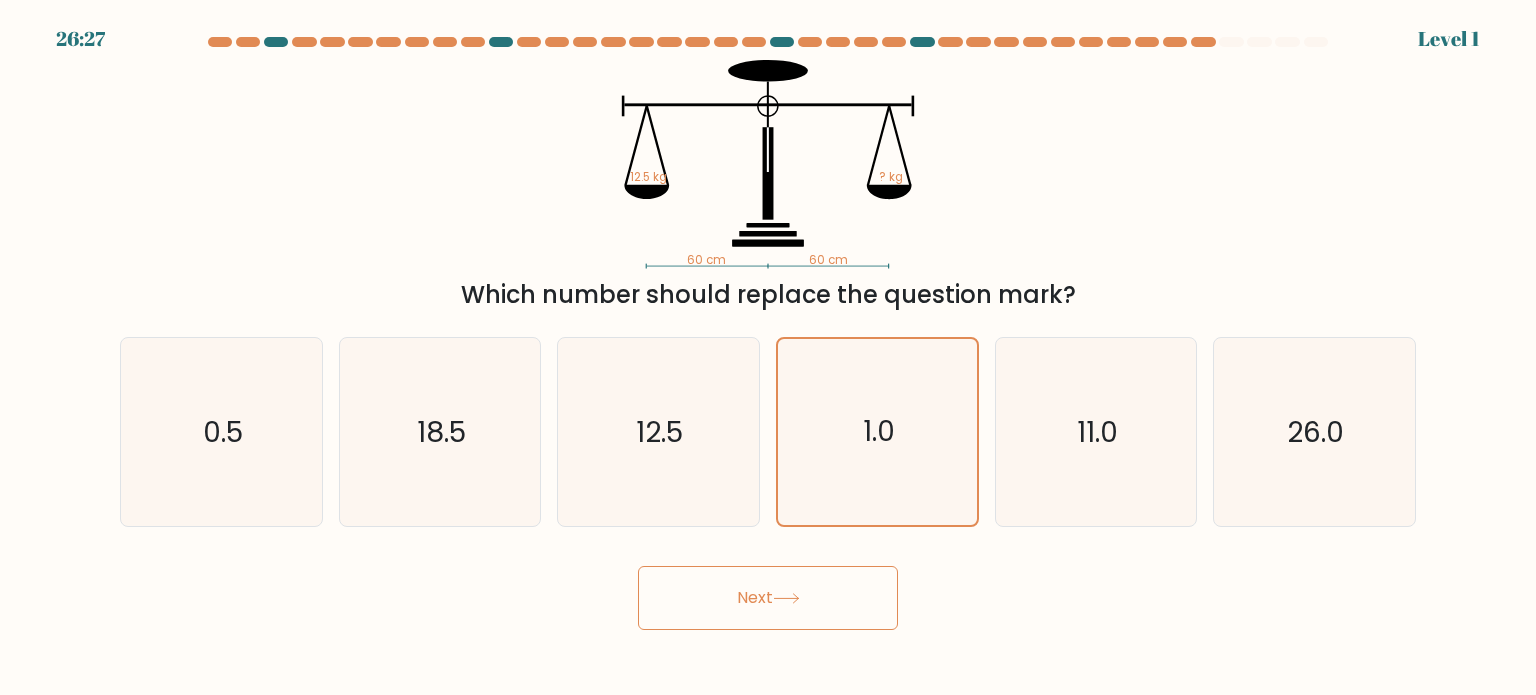 click on "Next" at bounding box center [768, 598] 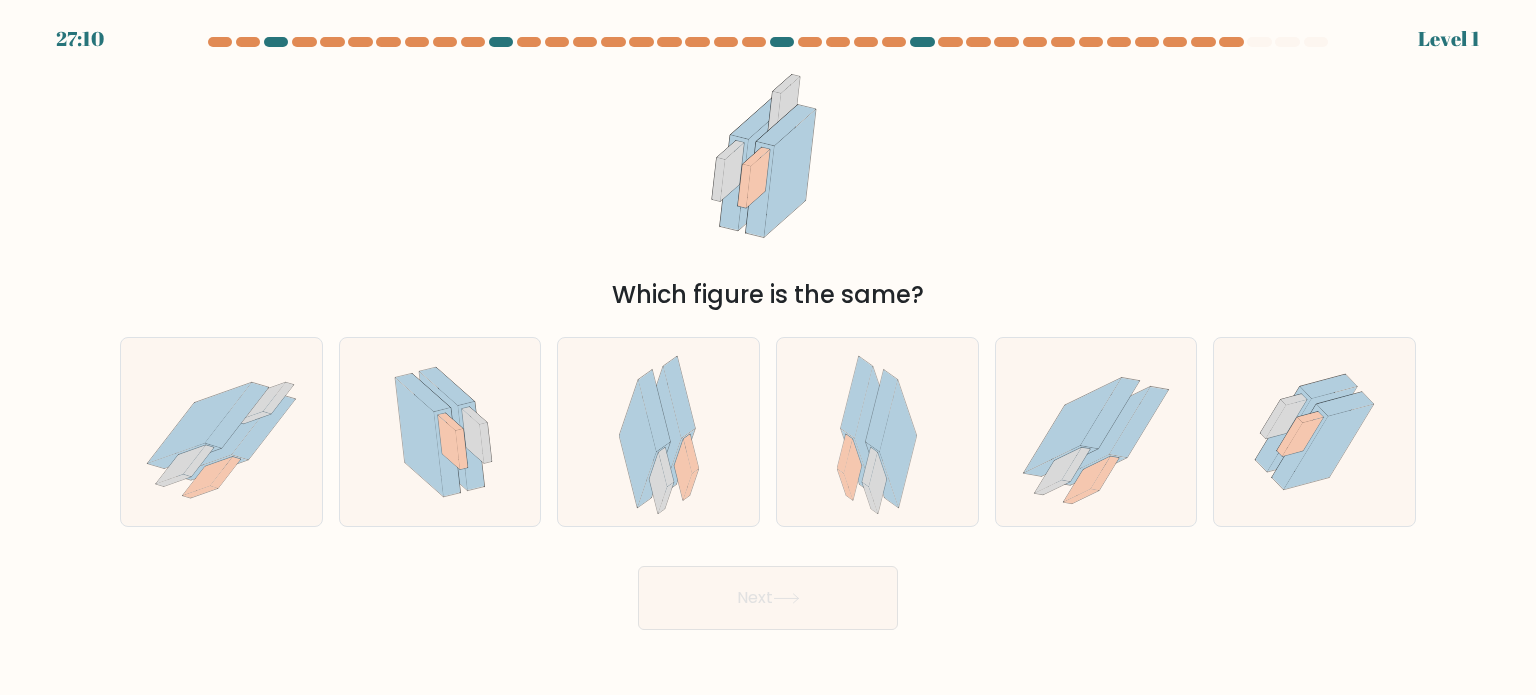 drag, startPoint x: 1061, startPoint y: 473, endPoint x: 860, endPoint y: 579, distance: 227.23776 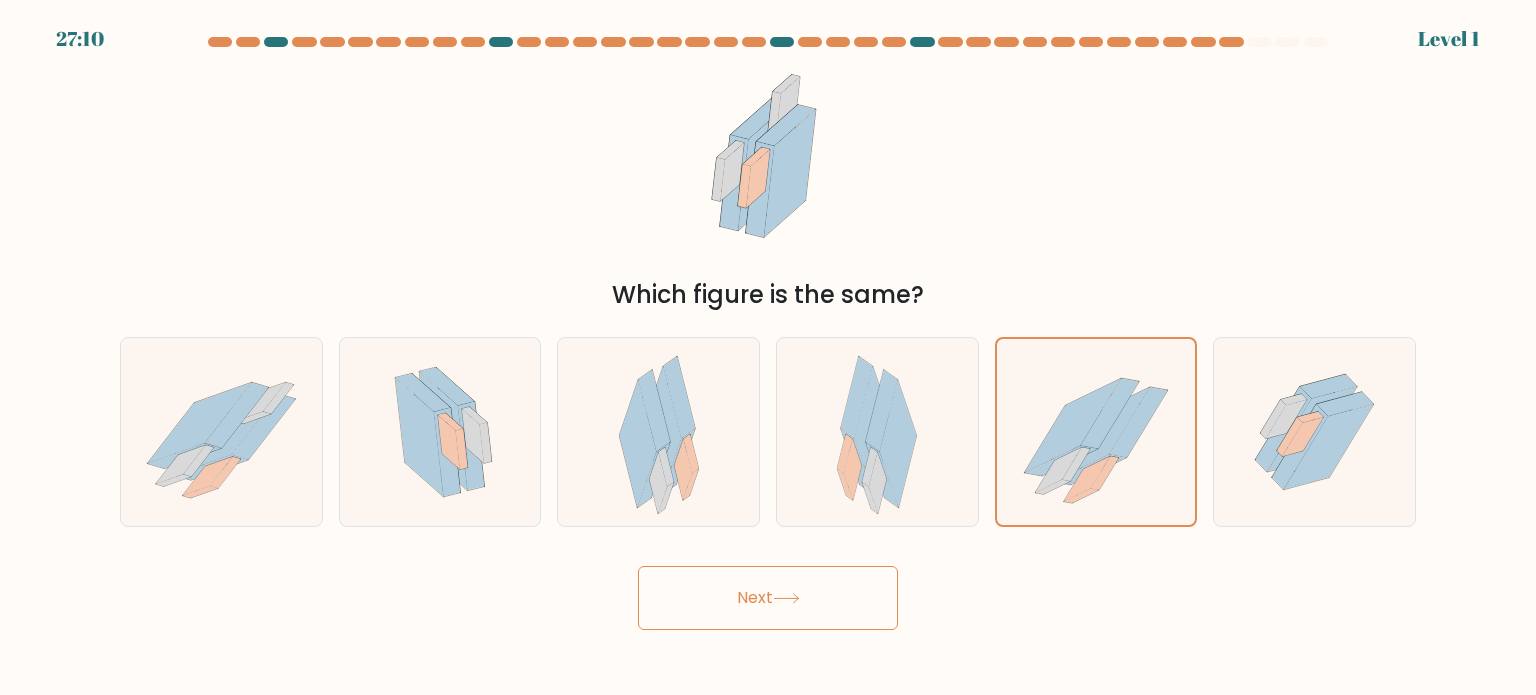 click on "27:10
Level 1" at bounding box center [768, 347] 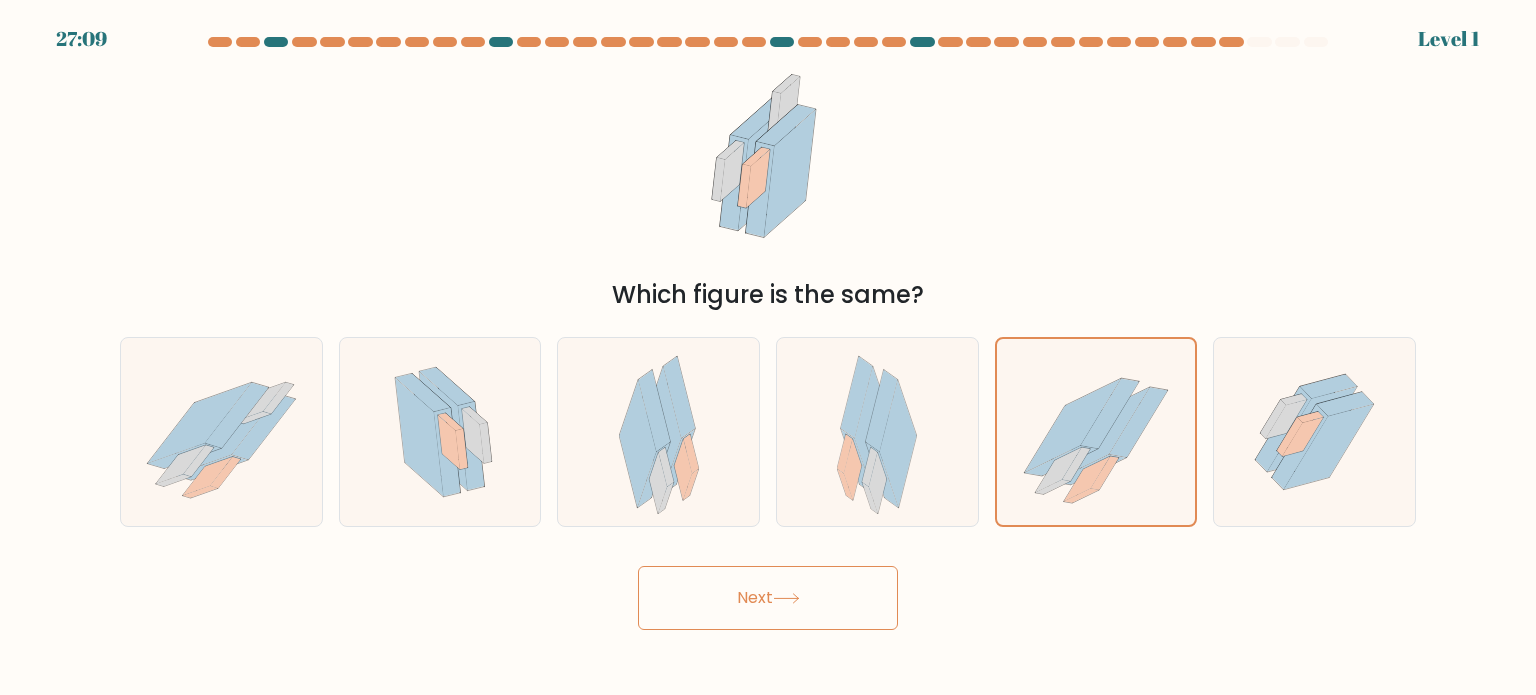 click on "27:09
Level 1" at bounding box center (768, 347) 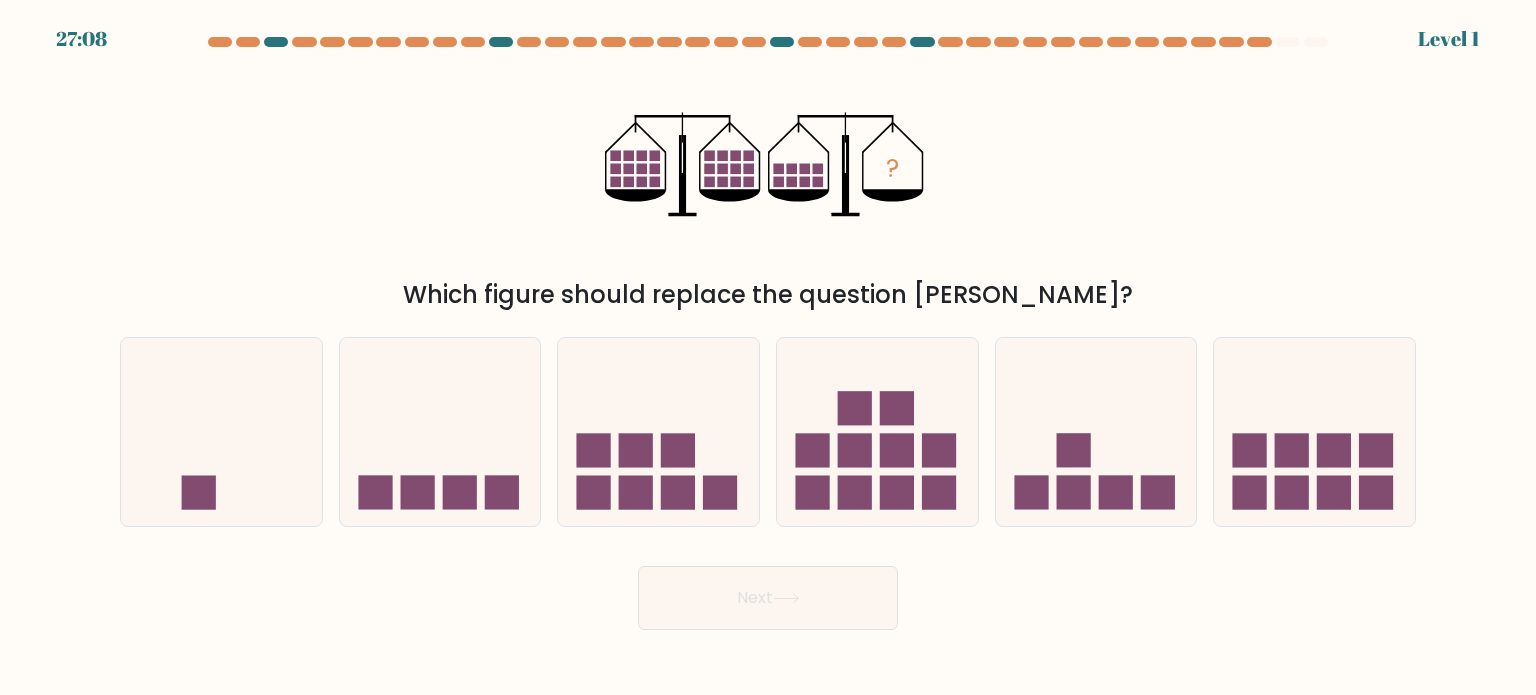 drag, startPoint x: 406, startPoint y: 476, endPoint x: 626, endPoint y: 593, distance: 249.17665 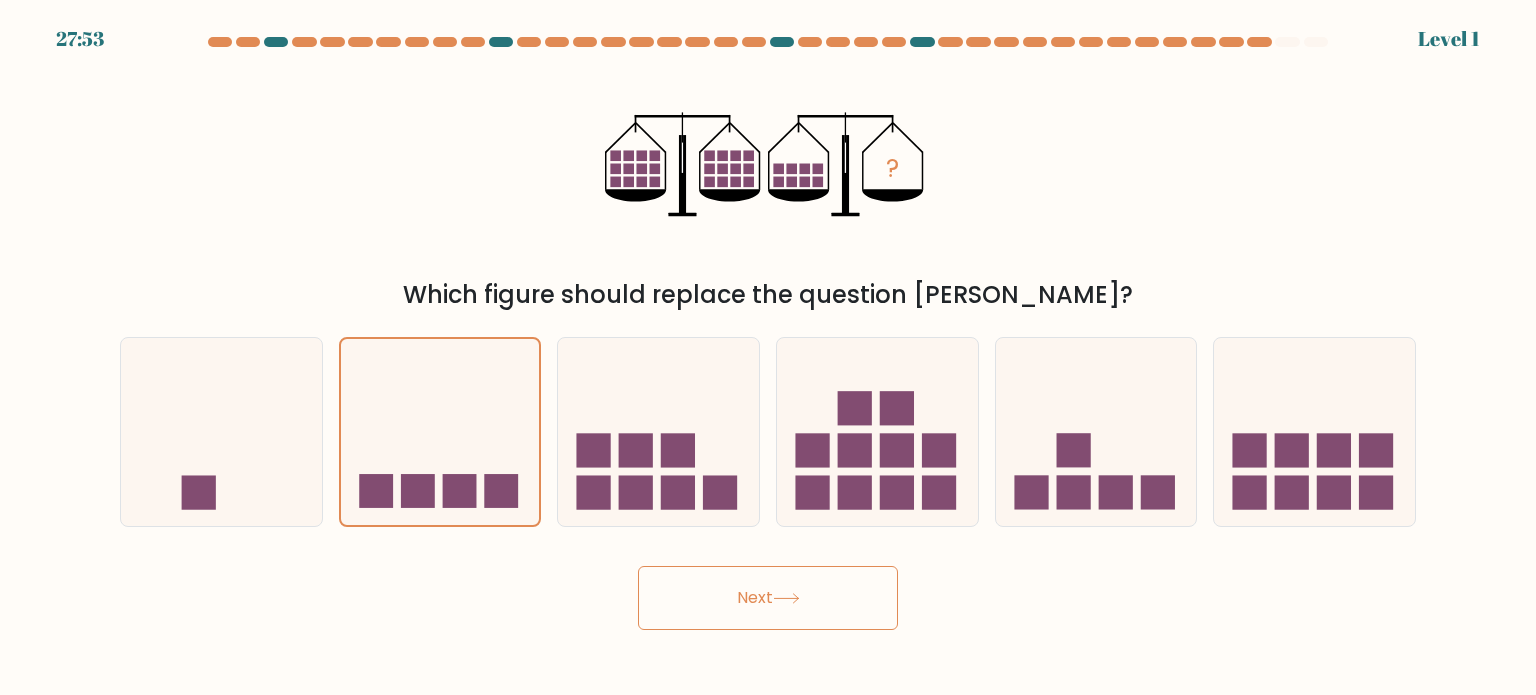 click on "Next" at bounding box center [768, 598] 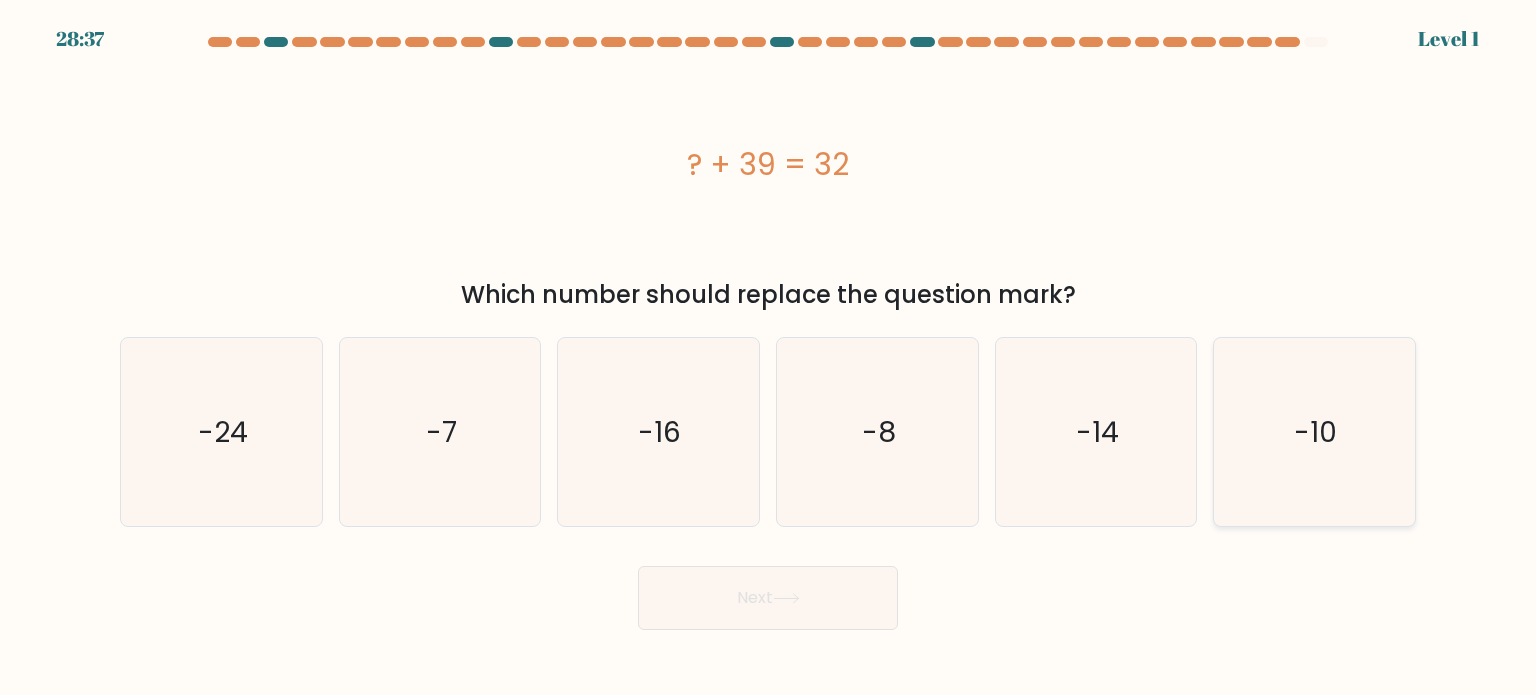 click on "-10" 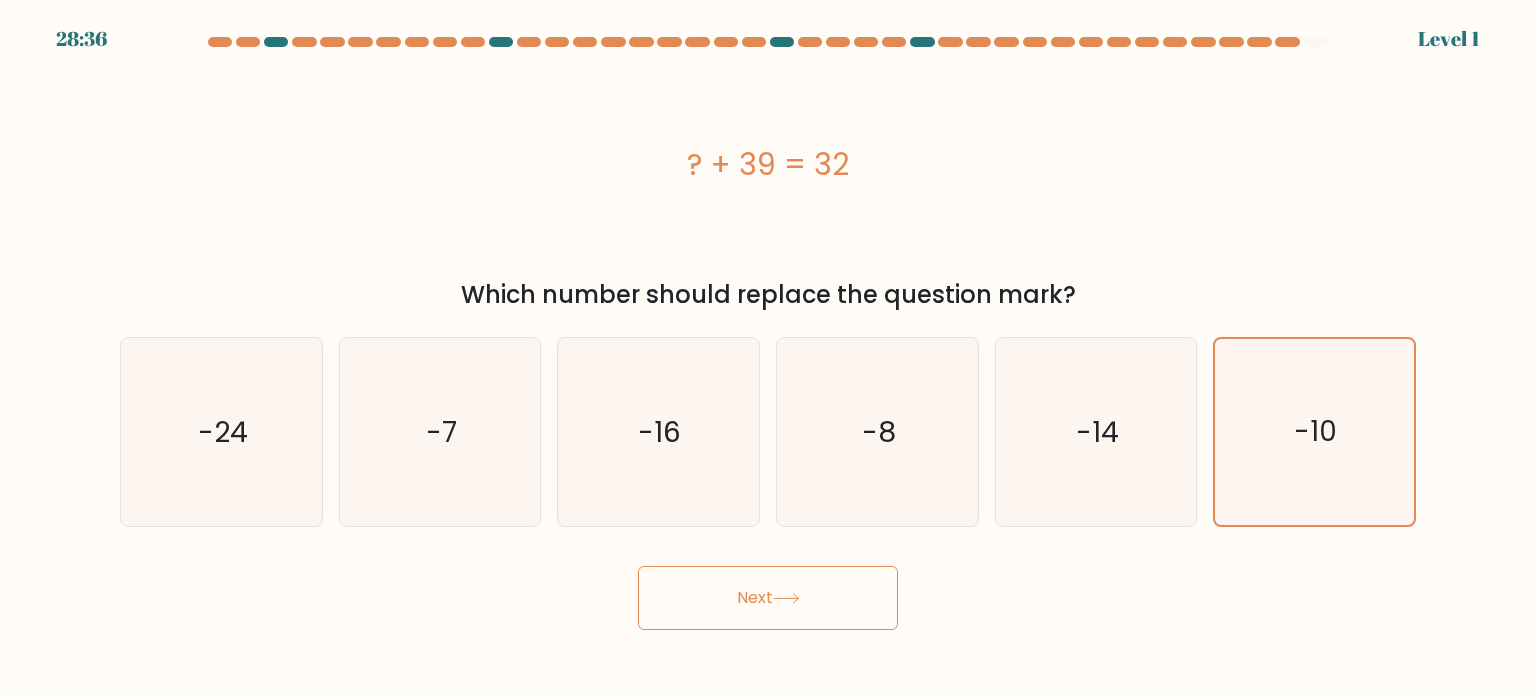click on "Next" at bounding box center (768, 598) 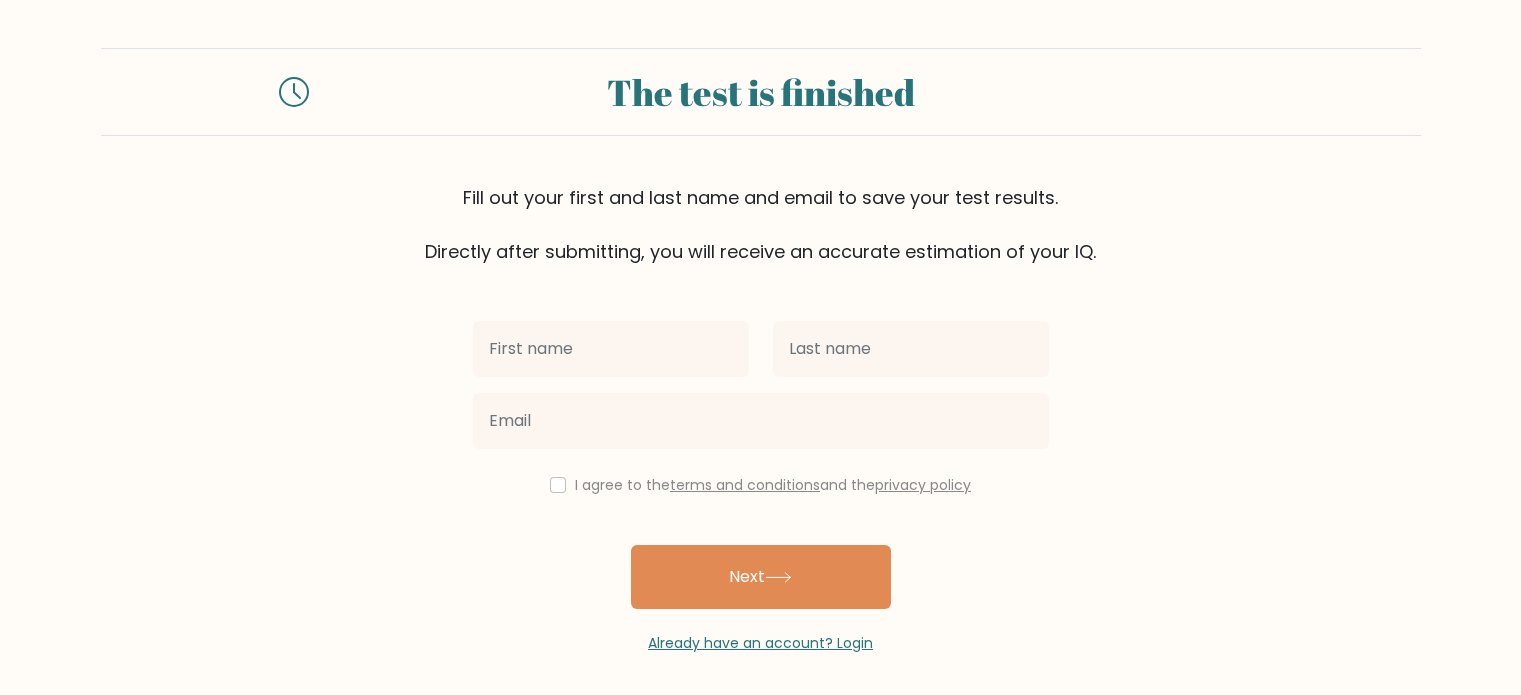 scroll, scrollTop: 0, scrollLeft: 0, axis: both 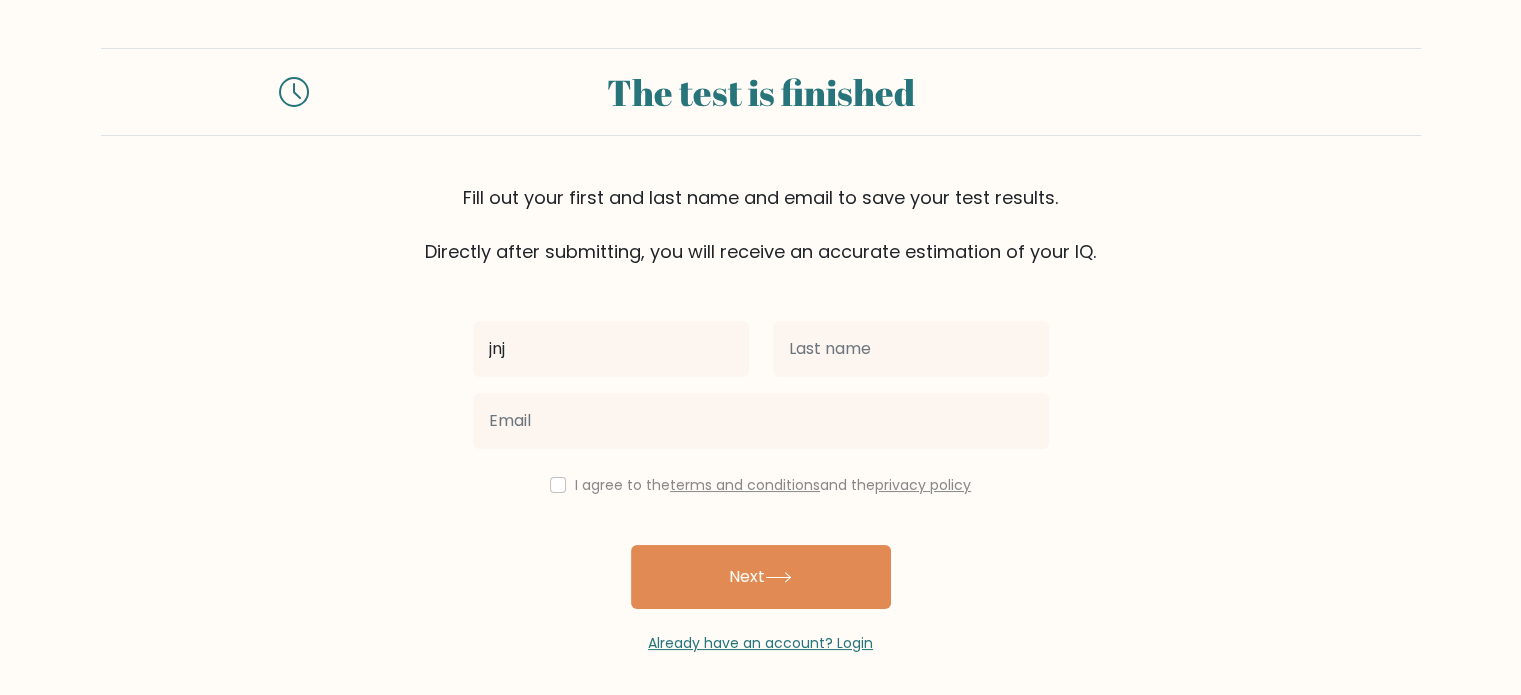type on "jnj" 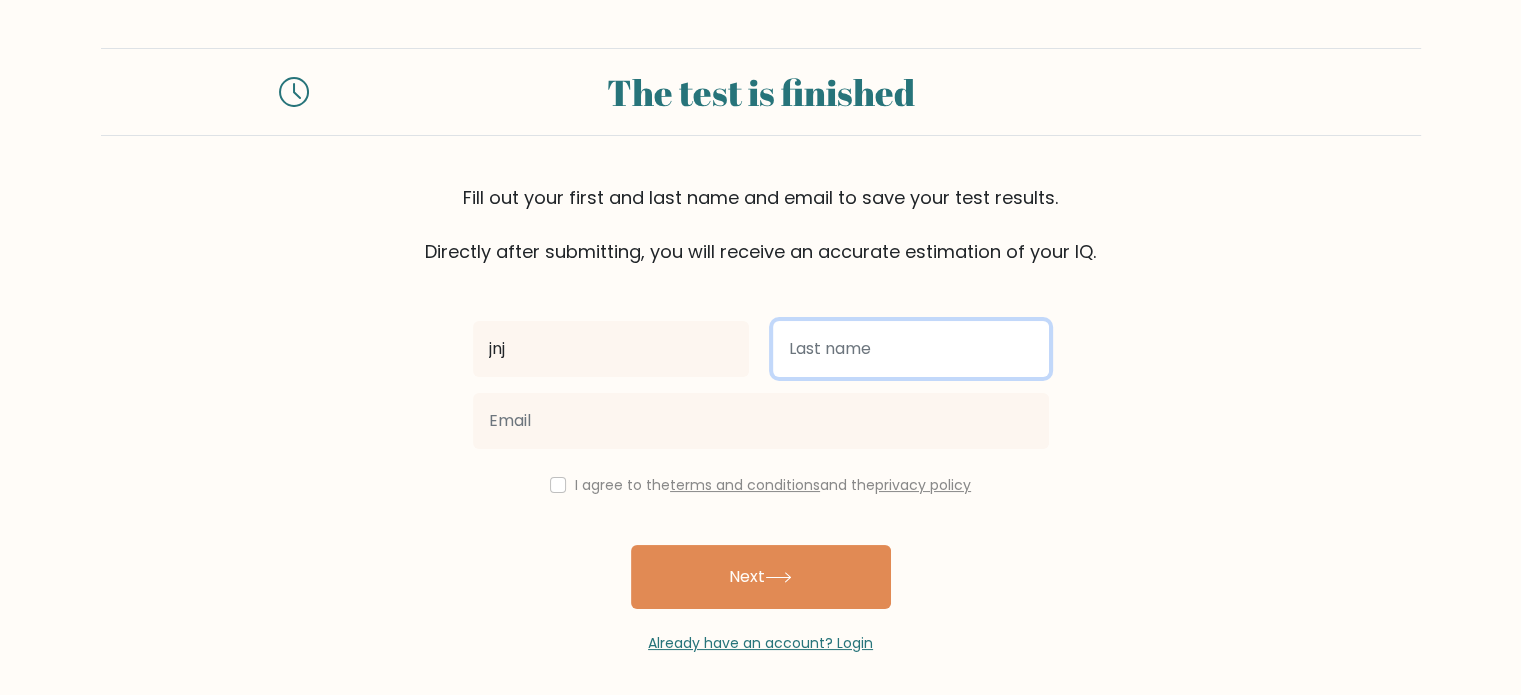 click at bounding box center (911, 349) 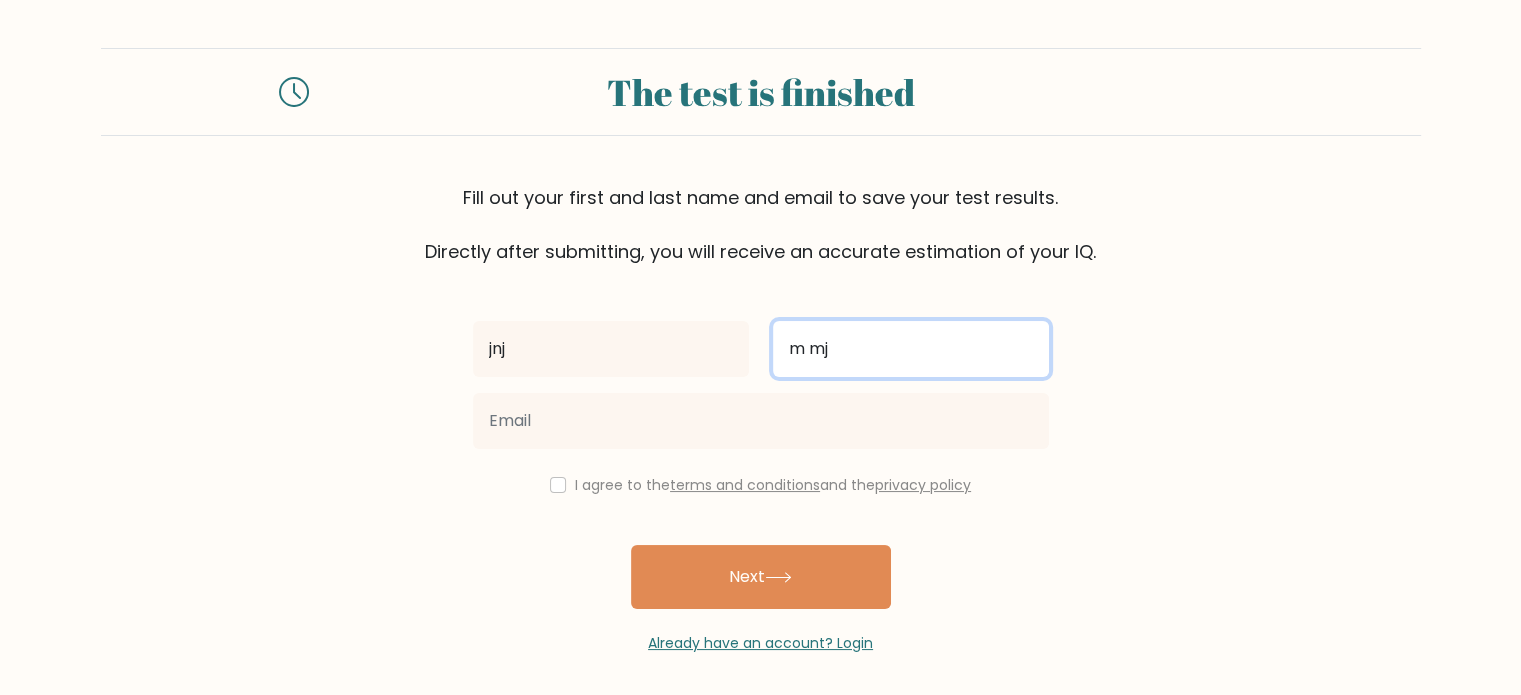 type on "m mj" 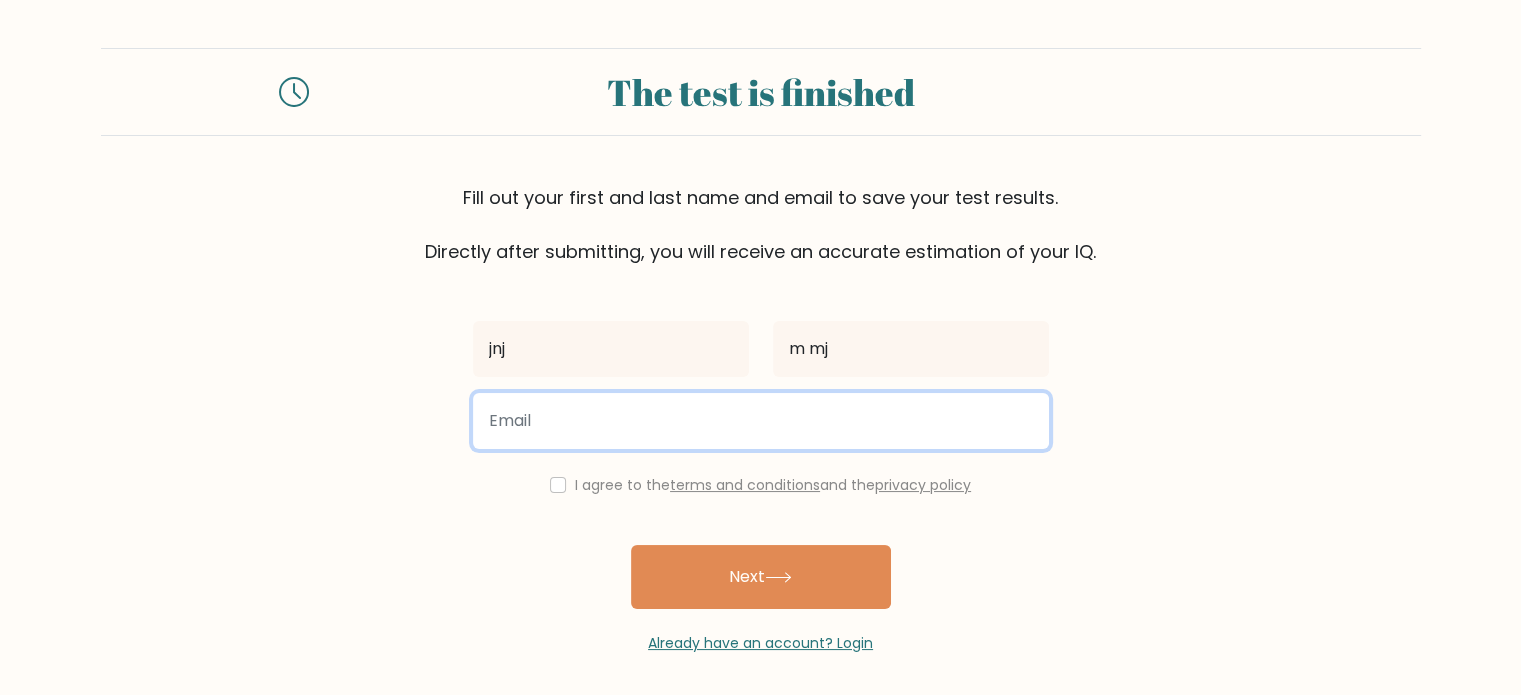 click at bounding box center [761, 421] 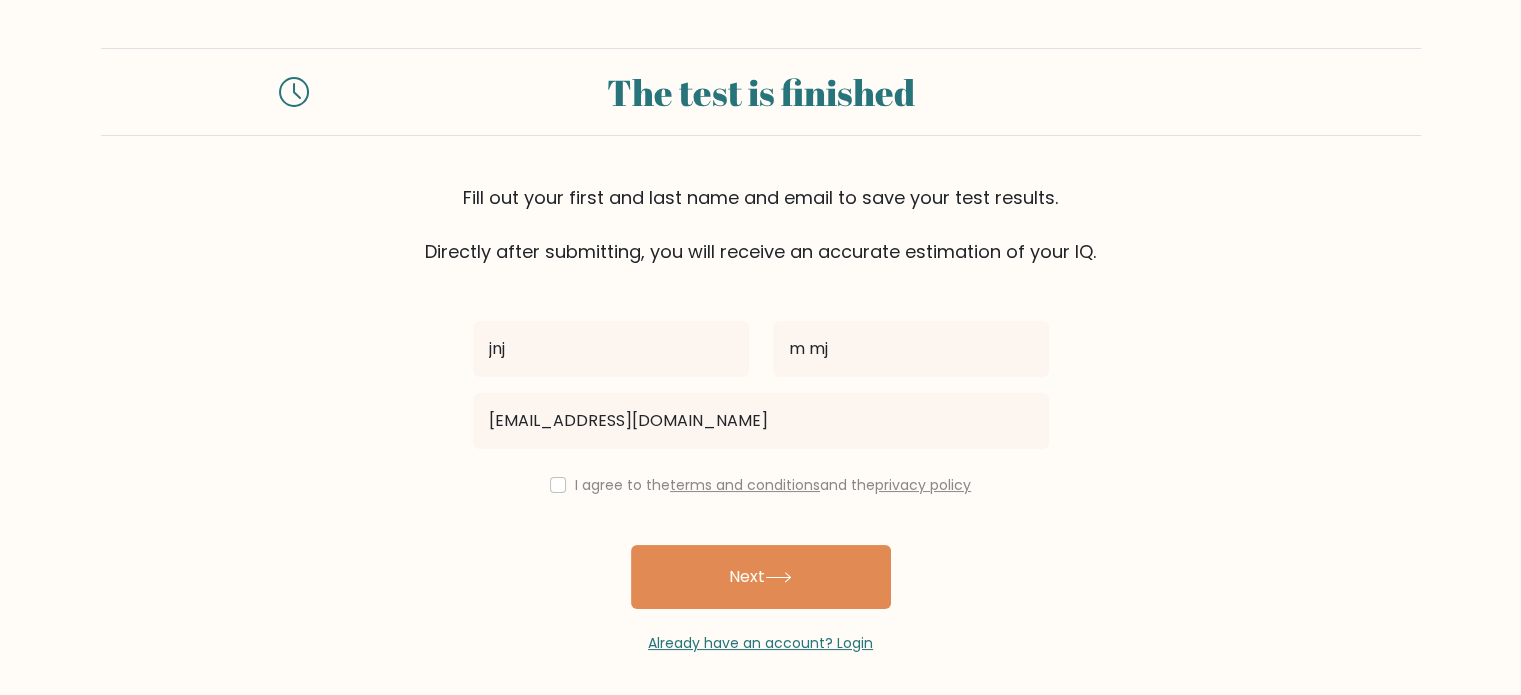 click on "I agree to the  terms and conditions  and the  privacy policy" at bounding box center (761, 485) 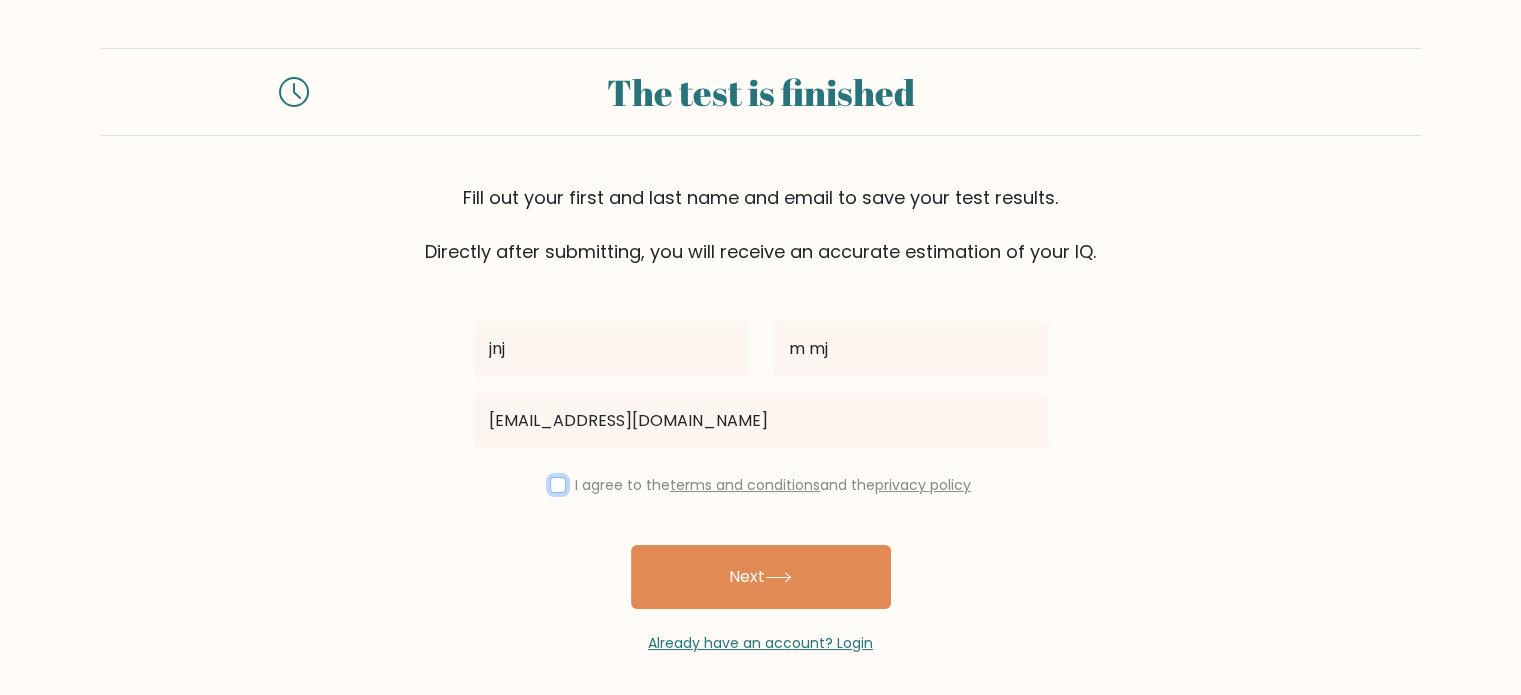 click at bounding box center (558, 485) 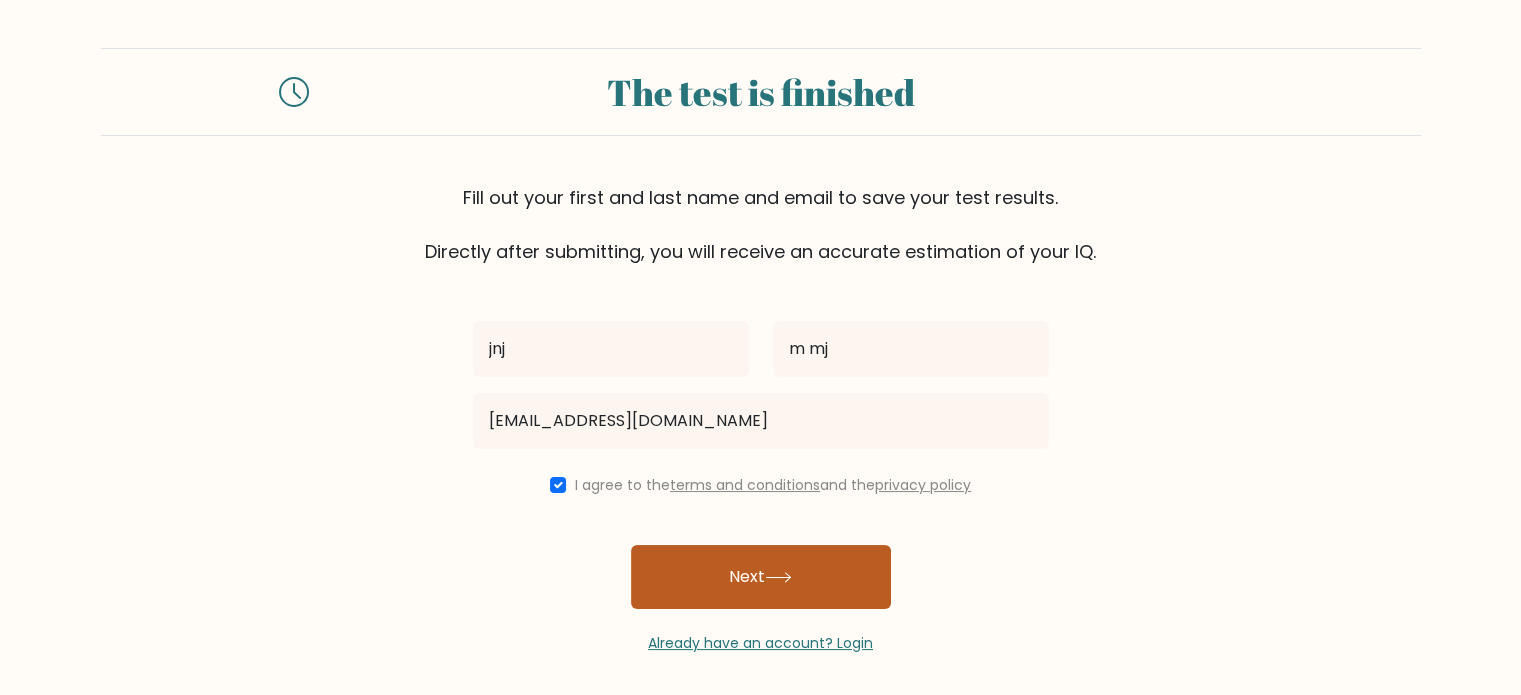 click on "Next" at bounding box center [761, 577] 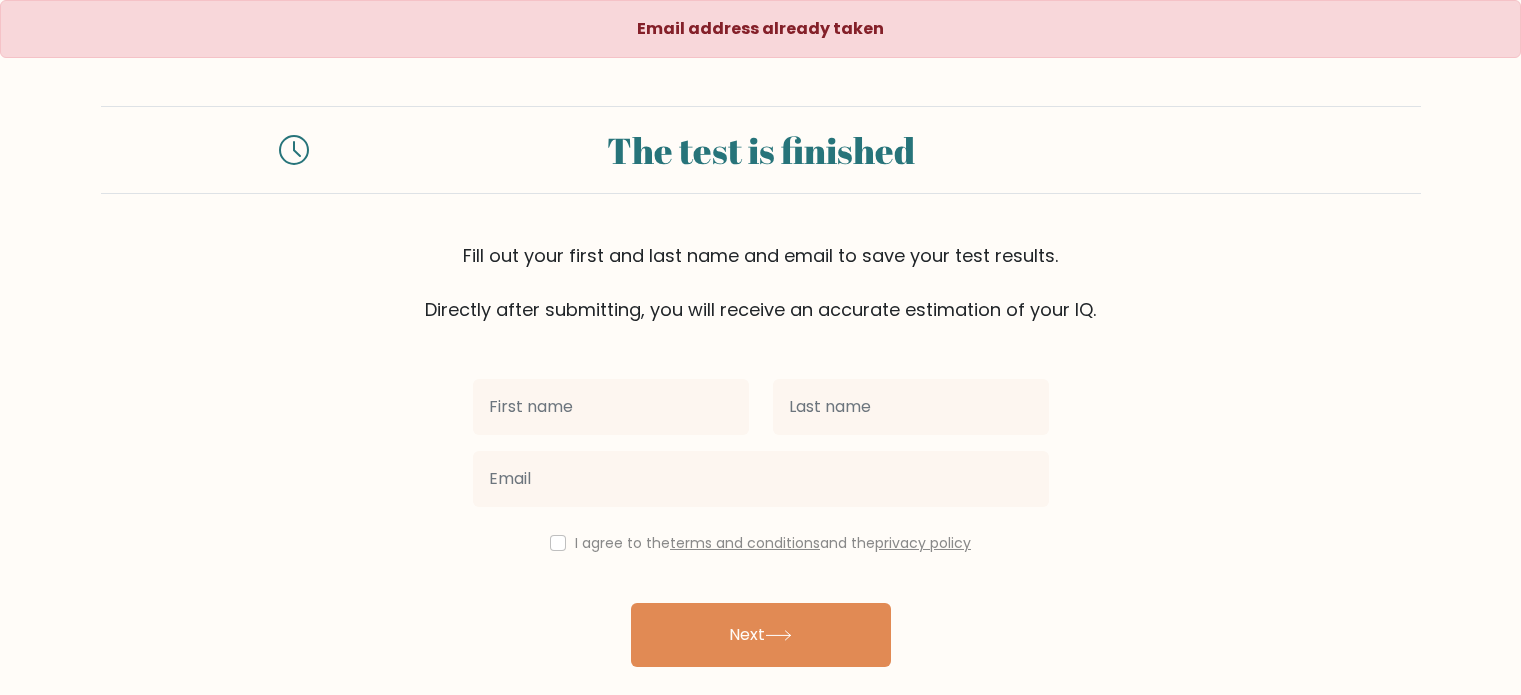 scroll, scrollTop: 0, scrollLeft: 0, axis: both 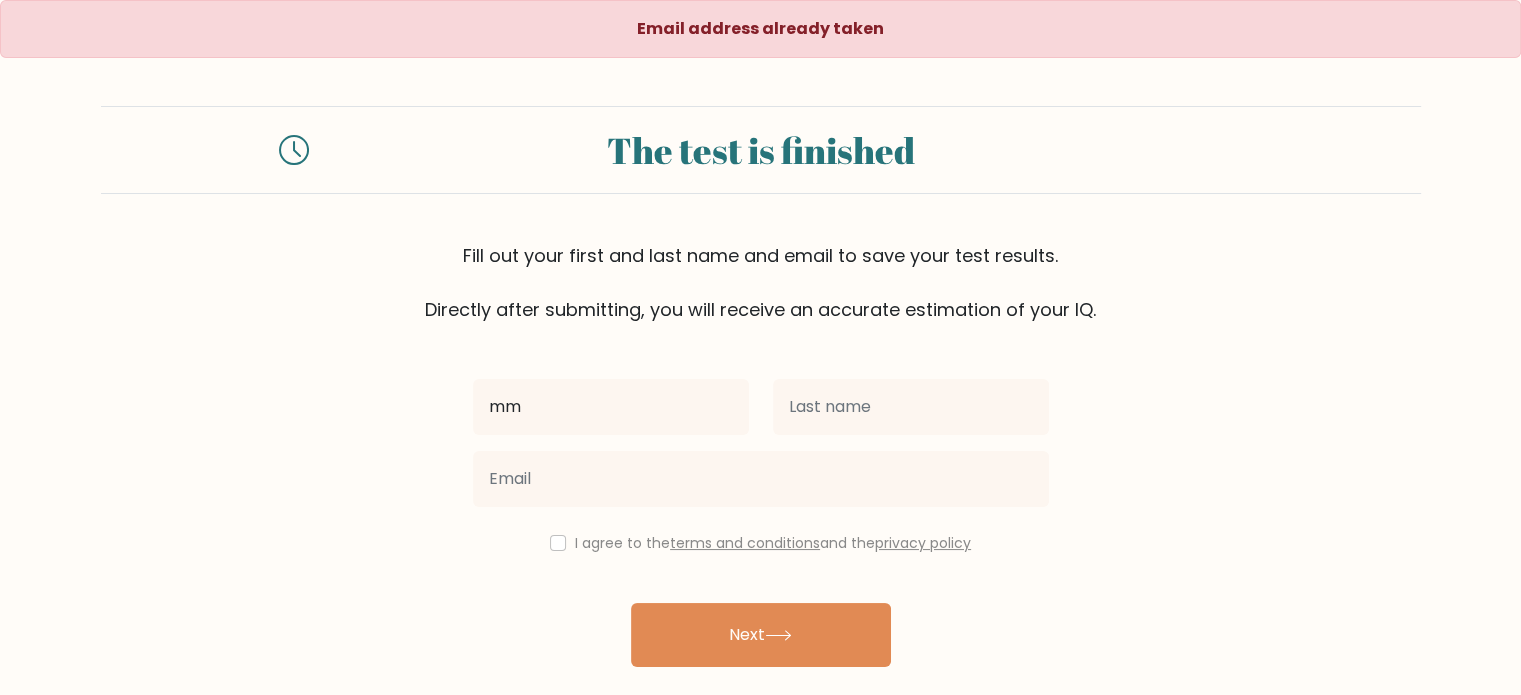type on "mm" 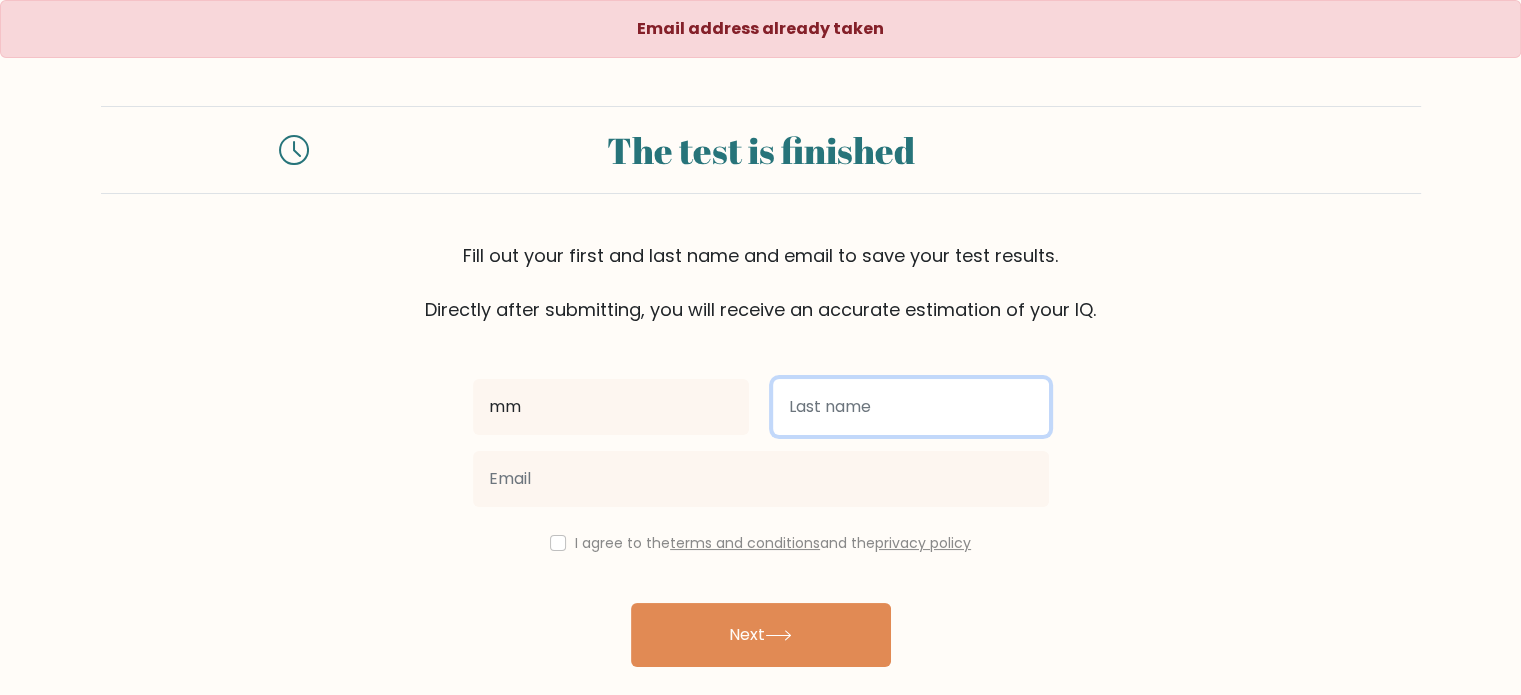 click at bounding box center (911, 407) 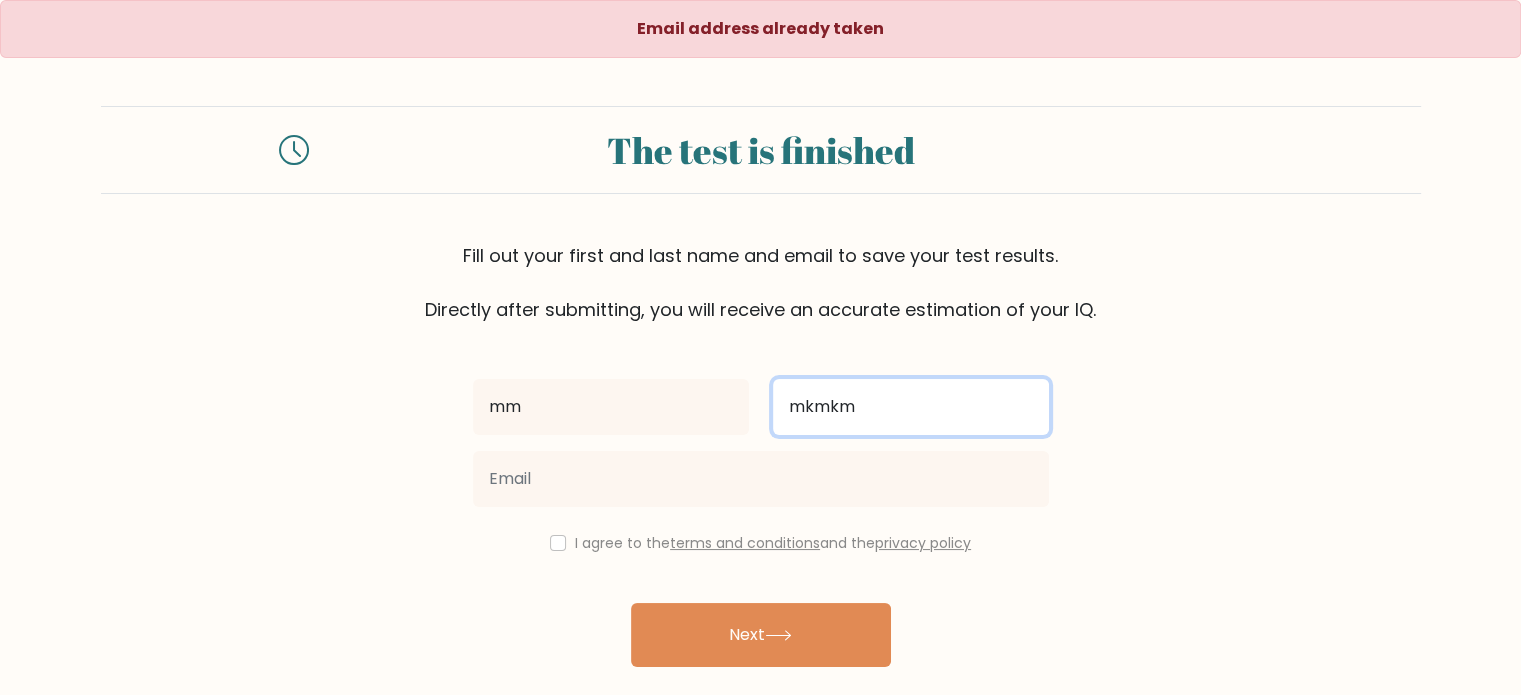 type on "mkmkm" 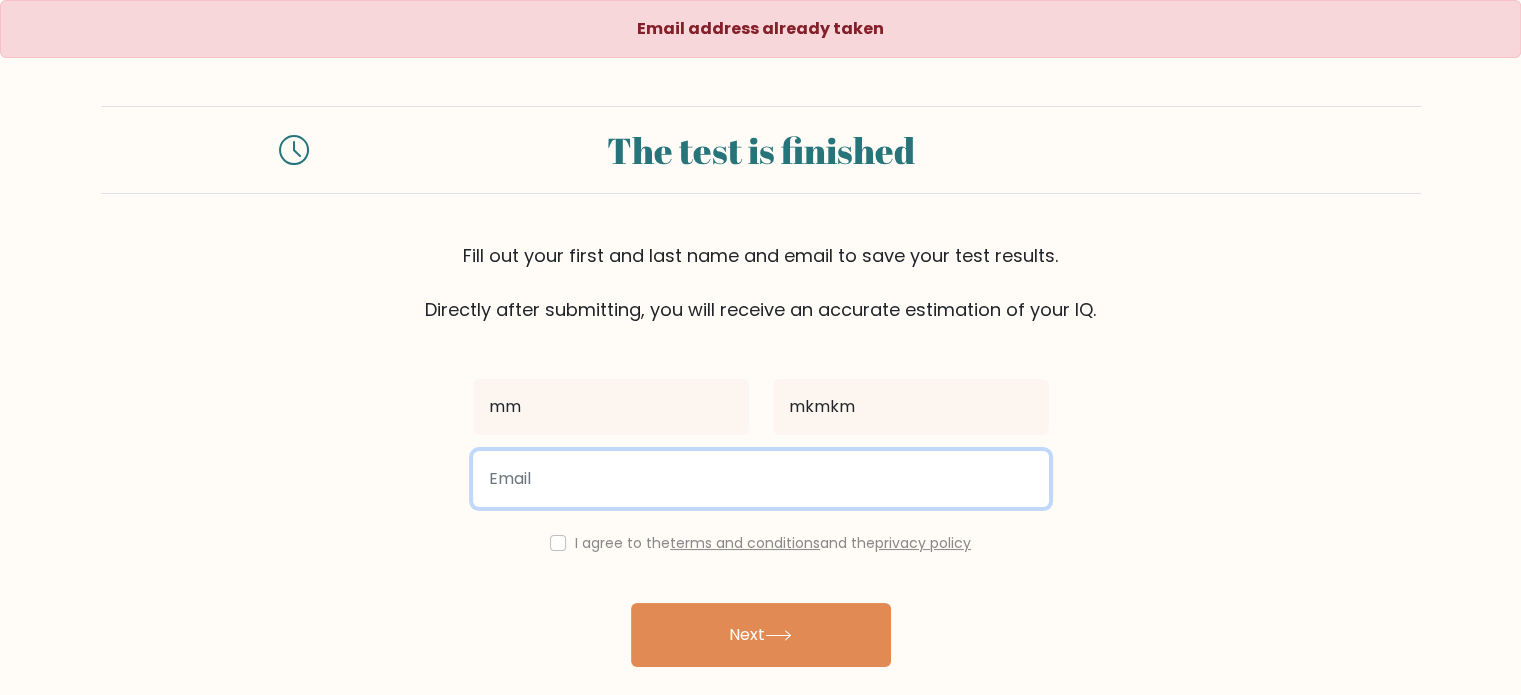 click at bounding box center [761, 479] 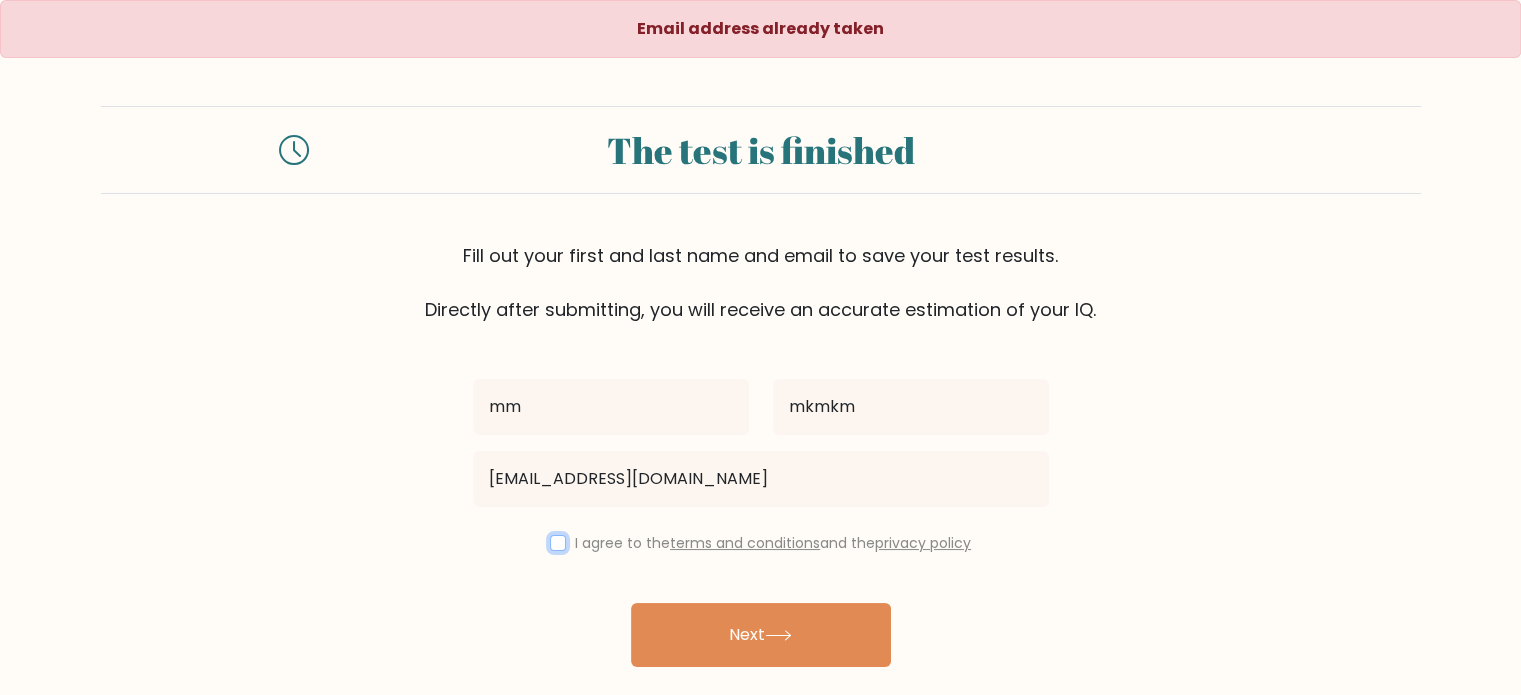 click at bounding box center [558, 543] 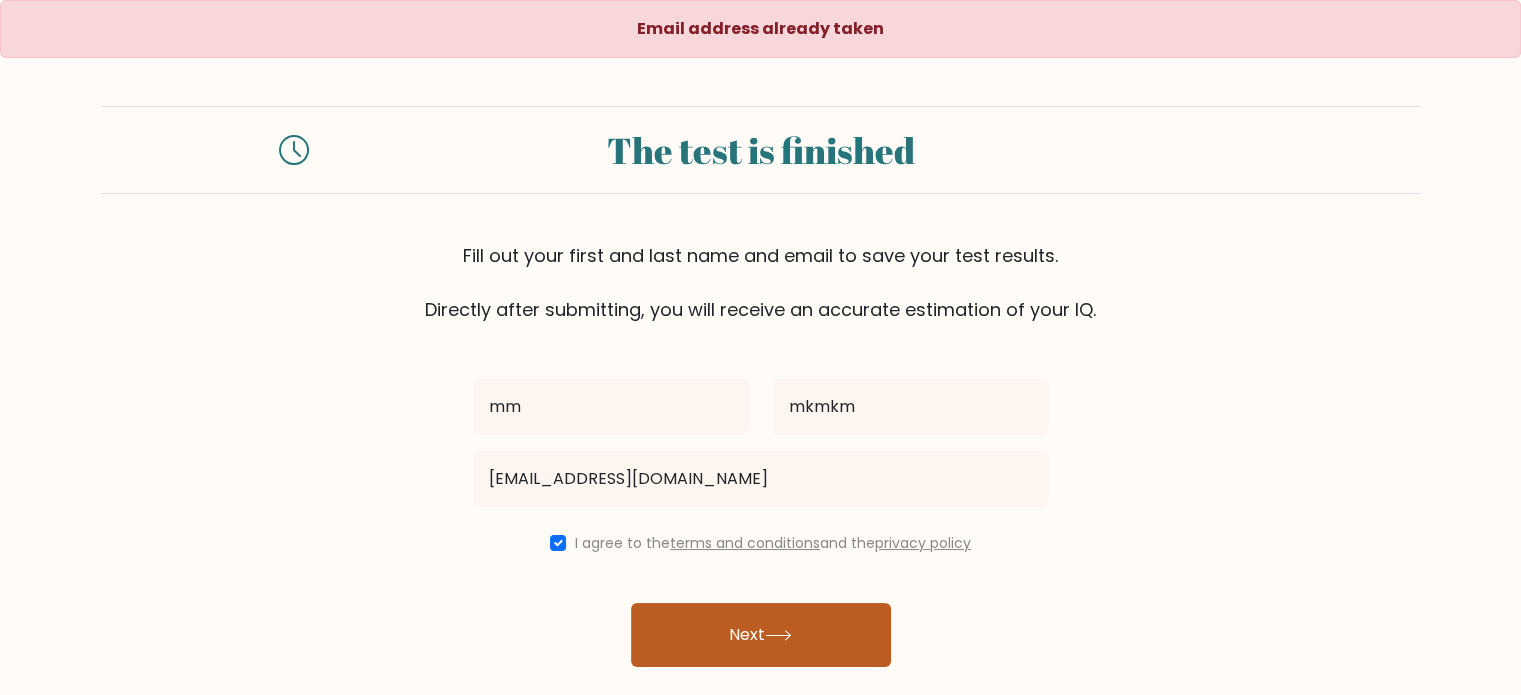 click on "Next" at bounding box center [761, 635] 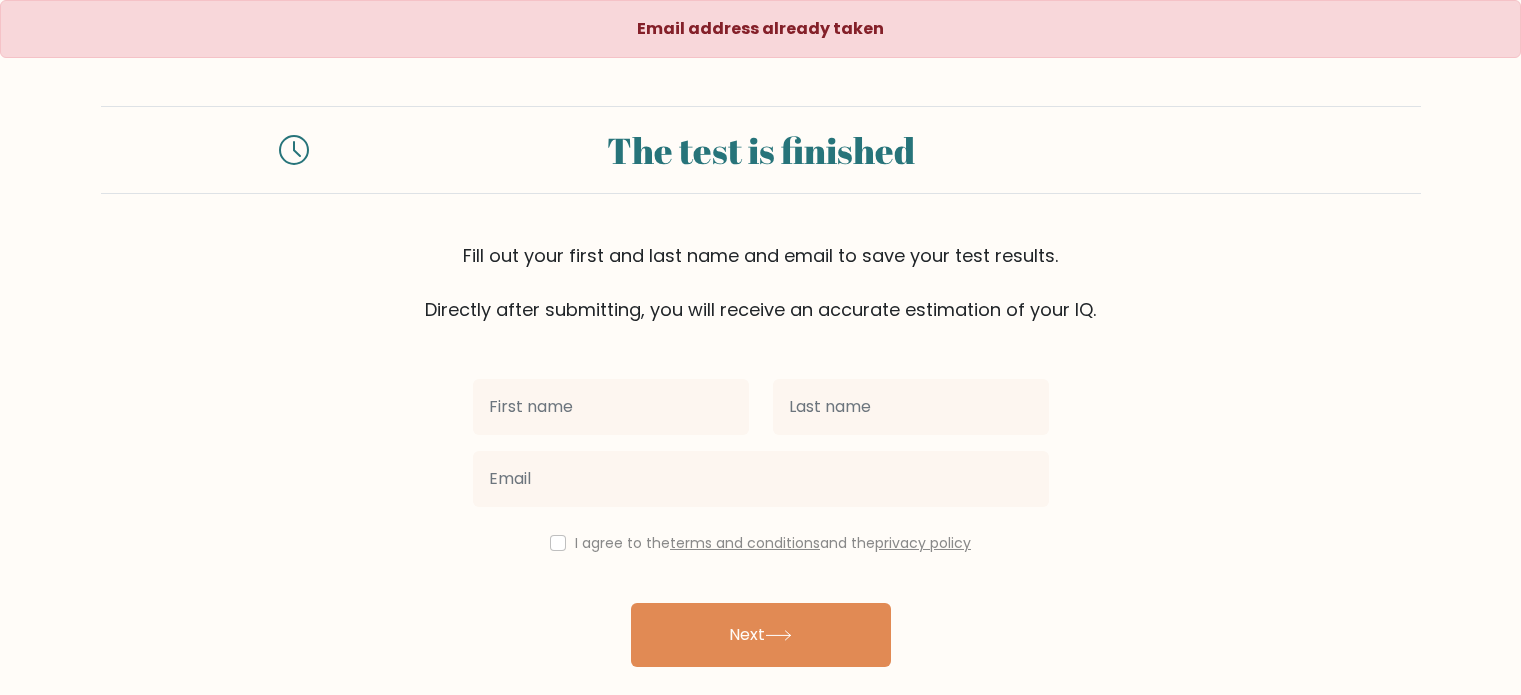 scroll, scrollTop: 0, scrollLeft: 0, axis: both 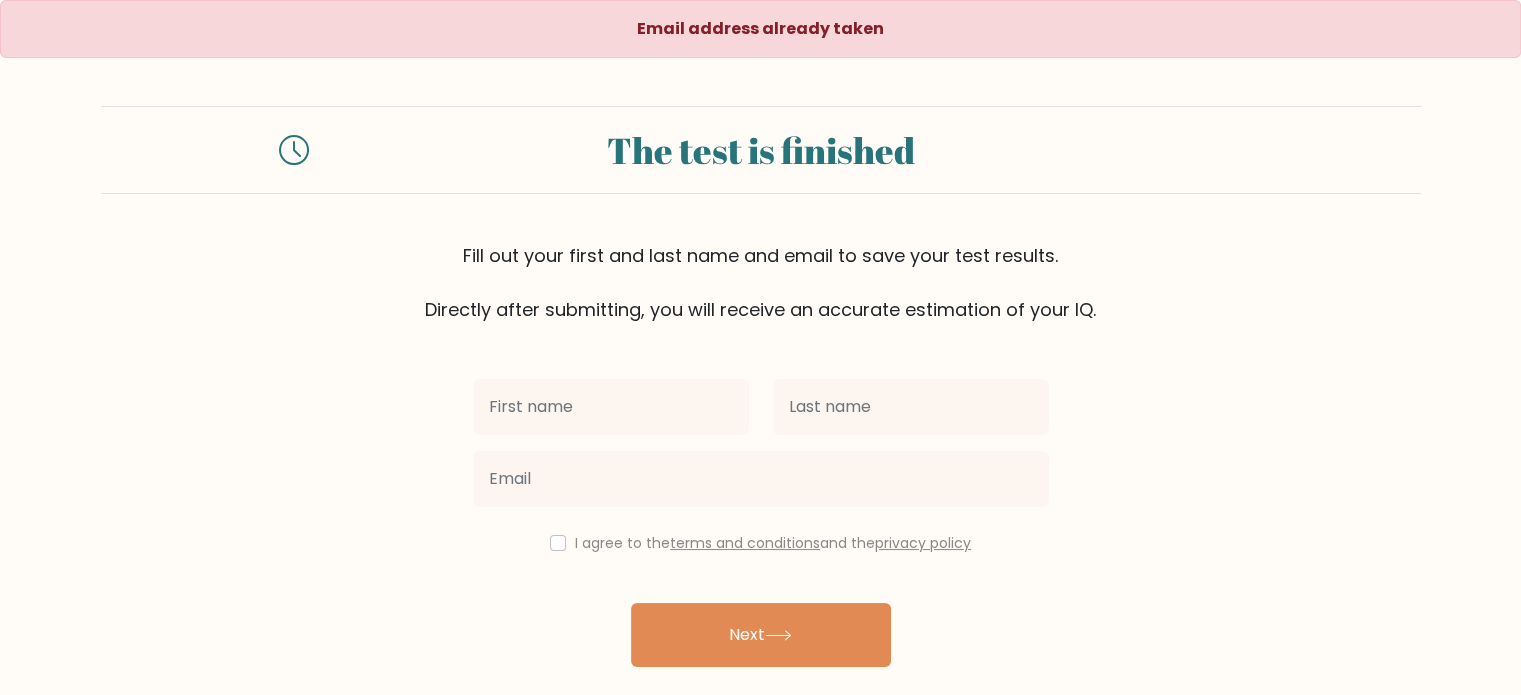 click at bounding box center [611, 407] 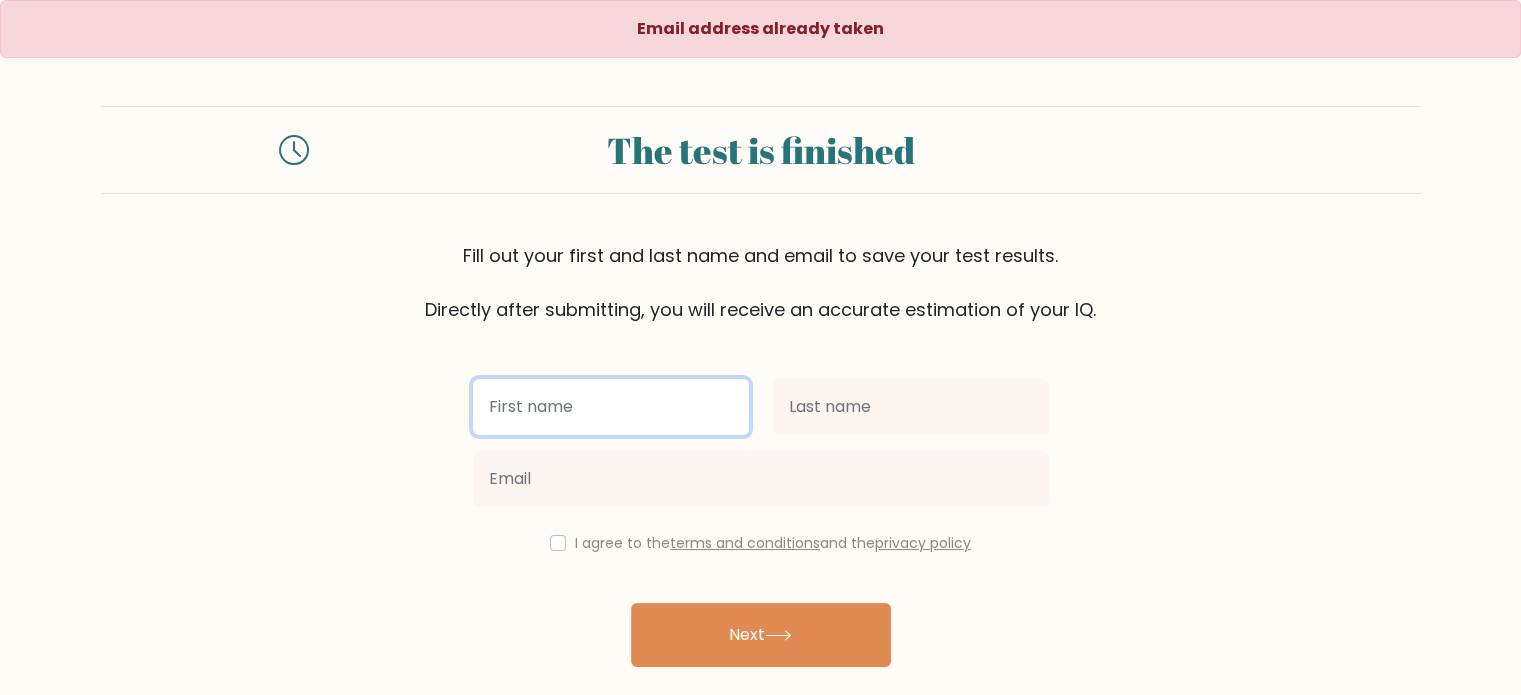 click at bounding box center (611, 407) 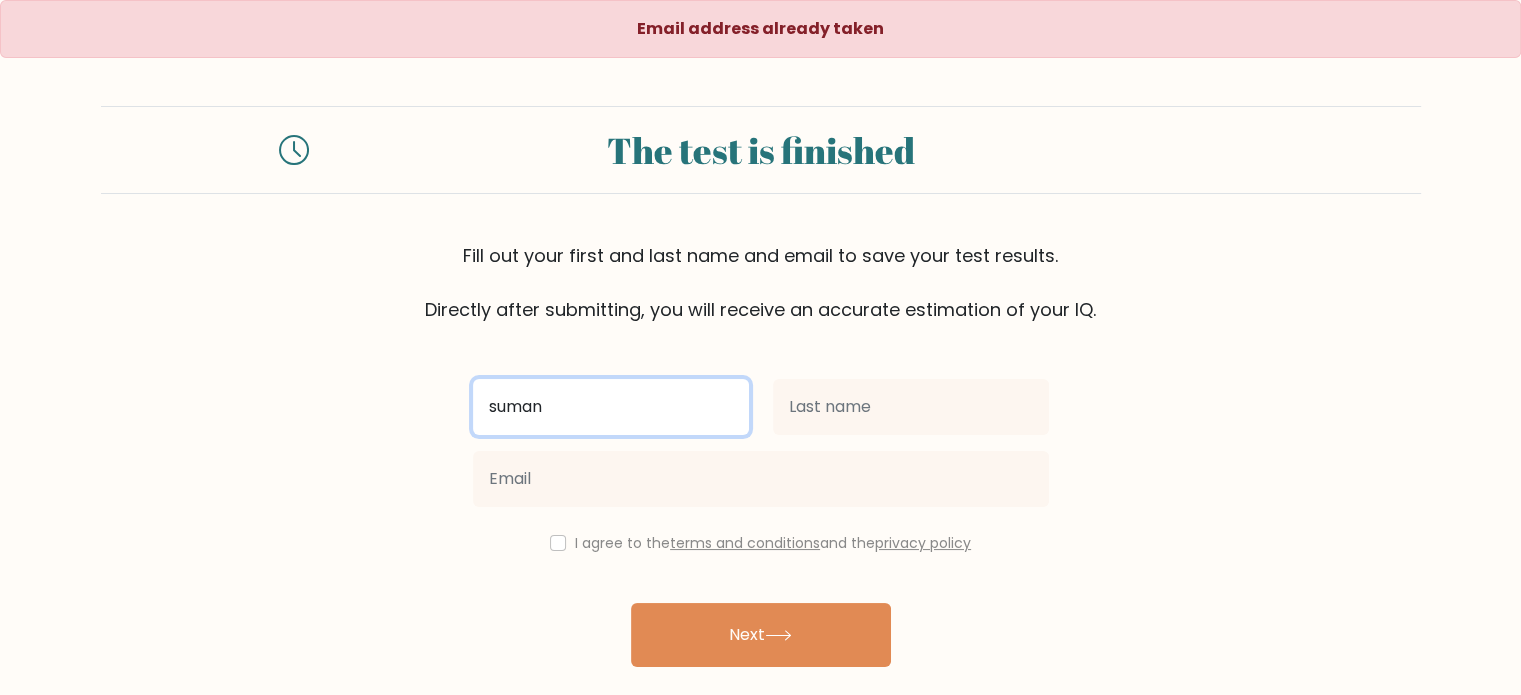 type on "suman" 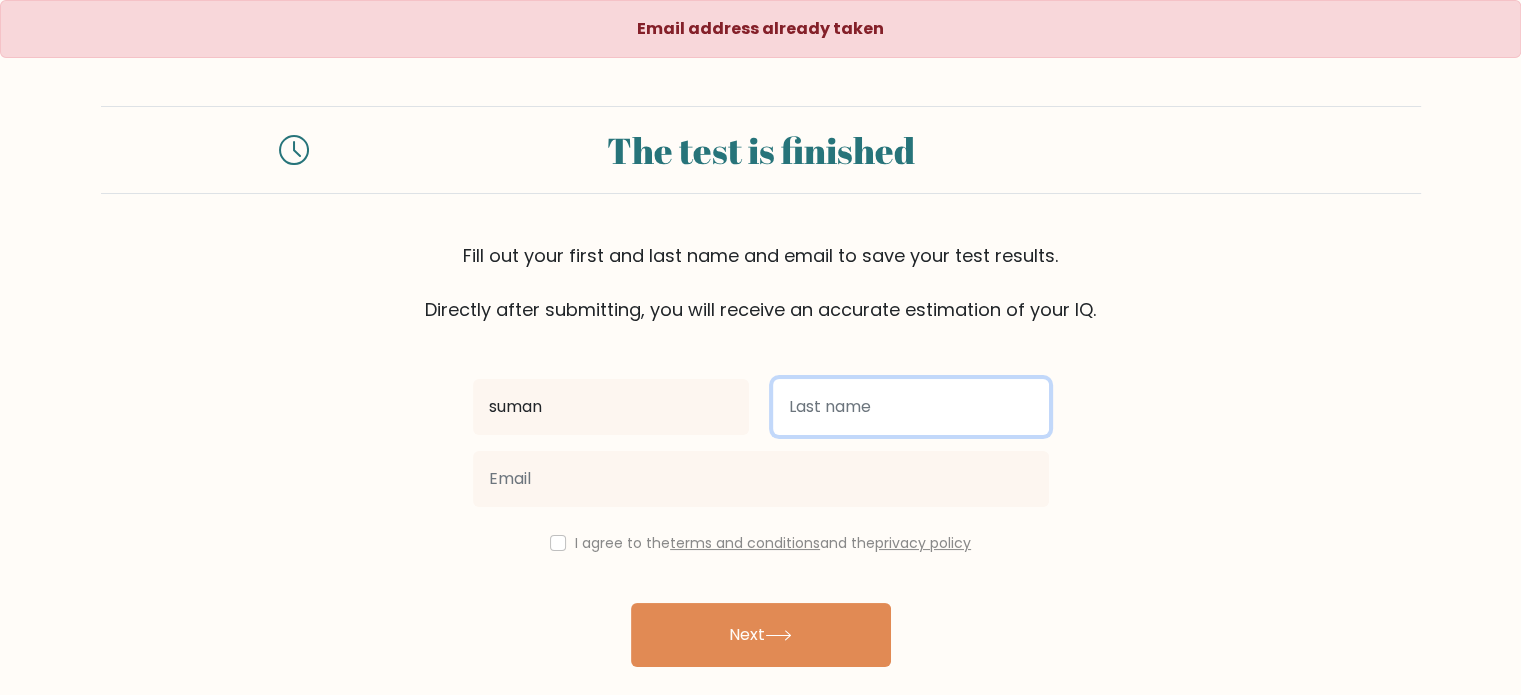 click at bounding box center (911, 407) 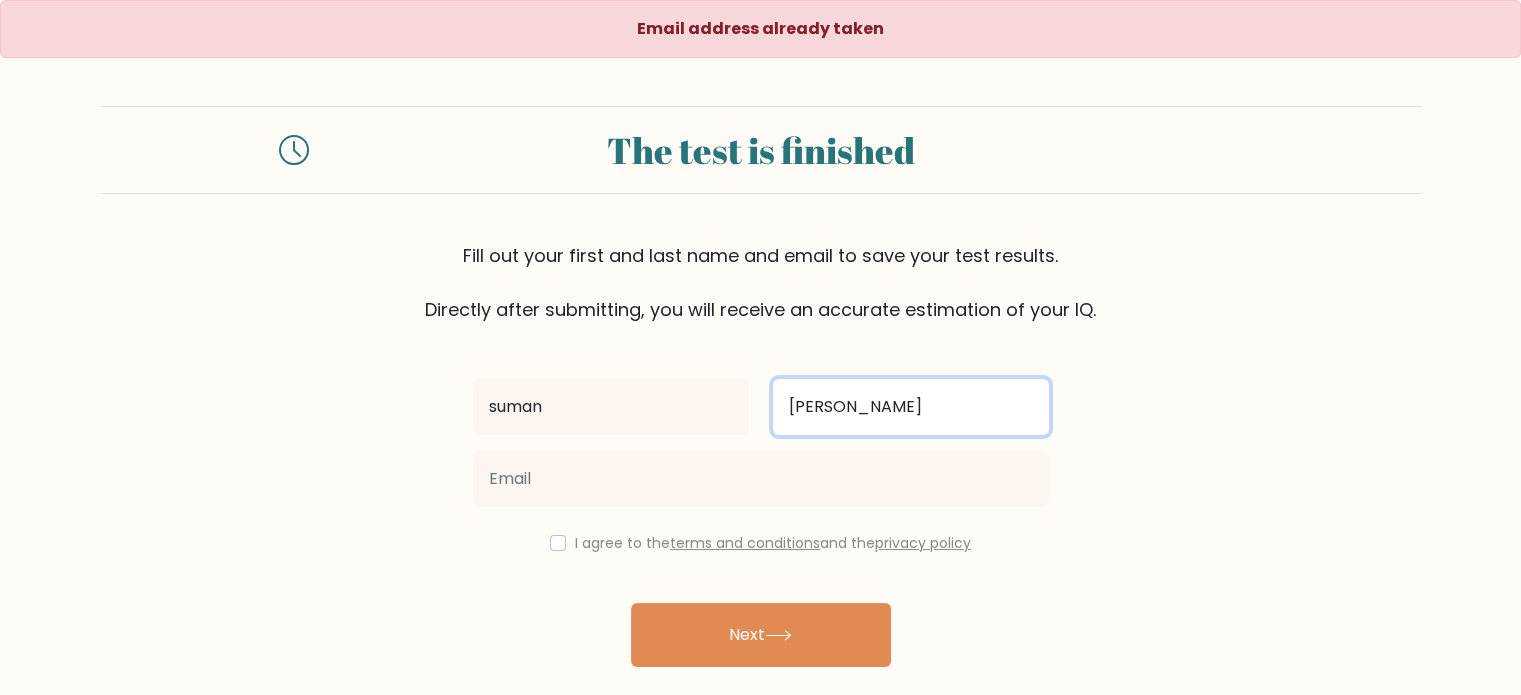 type on "poudel" 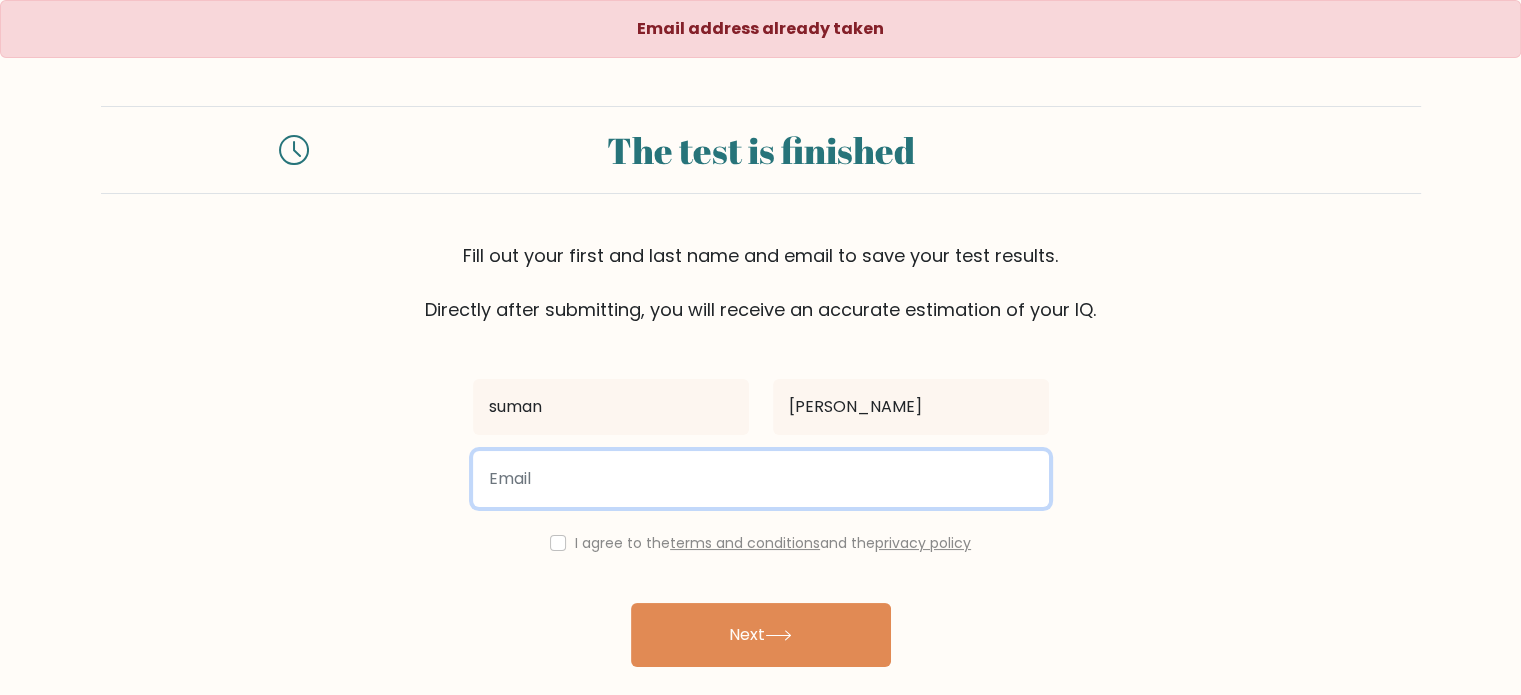 click at bounding box center [761, 479] 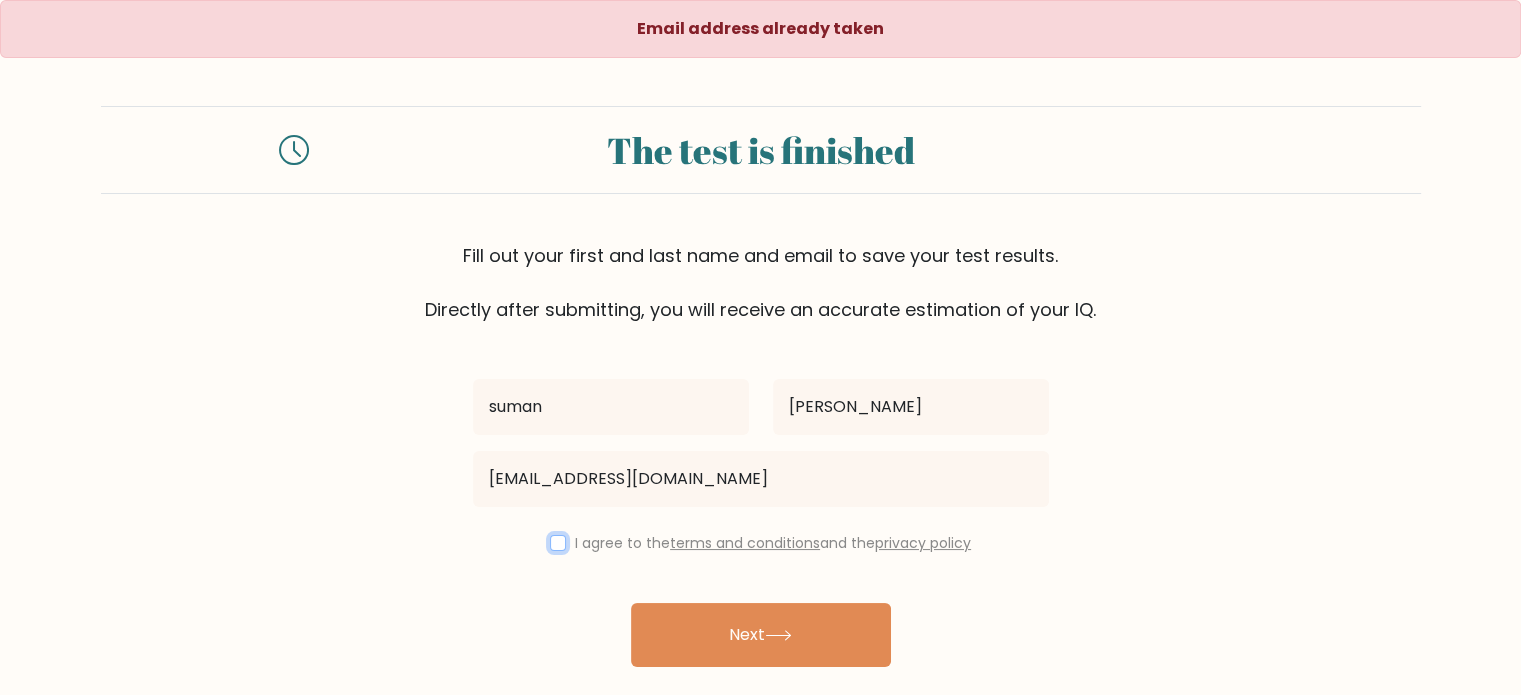 click at bounding box center (558, 543) 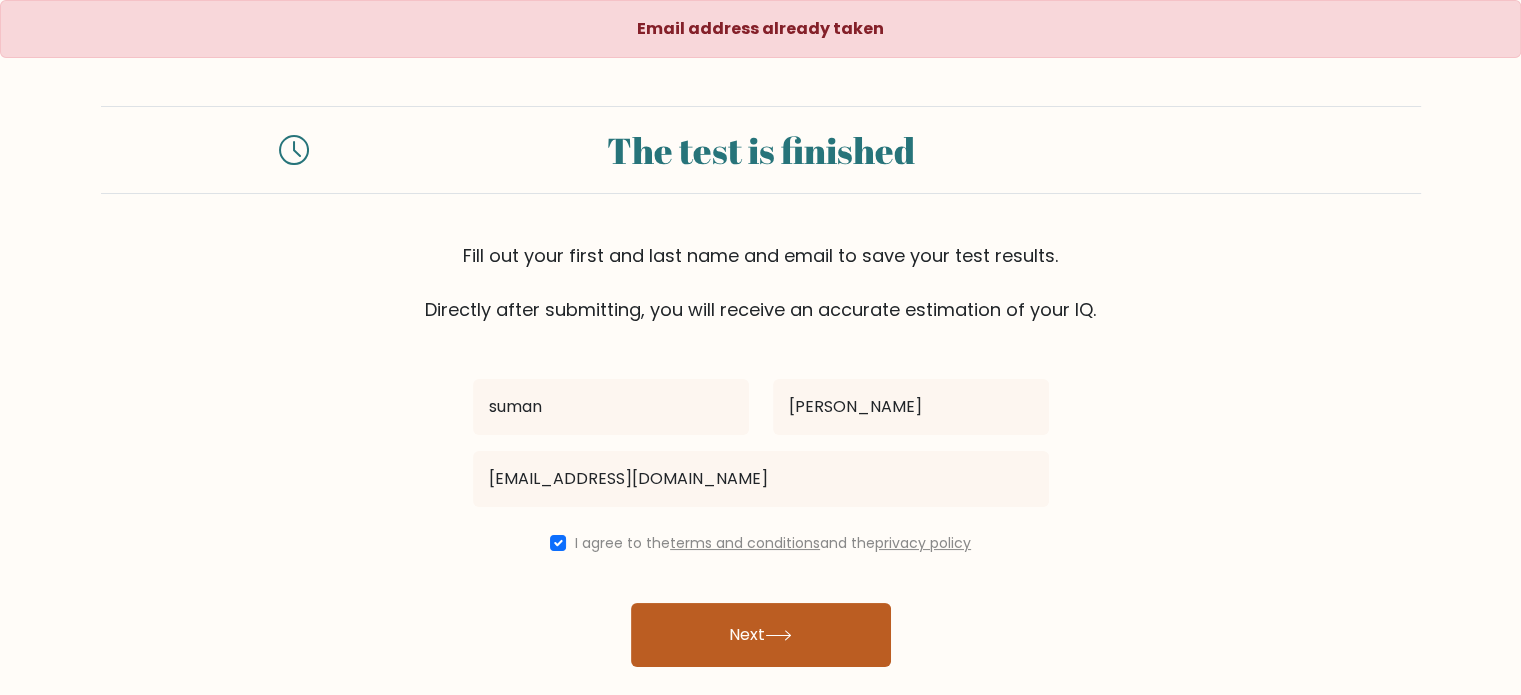 click on "Next" at bounding box center [761, 635] 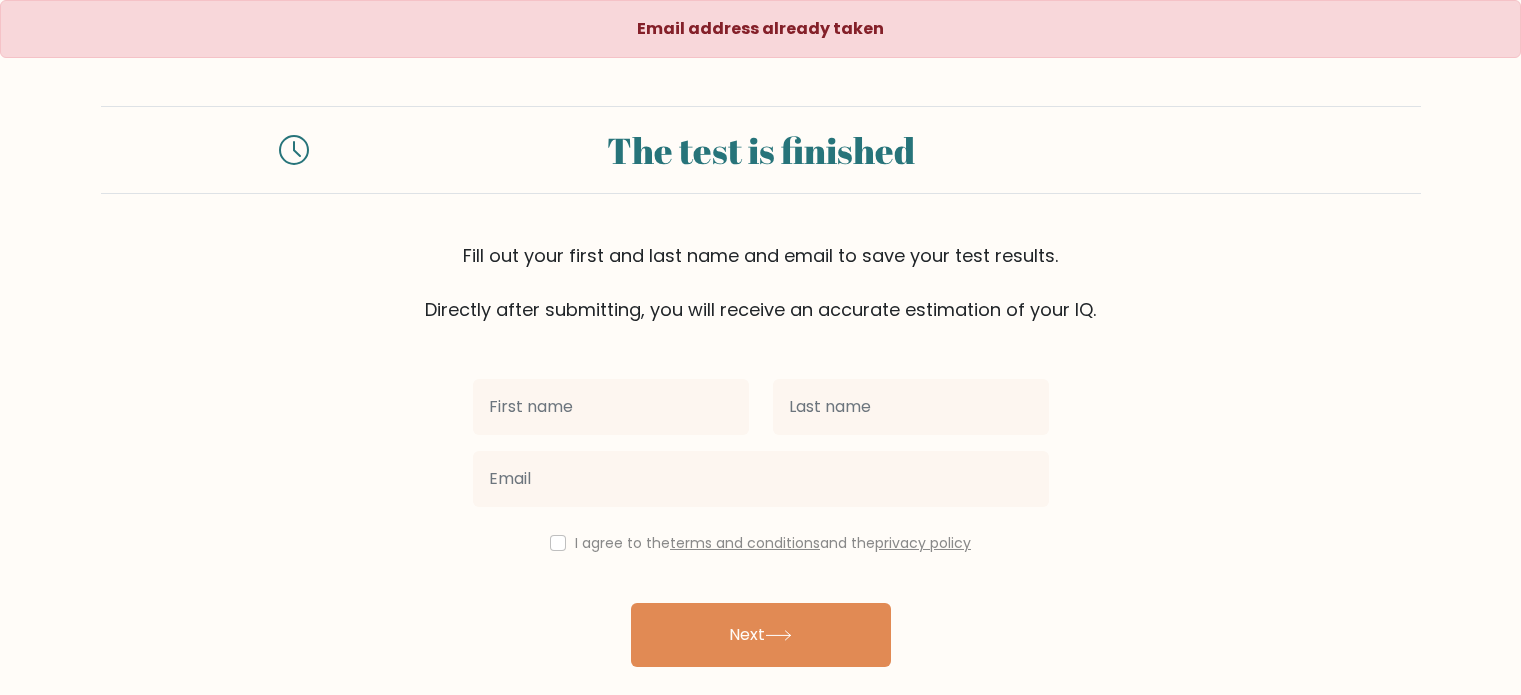 scroll, scrollTop: 0, scrollLeft: 0, axis: both 